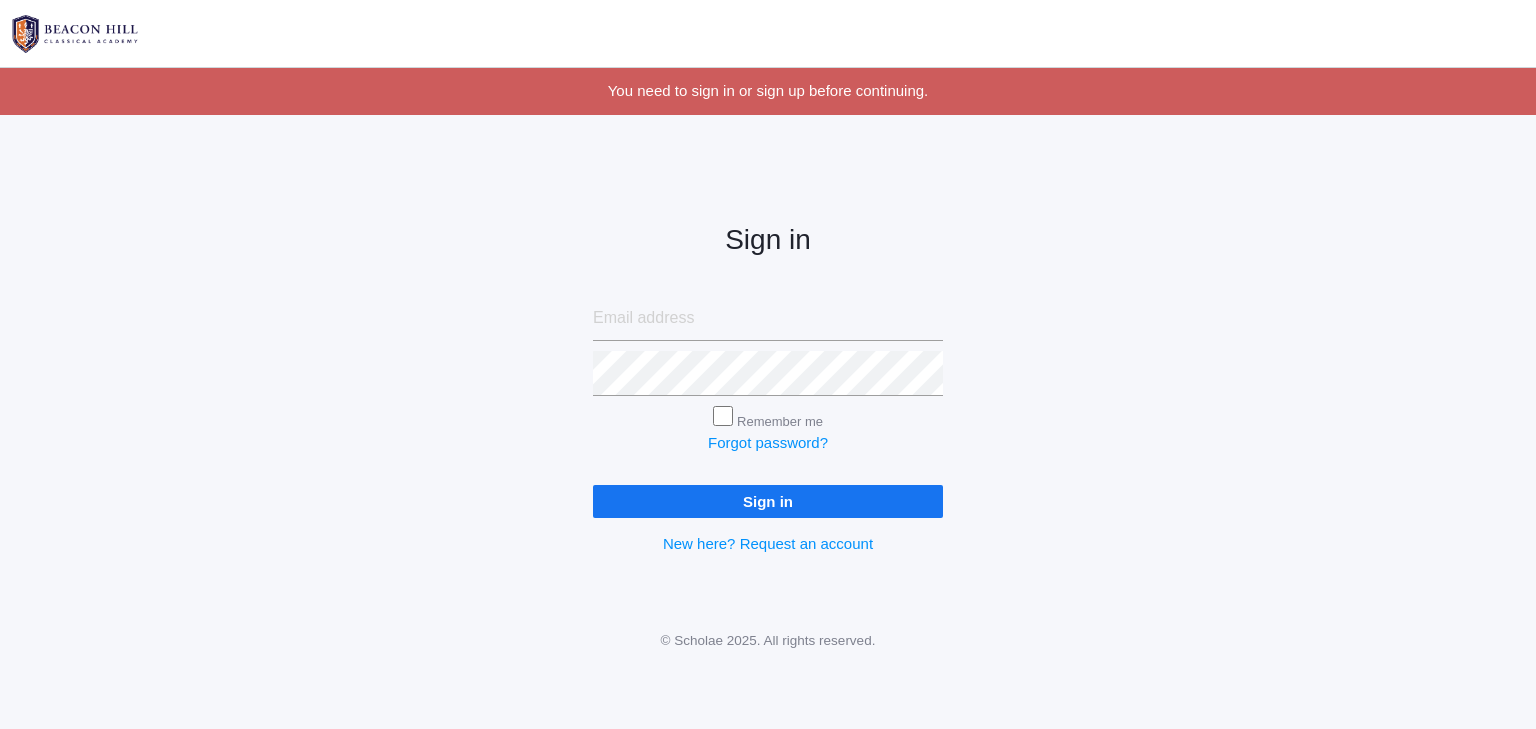 scroll, scrollTop: 0, scrollLeft: 0, axis: both 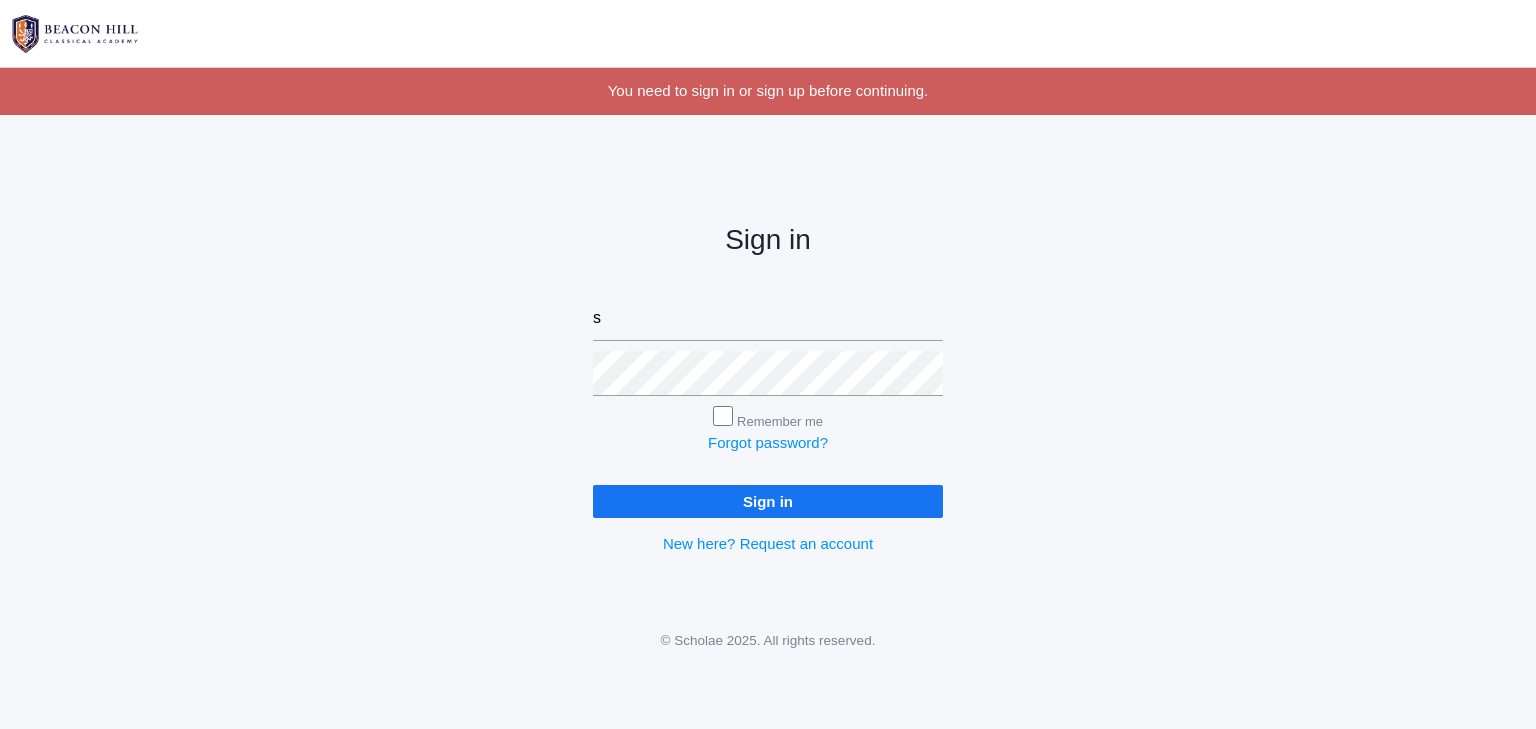 type on "sarah@beaconhillclassical.org" 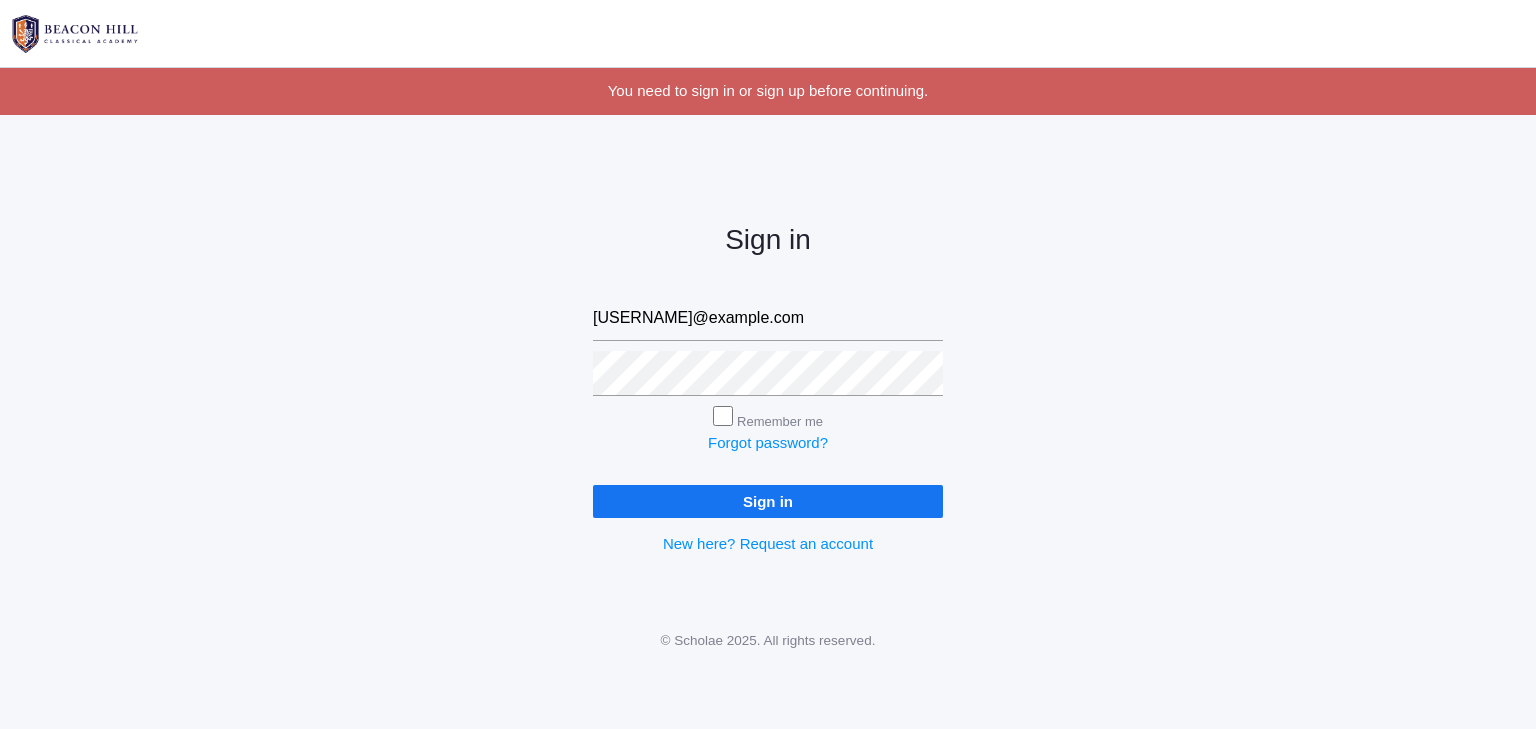 click on "Sign in" at bounding box center [768, 501] 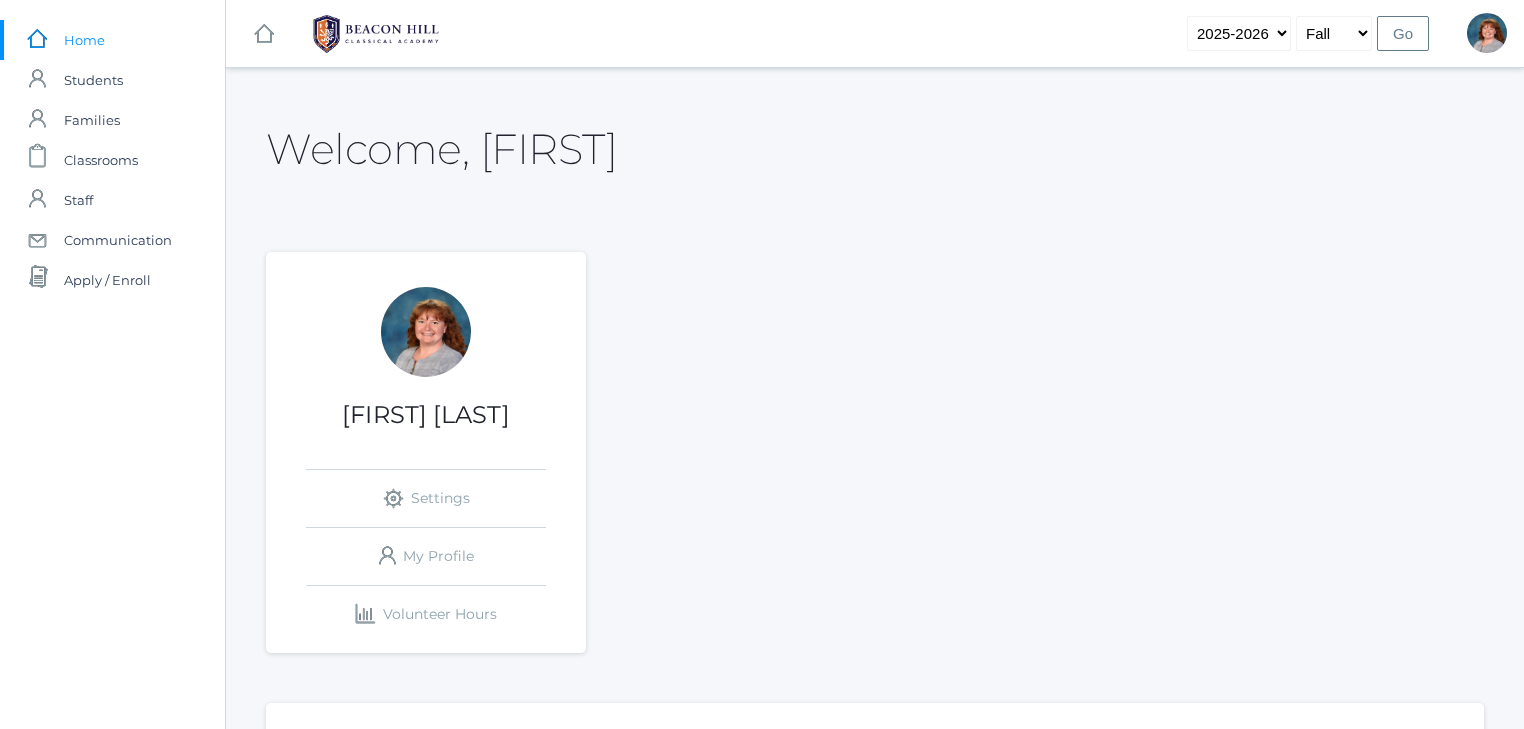 scroll, scrollTop: 0, scrollLeft: 0, axis: both 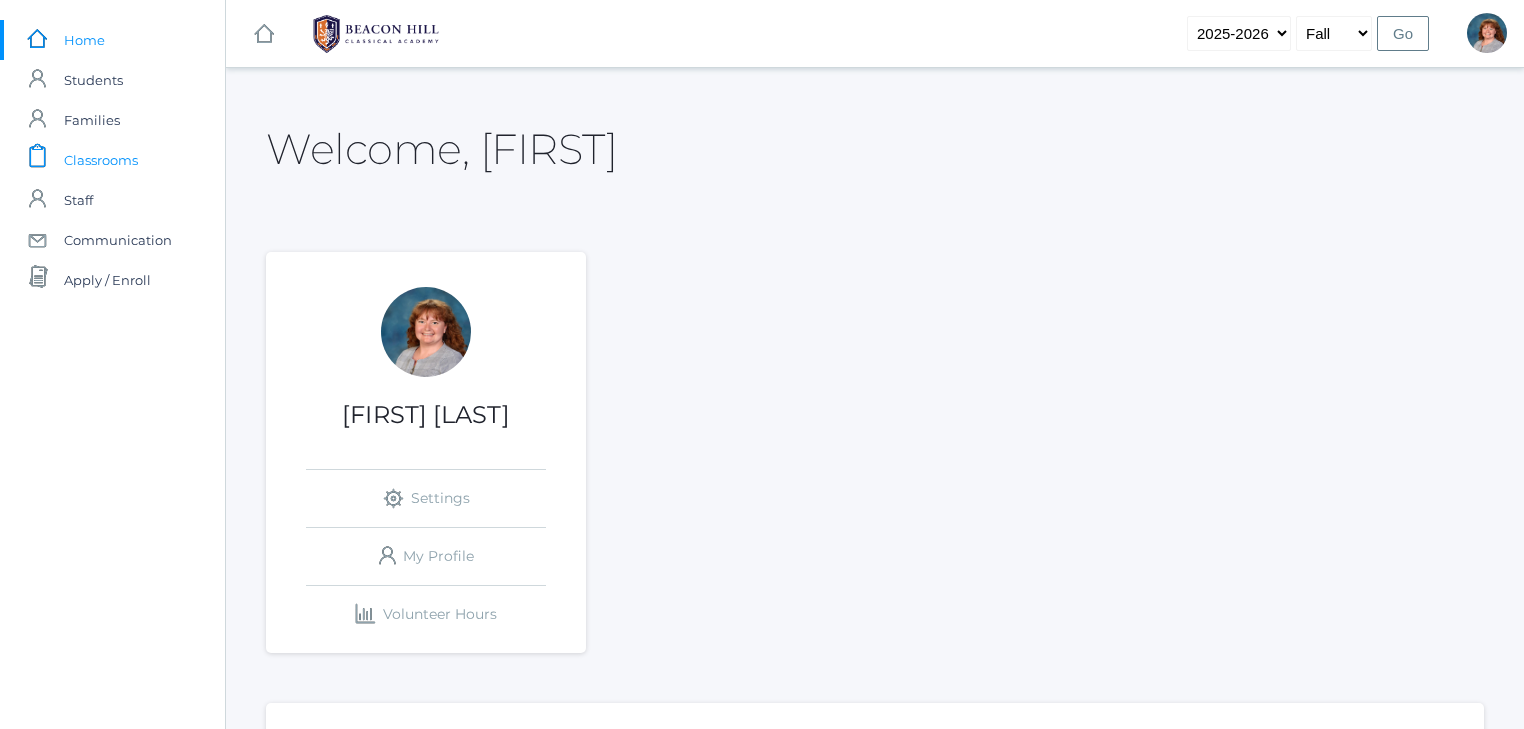 click on "Classrooms" at bounding box center (101, 160) 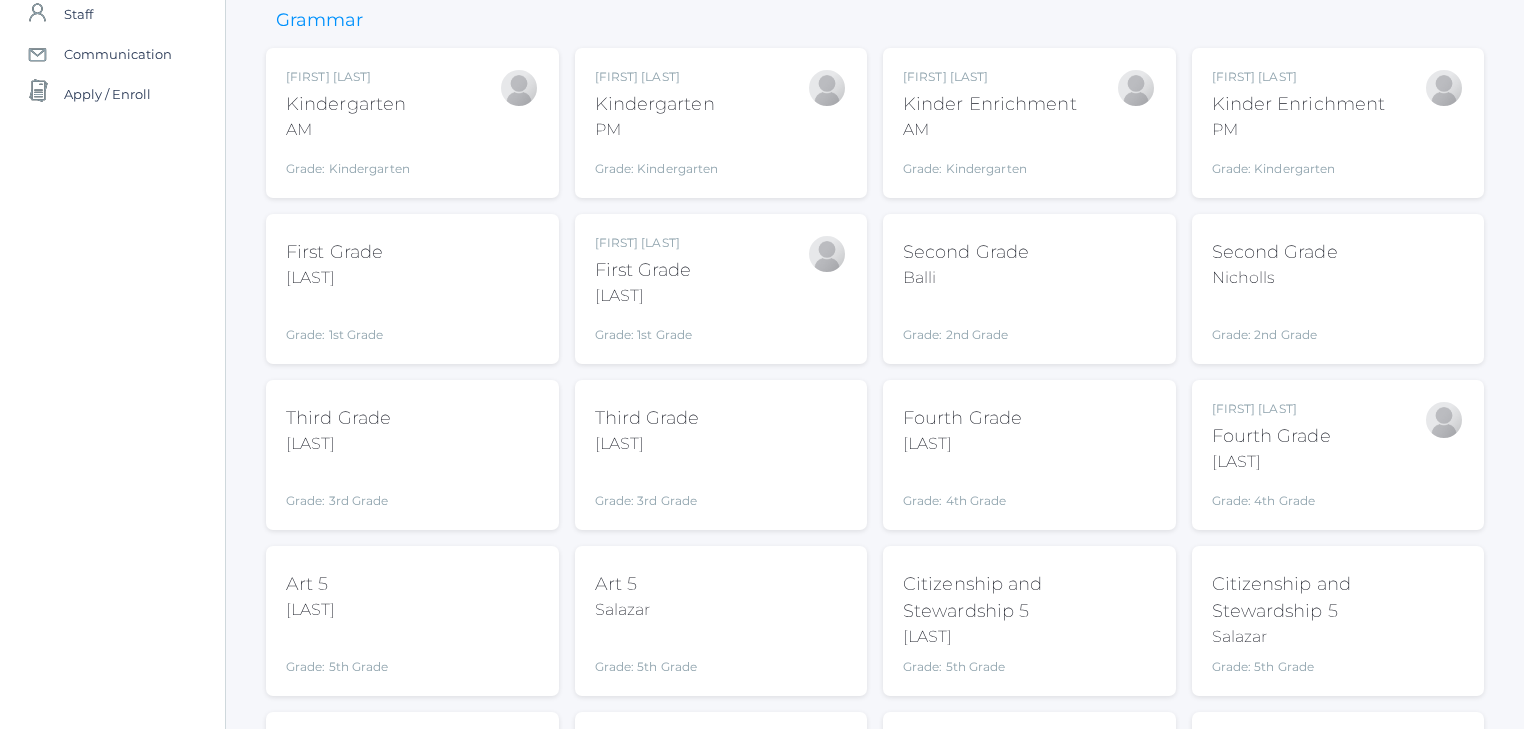 scroll, scrollTop: 373, scrollLeft: 0, axis: vertical 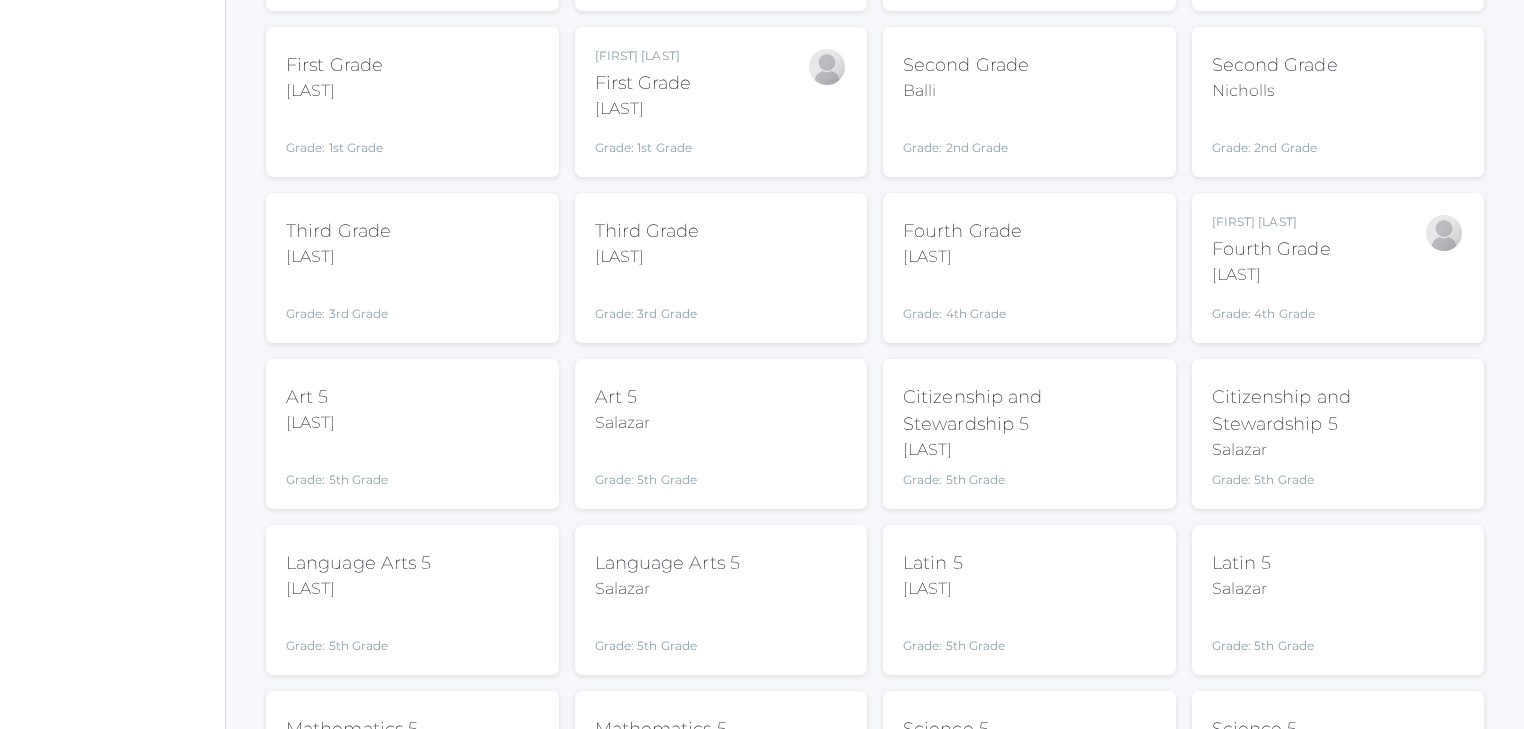 click on "Language Arts 5
[LAST]
Grade: 5th Grade
05LA" at bounding box center (412, 600) 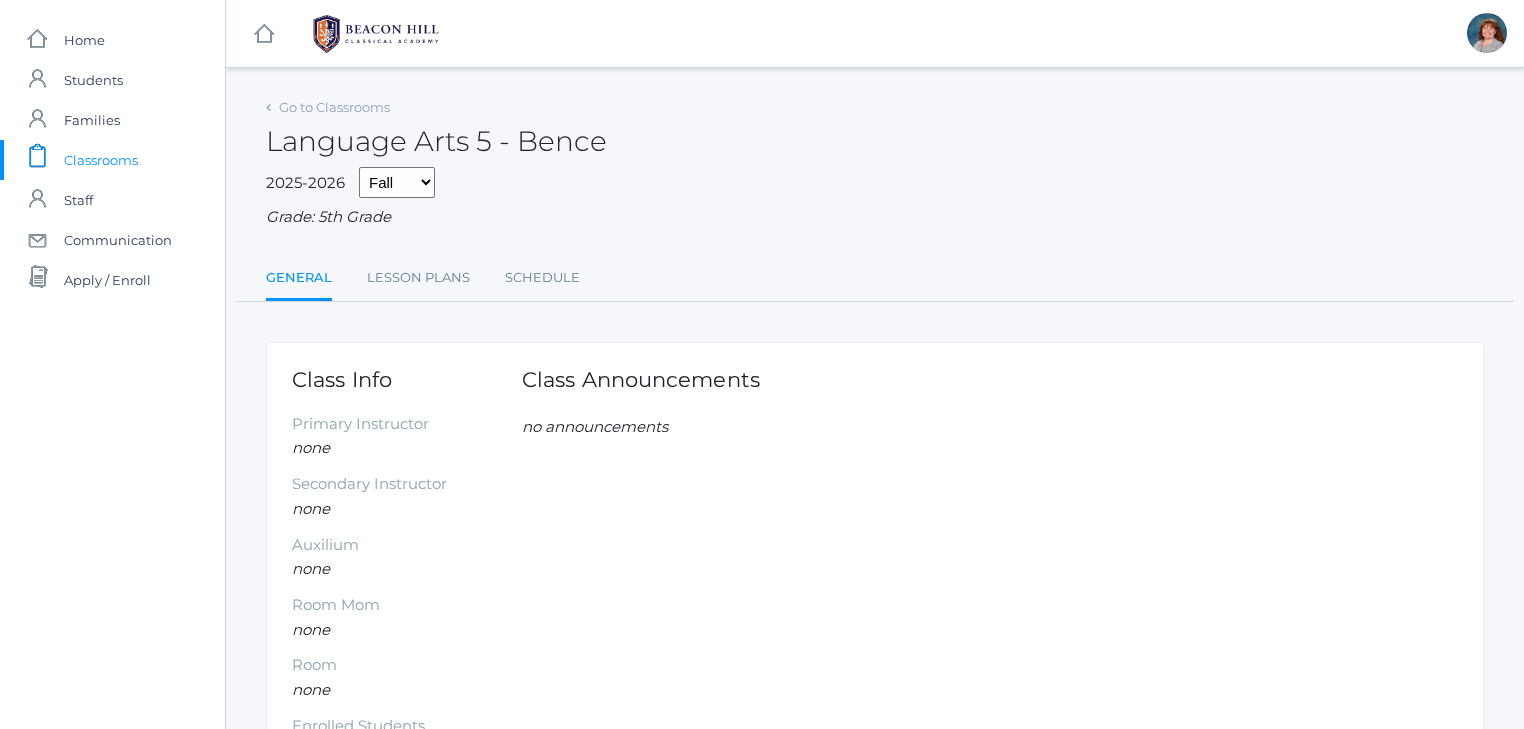 scroll, scrollTop: 0, scrollLeft: 0, axis: both 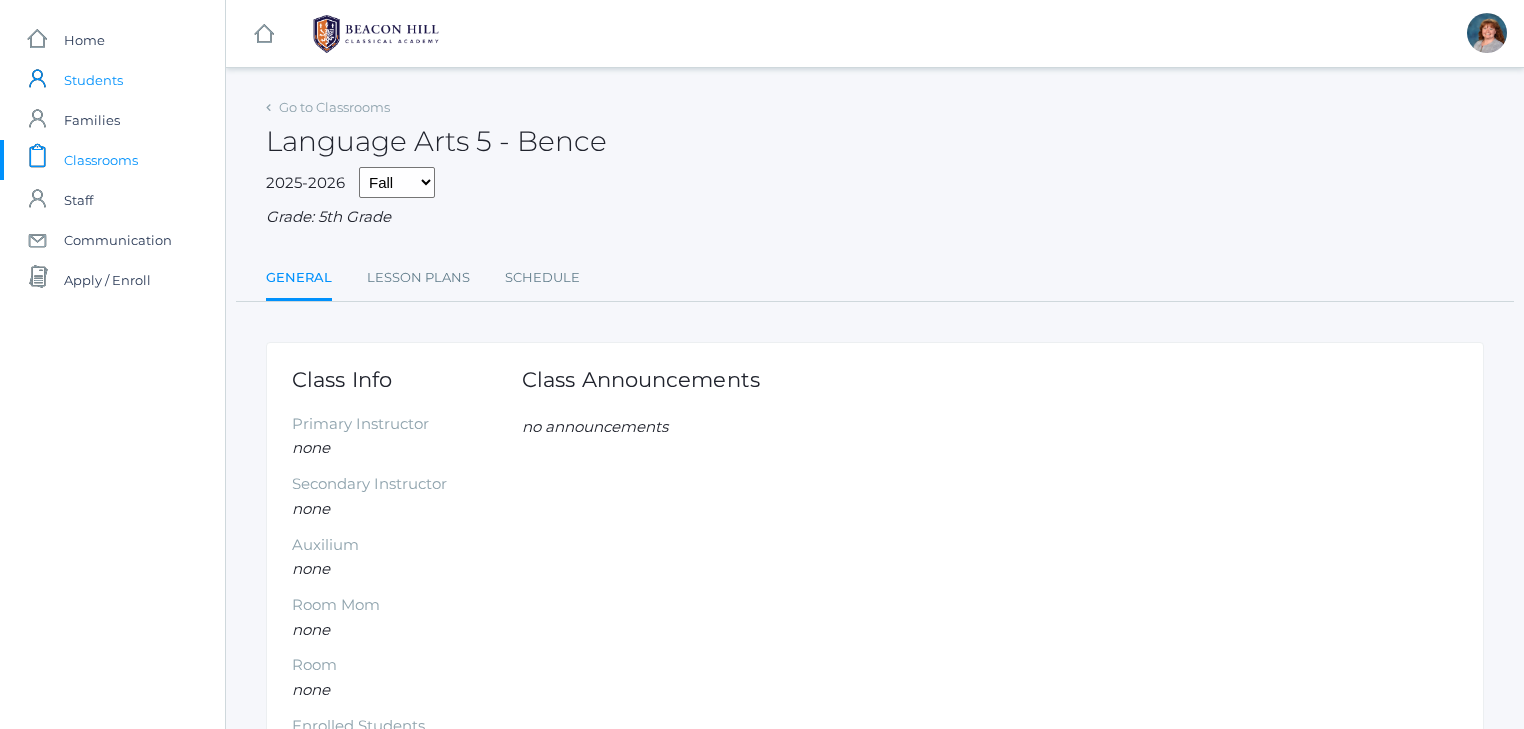 click on "icons/user/plain
Created with Sketch.
Students" at bounding box center [112, 80] 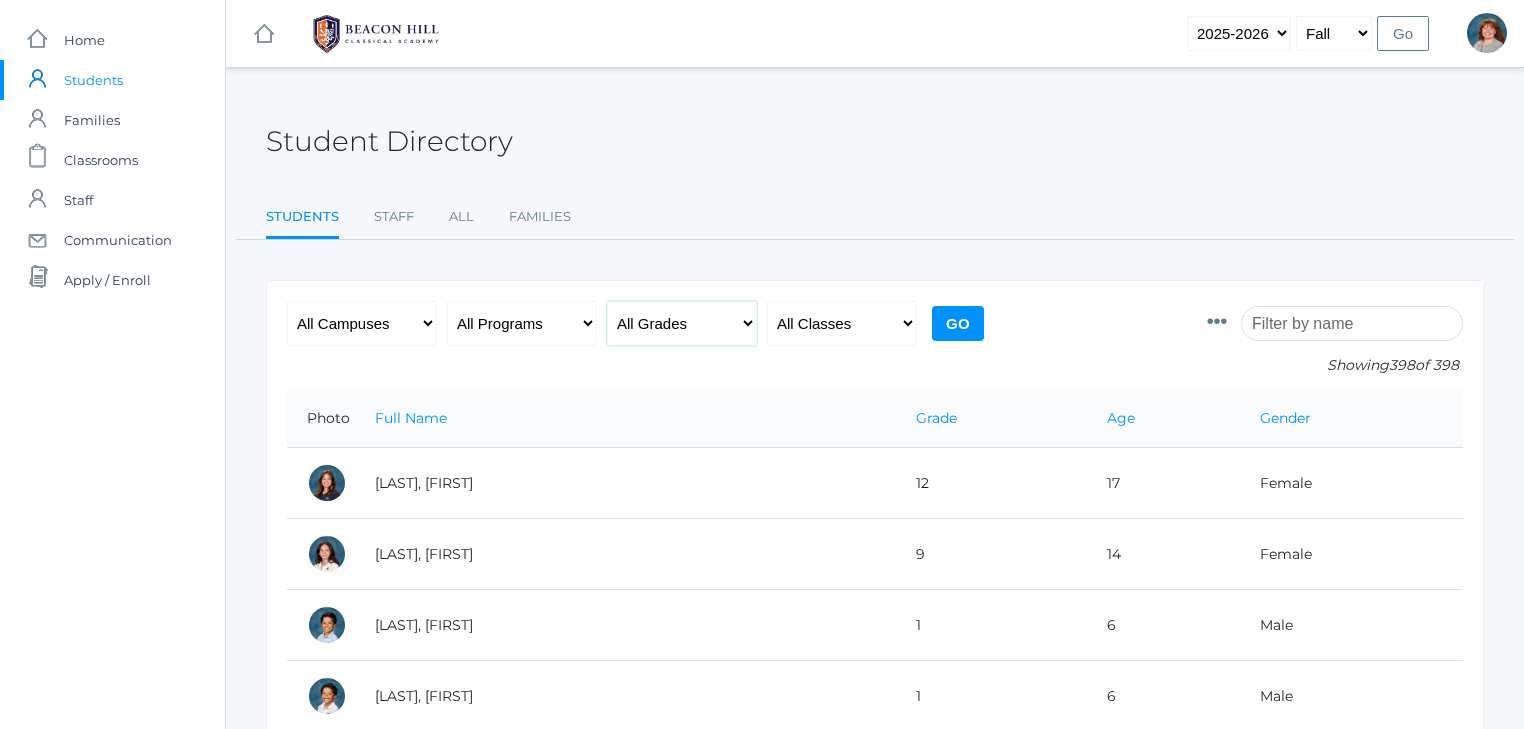 click on "All Grades
Grammar
- Kindergarten
- 1st Grade
- 2nd Grade
- 3rd Grade
- 4th Grade
- 5th Grade
Logic
- 6th Grade
- 7th Grade
- 8th Grade
Rhetoric
- 9th Grade
- 10th Grade
- 11th Grade
- 12th Grade" at bounding box center [682, 323] 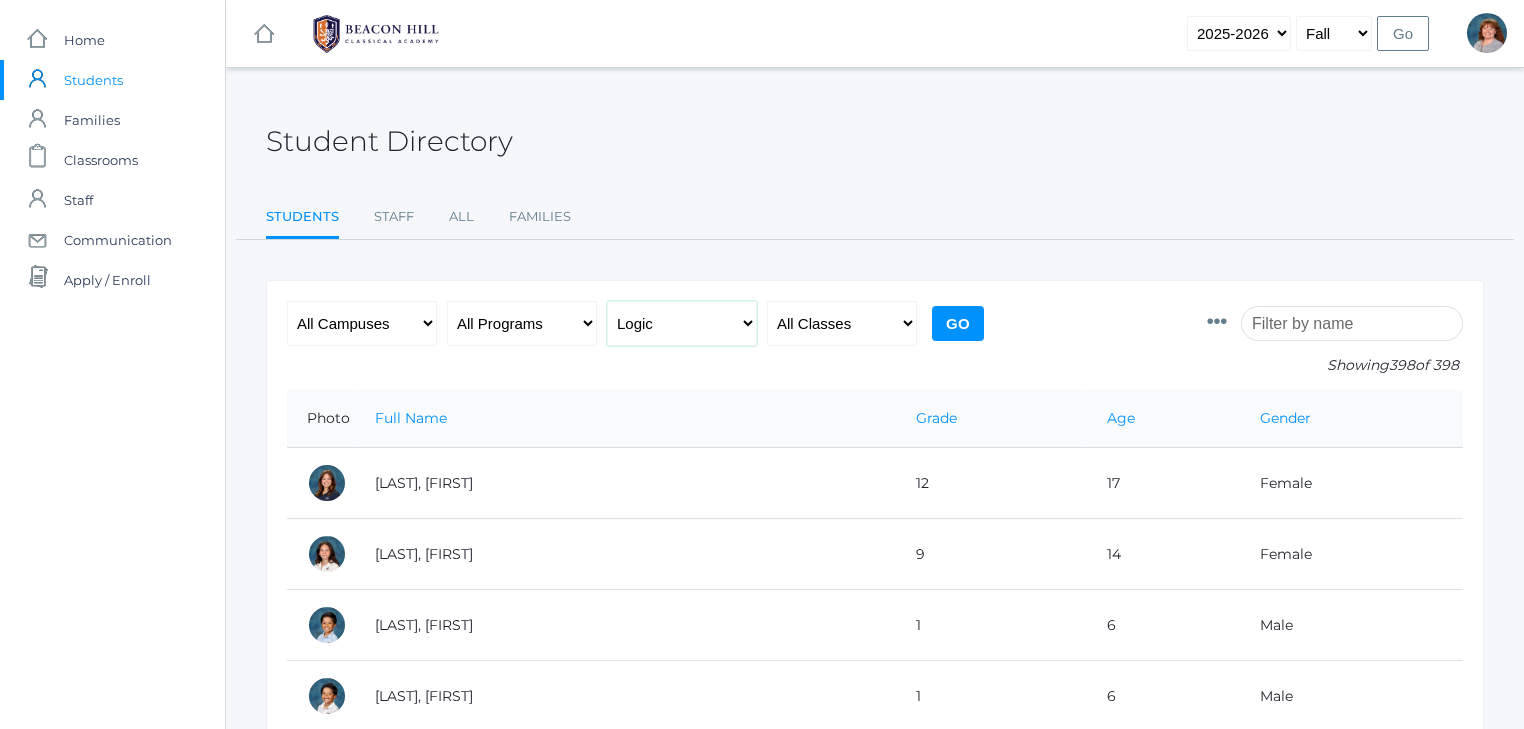 click on "All Grades
Grammar
- Kindergarten
- 1st Grade
- 2nd Grade
- 3rd Grade
- 4th Grade
- 5th Grade
Logic
- 6th Grade
- 7th Grade
- 8th Grade
Rhetoric
- 9th Grade
- 10th Grade
- 11th Grade
- 12th Grade" at bounding box center [682, 323] 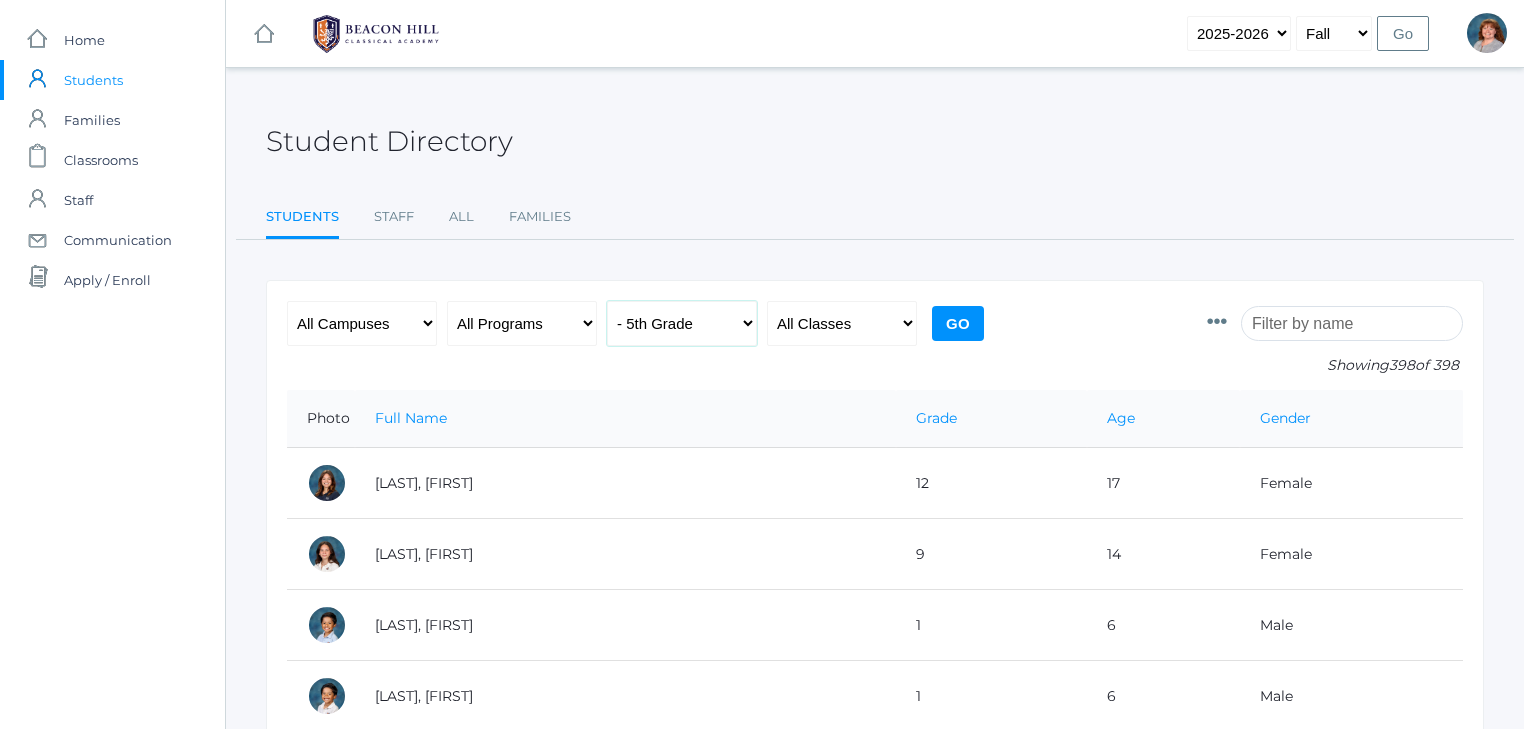 click on "All Grades
Grammar
- Kindergarten
- 1st Grade
- 2nd Grade
- 3rd Grade
- 4th Grade
- 5th Grade
Logic
- 6th Grade
- 7th Grade
- 8th Grade
Rhetoric
- 9th Grade
- 10th Grade
- 11th Grade
- 12th Grade" at bounding box center [682, 323] 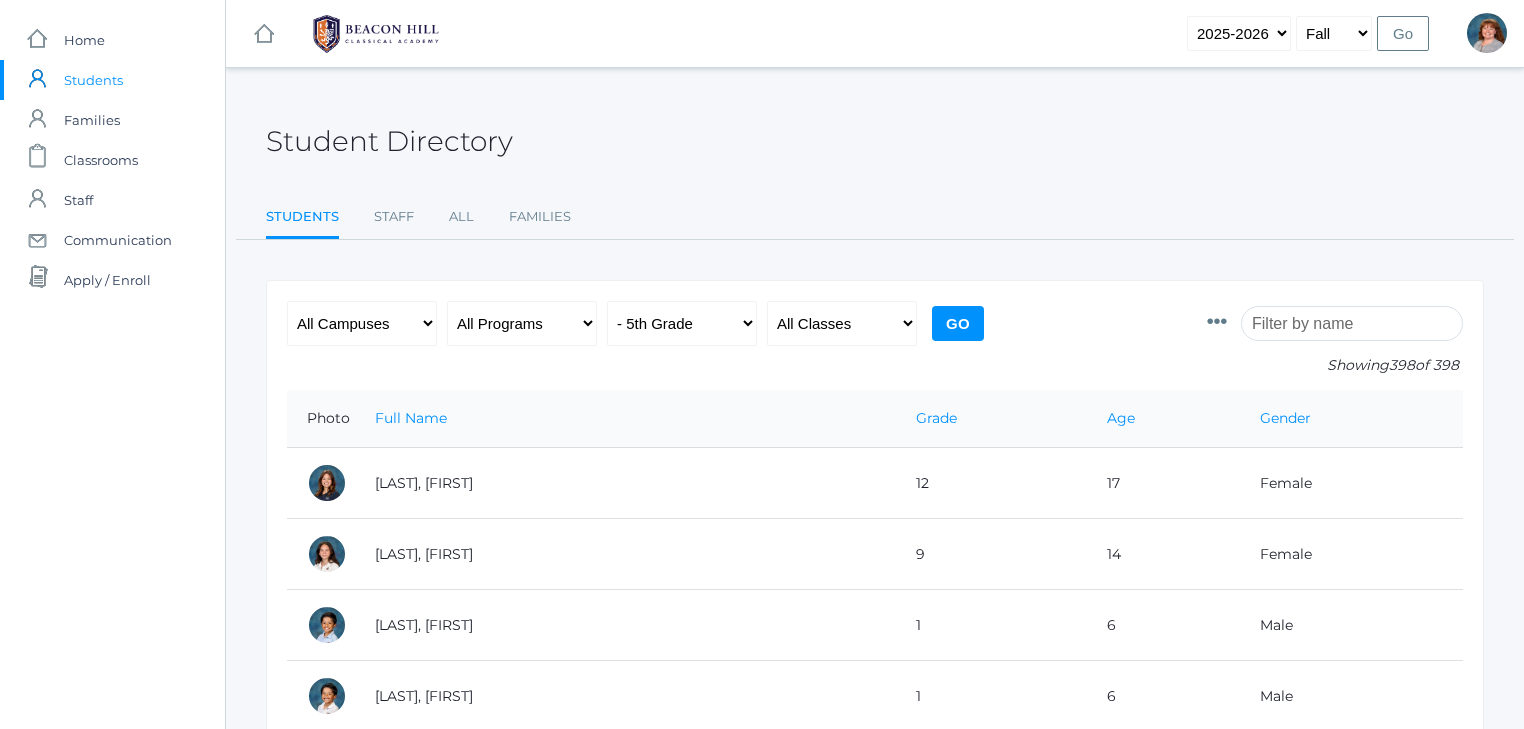 click on "Go" at bounding box center (958, 323) 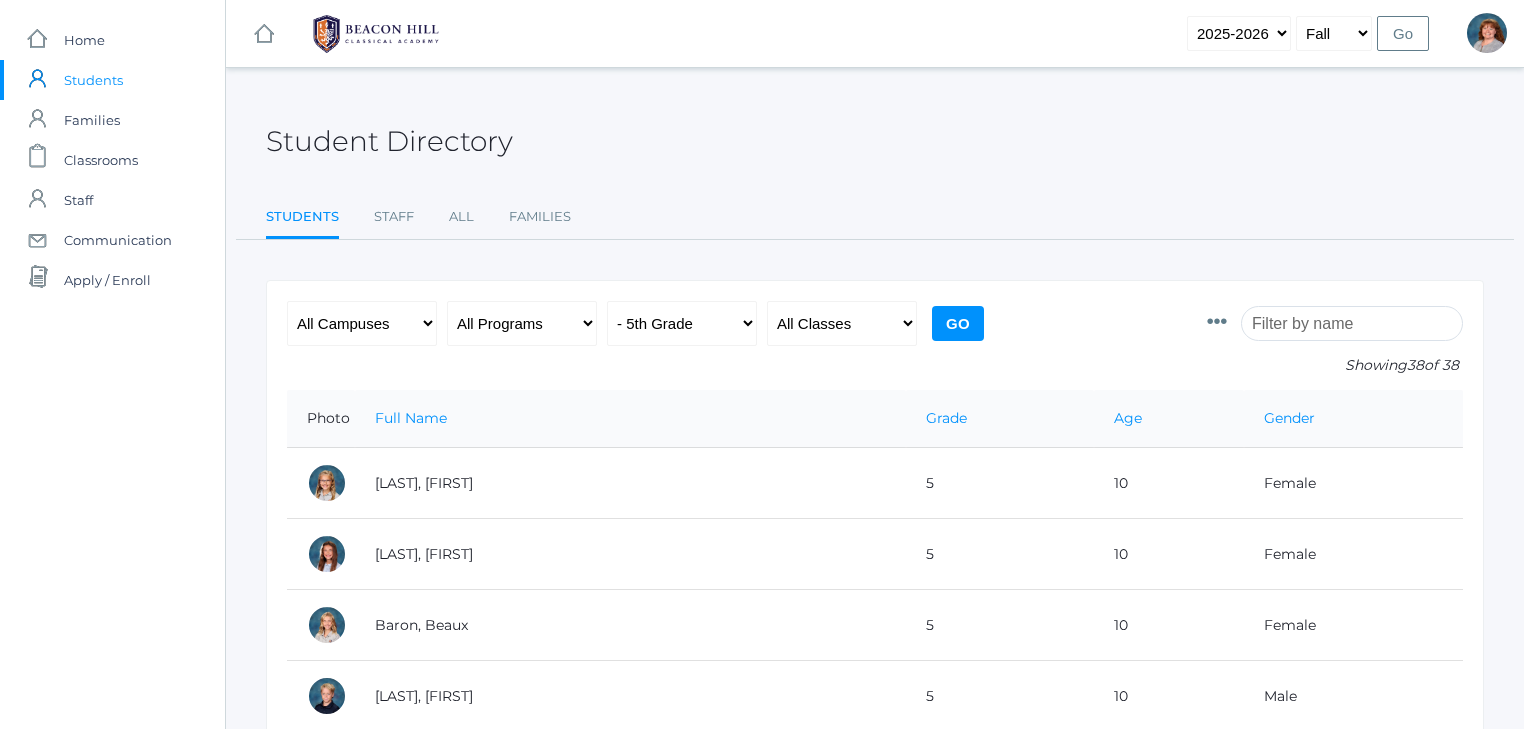 scroll, scrollTop: 0, scrollLeft: 0, axis: both 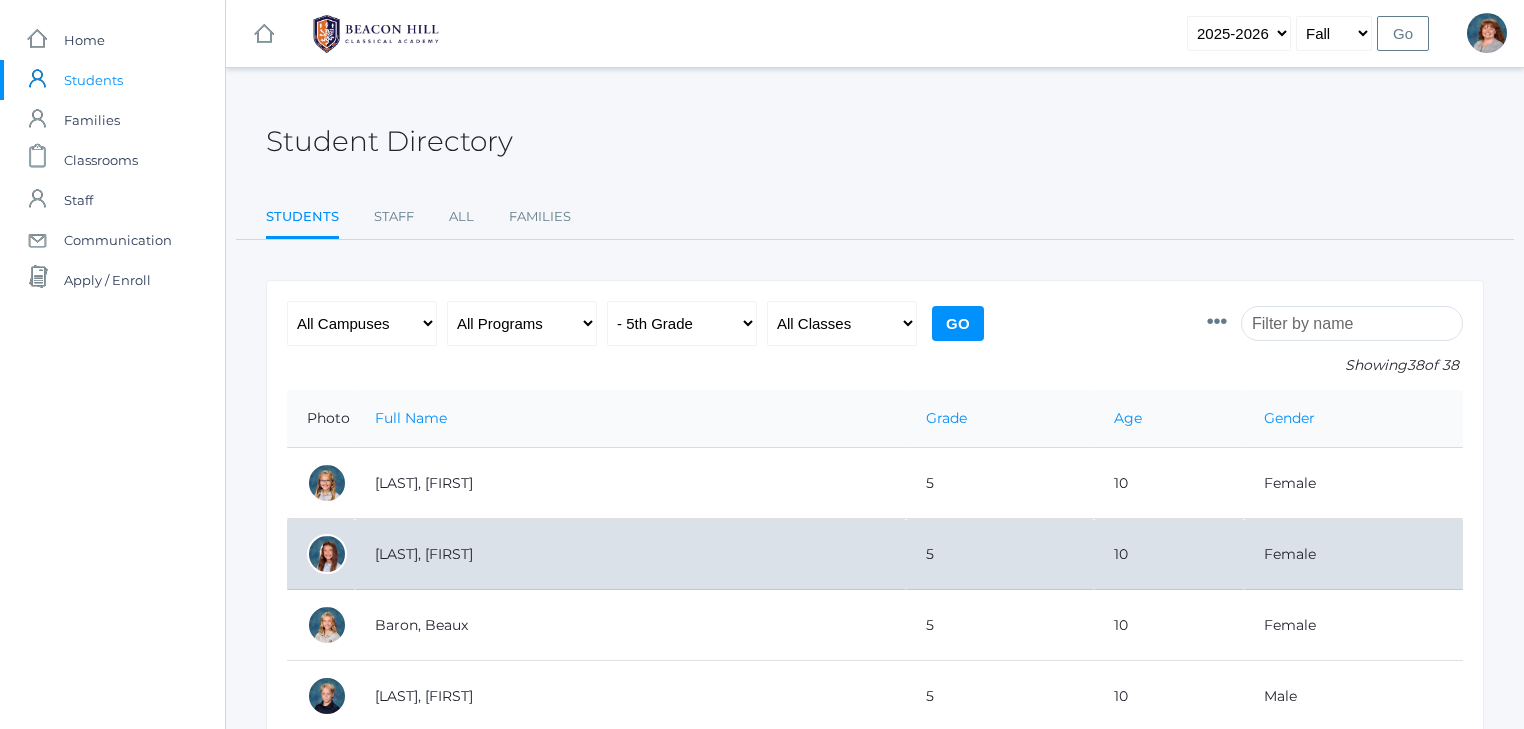 click on "[LAST], [FIRST]" at bounding box center [630, 554] 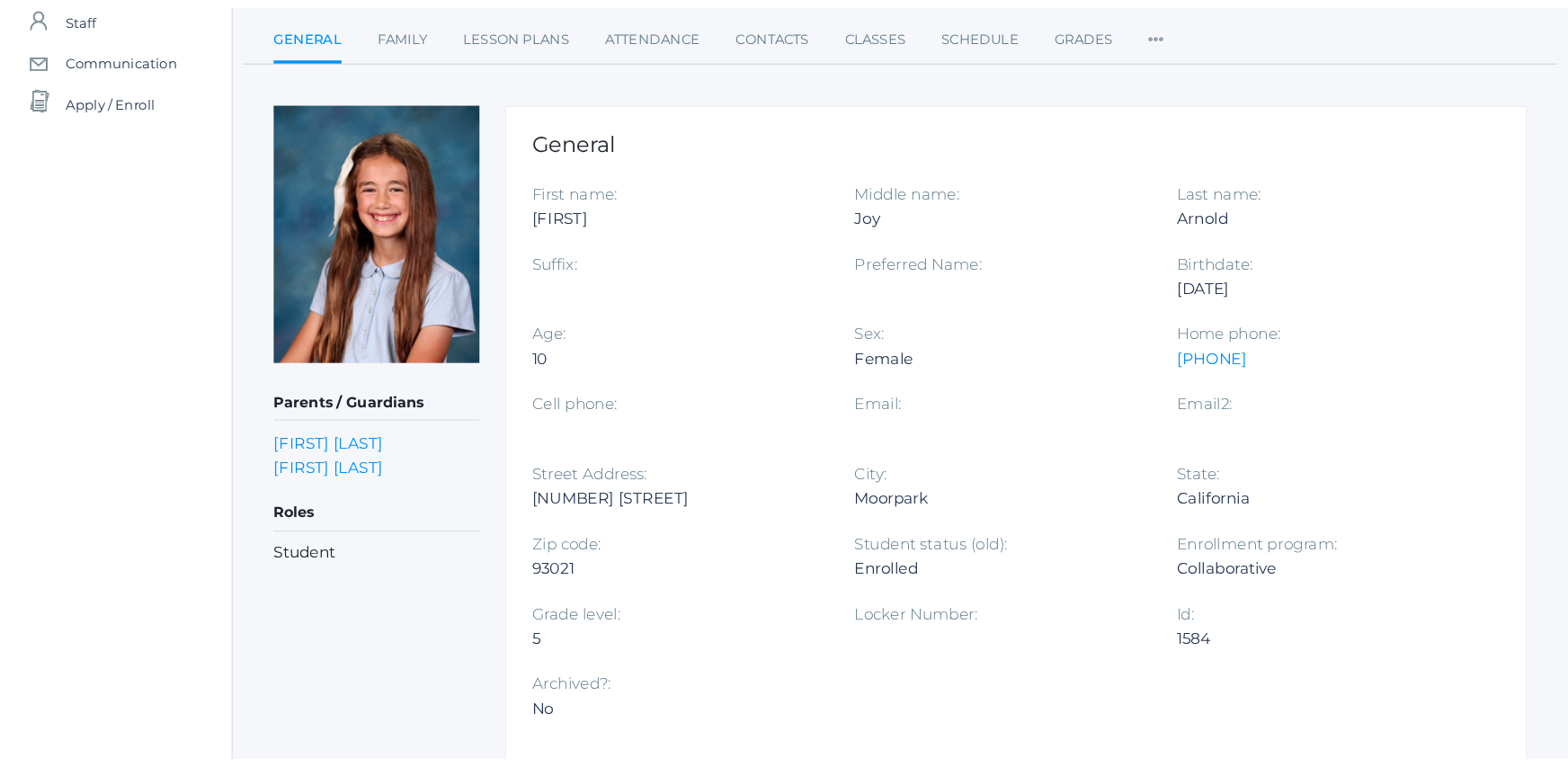 scroll, scrollTop: 0, scrollLeft: 0, axis: both 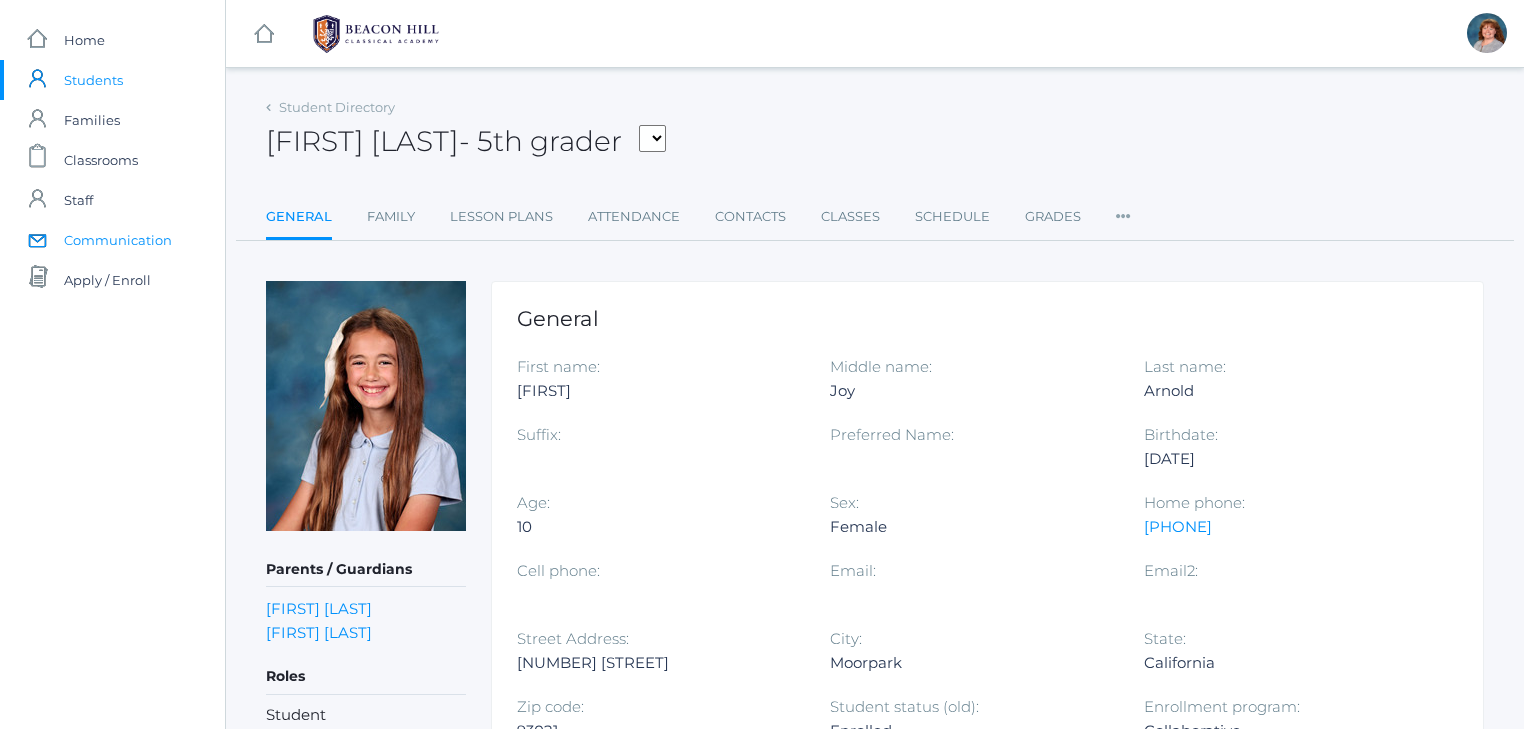 click on "Communication" at bounding box center [118, 240] 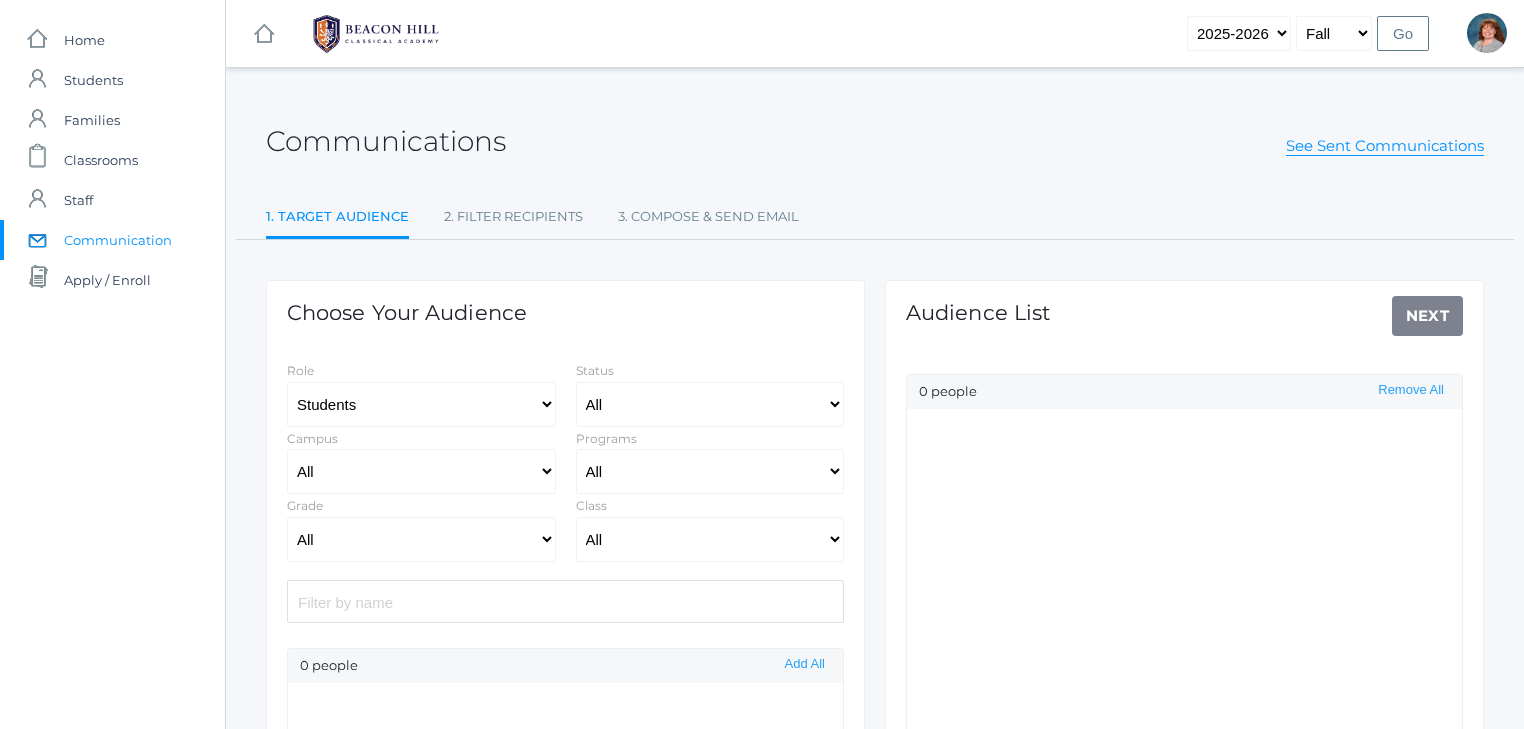 select on "Enrolled" 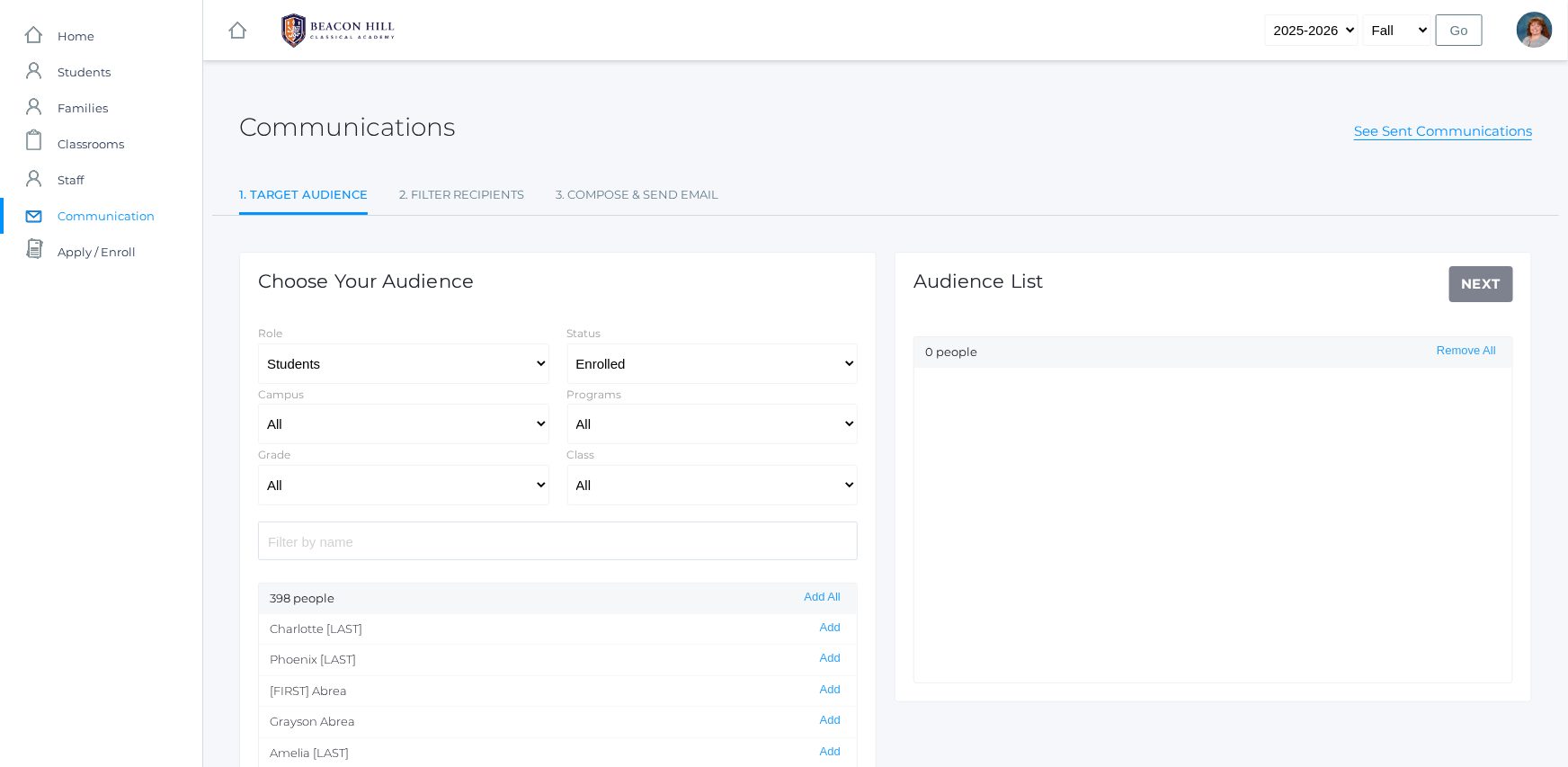 click on "Choose Your Audience Role Students Staff Status All Enrolled Limbo Campus All Upper Campus Lower Campus Programs All Full-Time Collaborative Four-Day Grade All Grammar - Kindergarten - 1st Grade - 2nd Grade - 3rd Grade - 4th Grade - 5th Grade Logic - 6th Grade - 7th Grade - 8th Grade Rhetoric - 9th Grade - 10th Grade - 11th Grade - 12th Grade Class All 01LA - First Grade Barber 01LA - First Grade Watson 02LA - Second Grade Balli 02LA - Second Grade Nicholls 03LA - Third Grade Deutsch 03LA - Third Grade Webster 04LA - Fourth Grade Bradley 04LA - Fourth Grade Chaffin 05ART - Art 5 Bence 05ART - Art 5 Salazar 05CITIZEN - Citizenship and Stewardship 5 Bence 05CITIZEN - Citizenship and Stewardship 5 Salazar 05LA - Language Arts 5 Bence 05LA - Language Arts 5 Salazar 05LATIN - Latin 5 Bence 05LATIN - Latin 5 Salazar 05MATH - Mathematics 5 Bence 05MATH - Mathematics 5 Salazar 05SCI - Science 5 Bence 05SCI - Science 5 Salazar 05SOCS - Social Studies 5 Bence 05SOCS - Social Studies 5 Salazar 06ART - Art 6 398   people" 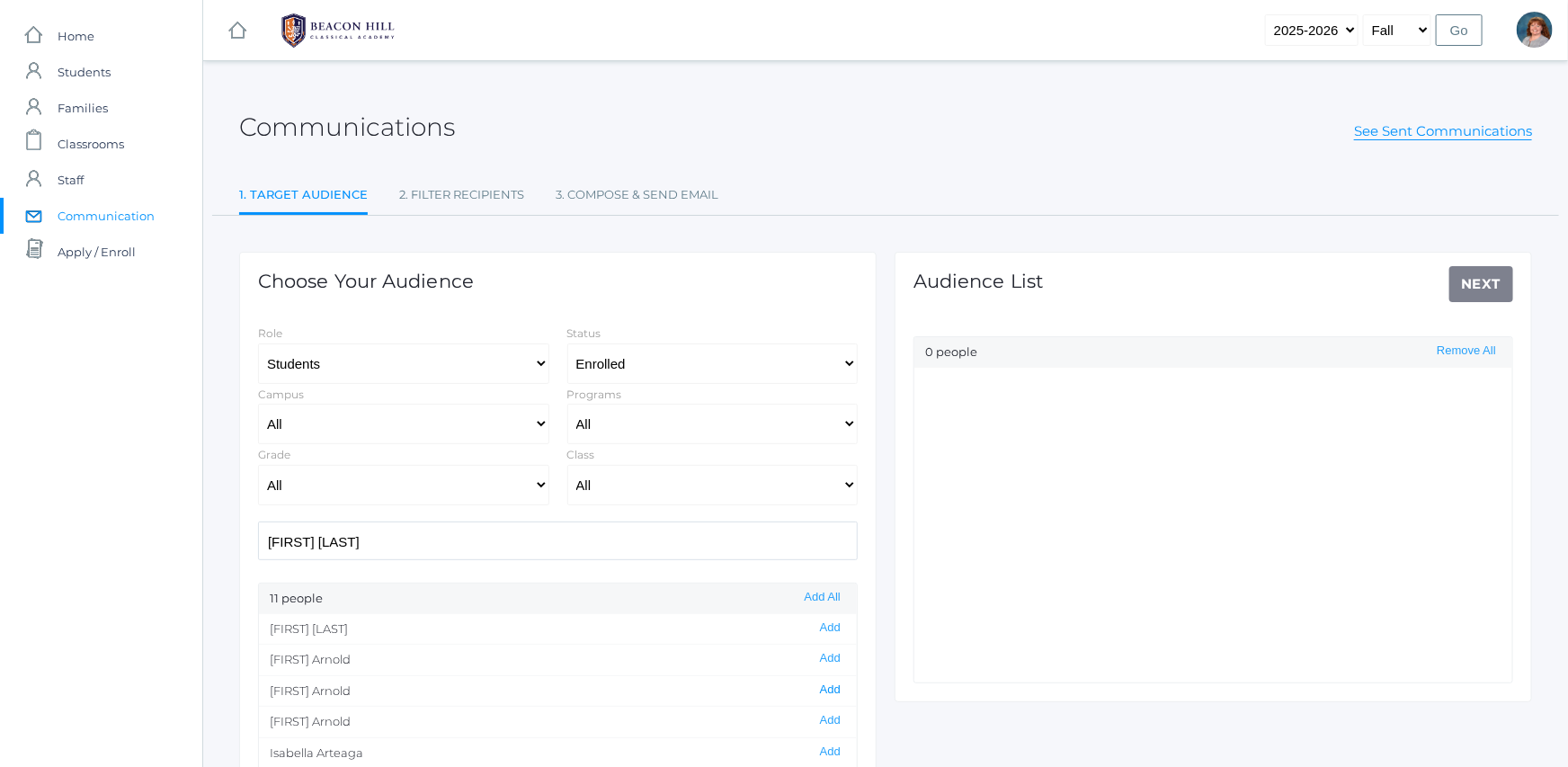 click on "Add" 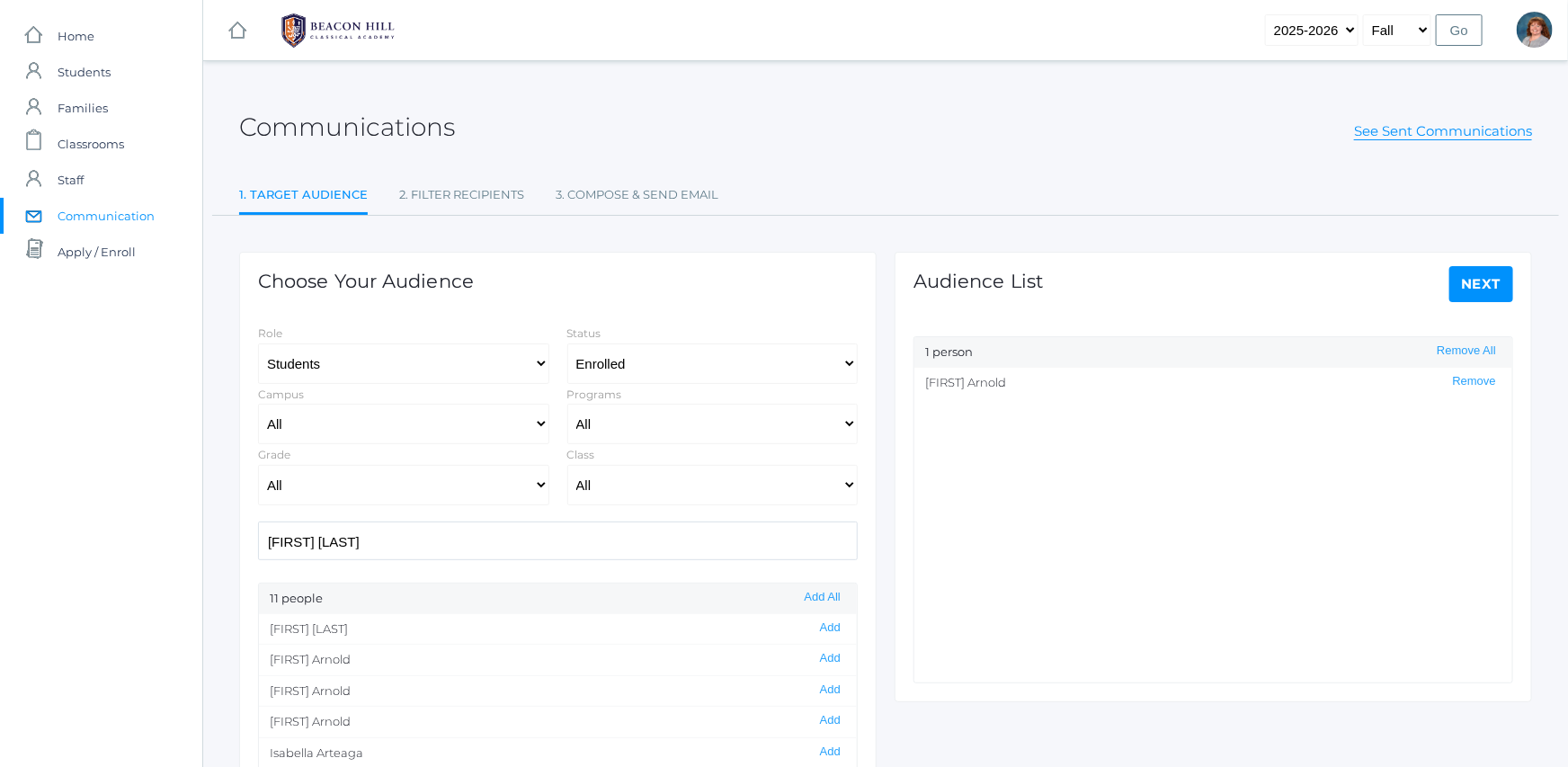 drag, startPoint x: 352, startPoint y: 540, endPoint x: 186, endPoint y: 531, distance: 166.2438 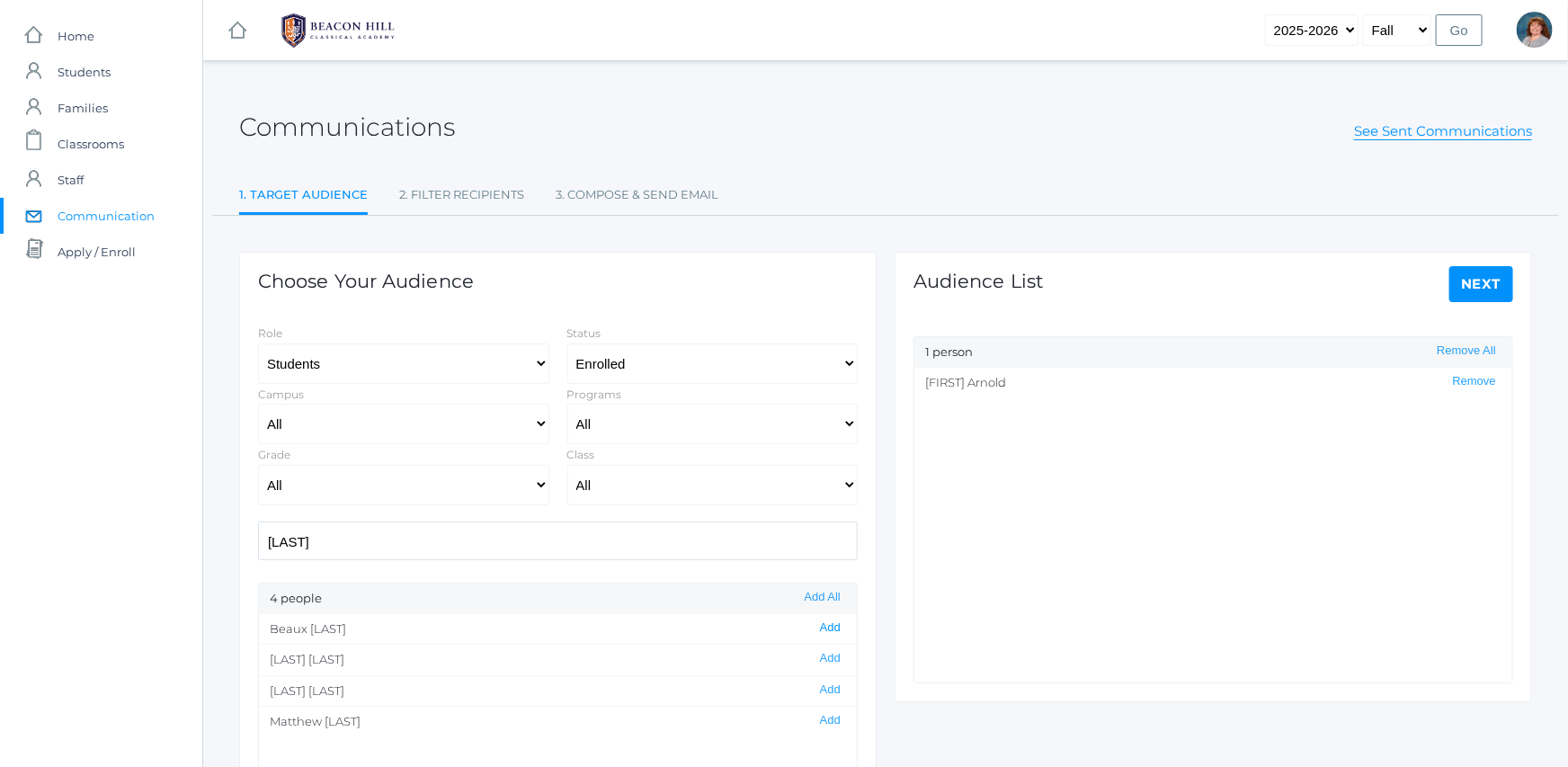 click on "Add" 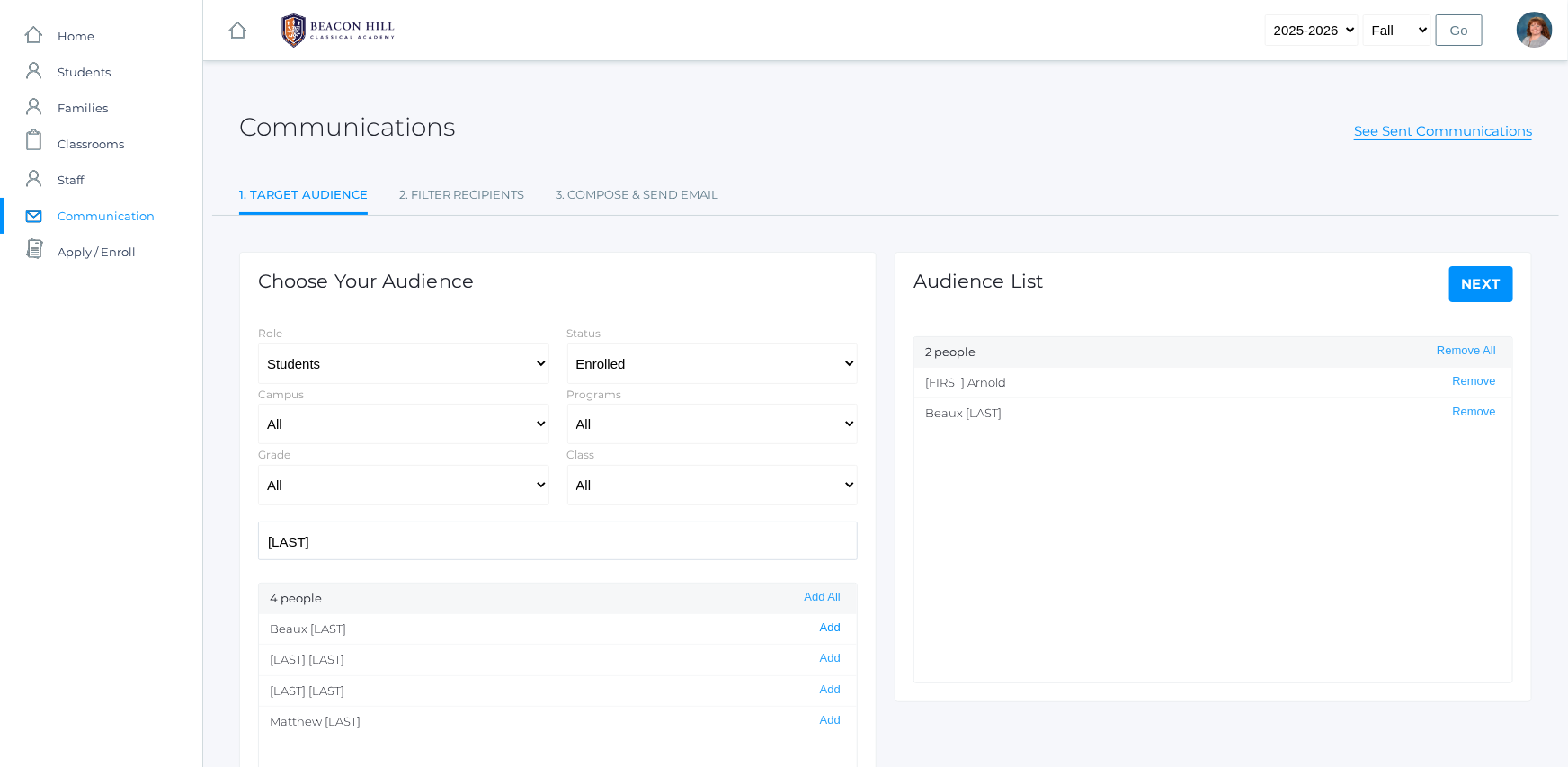 click on "Add" 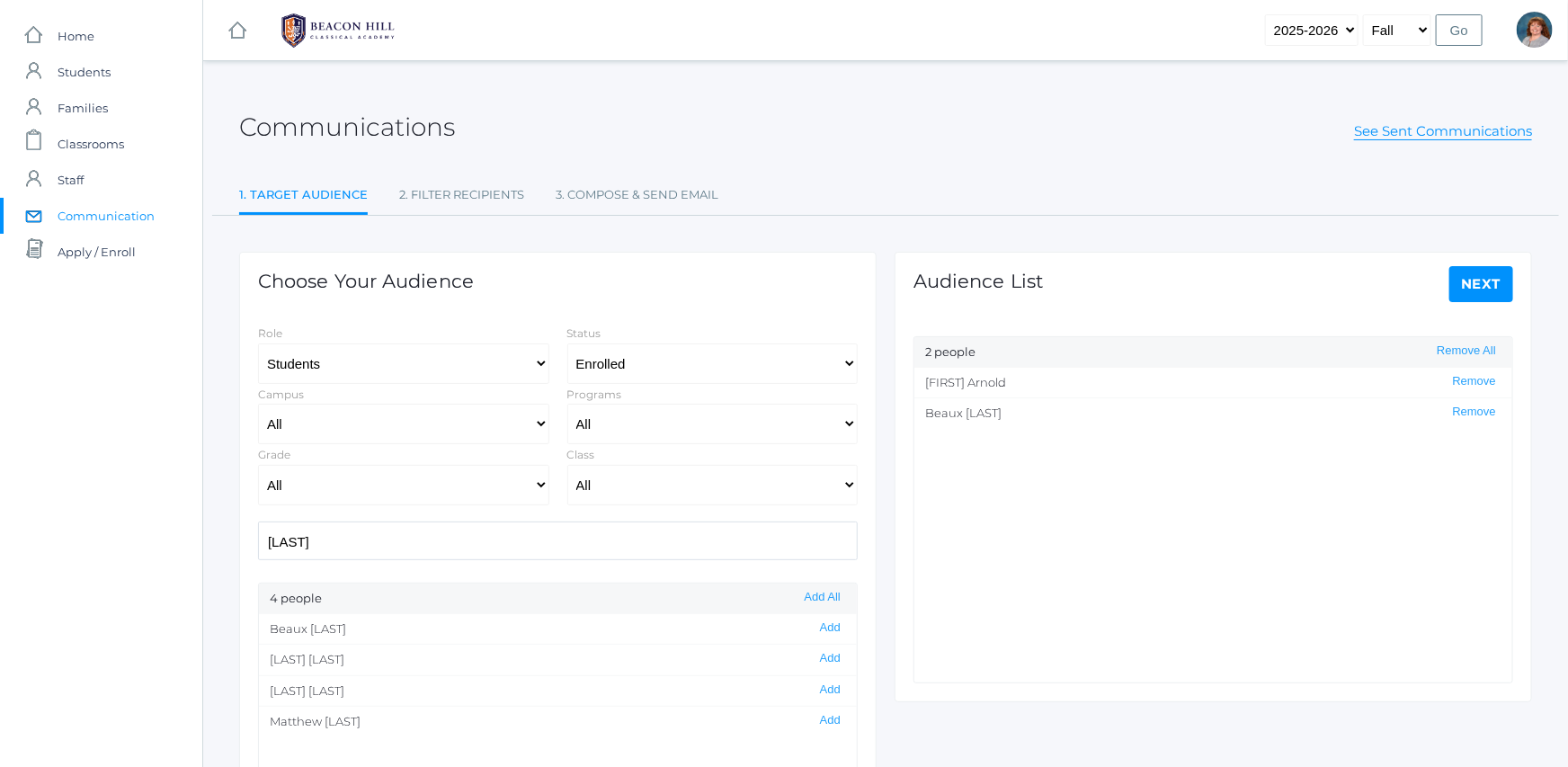 click on "[LAST]" 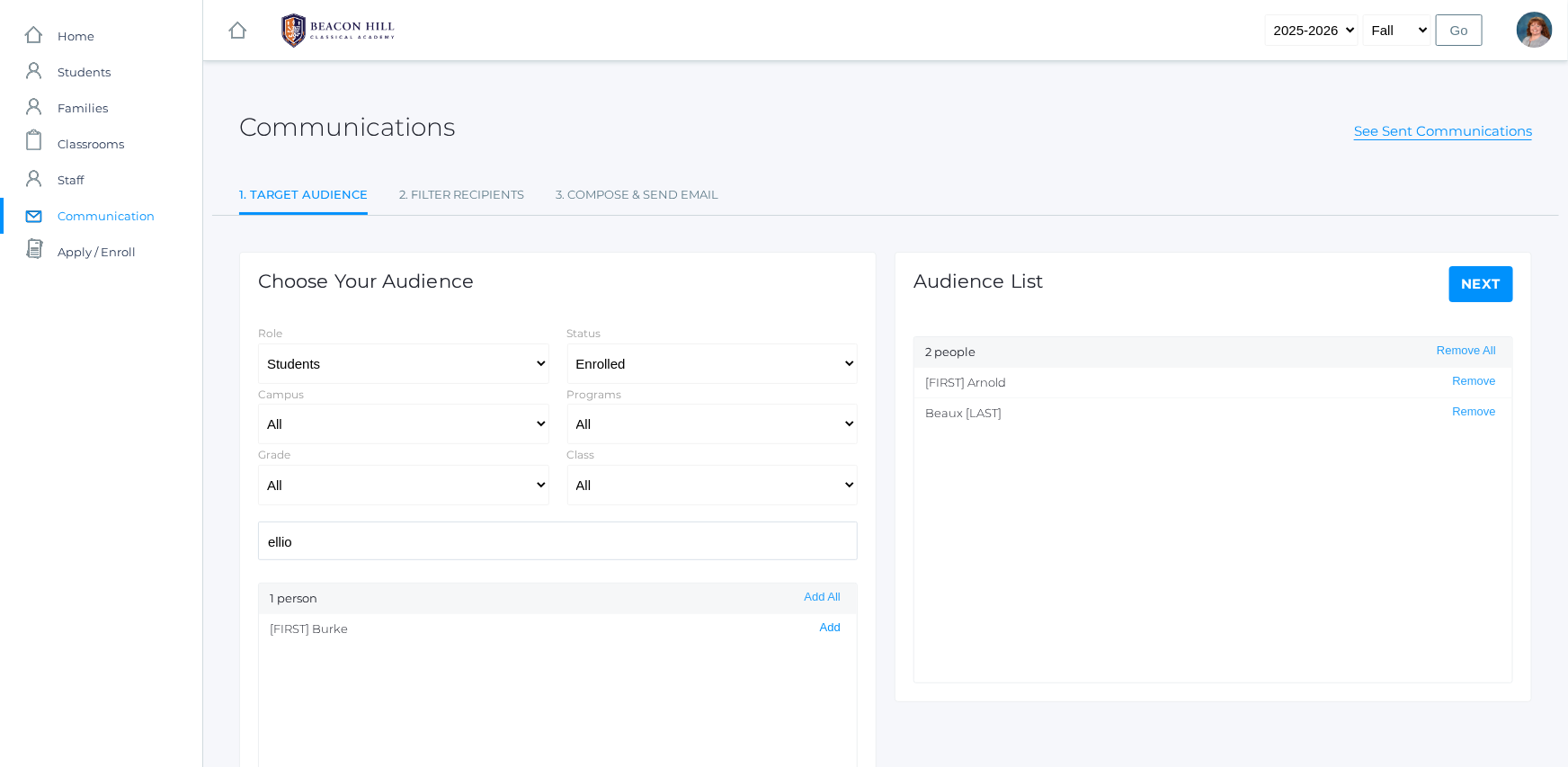 click on "Add" 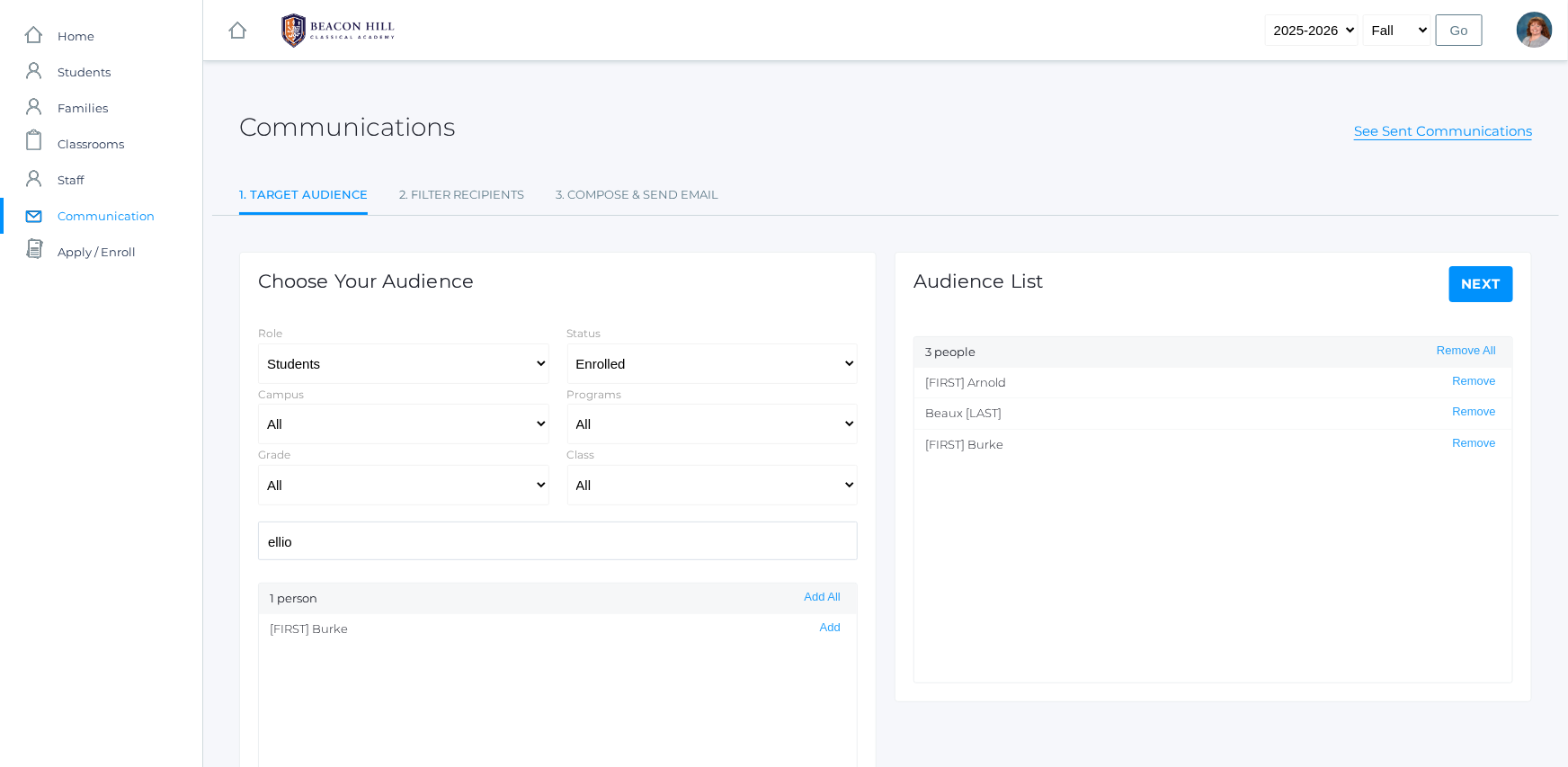 click on "ellio" 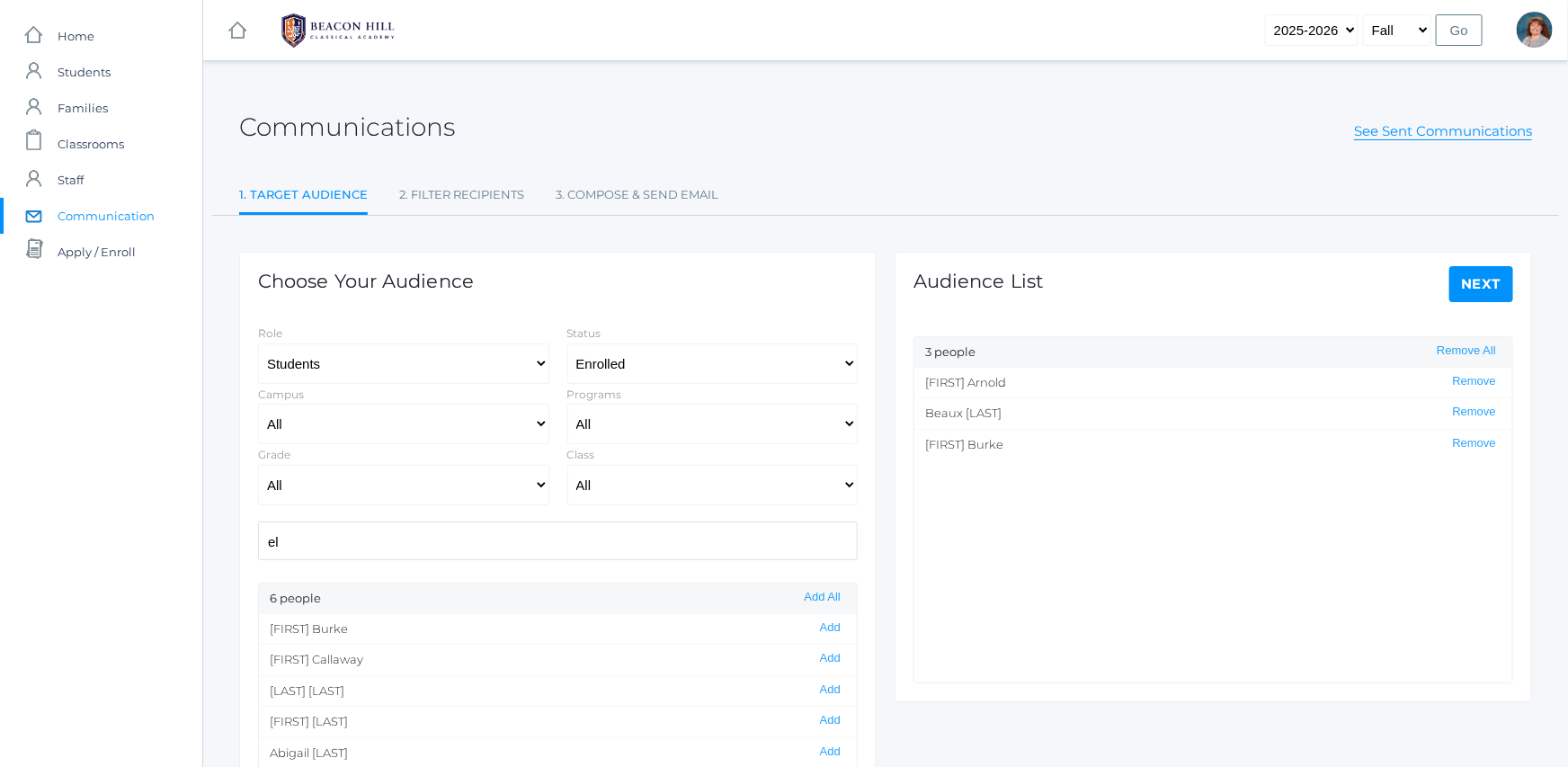 type on "e" 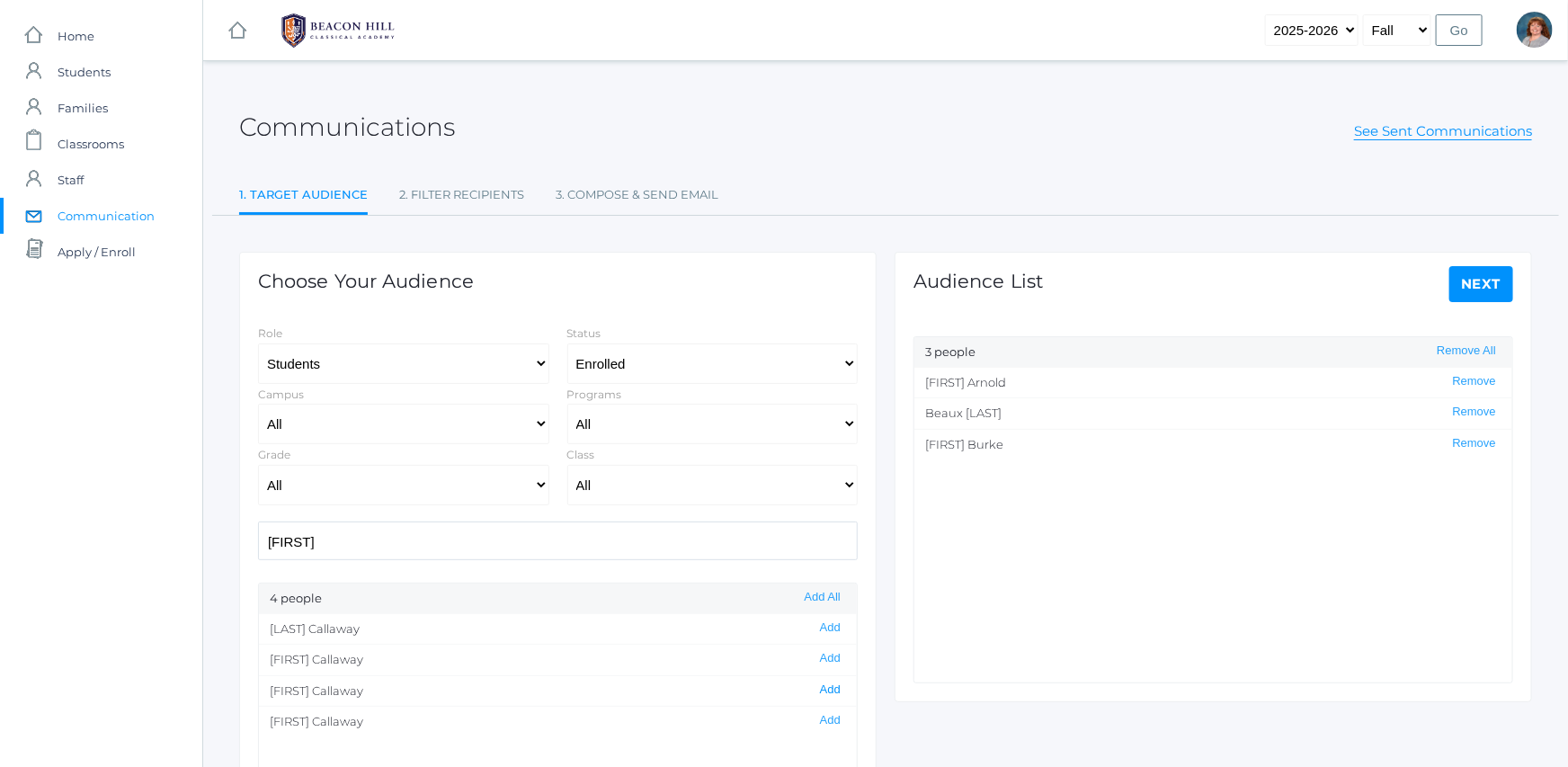 click on "Add" 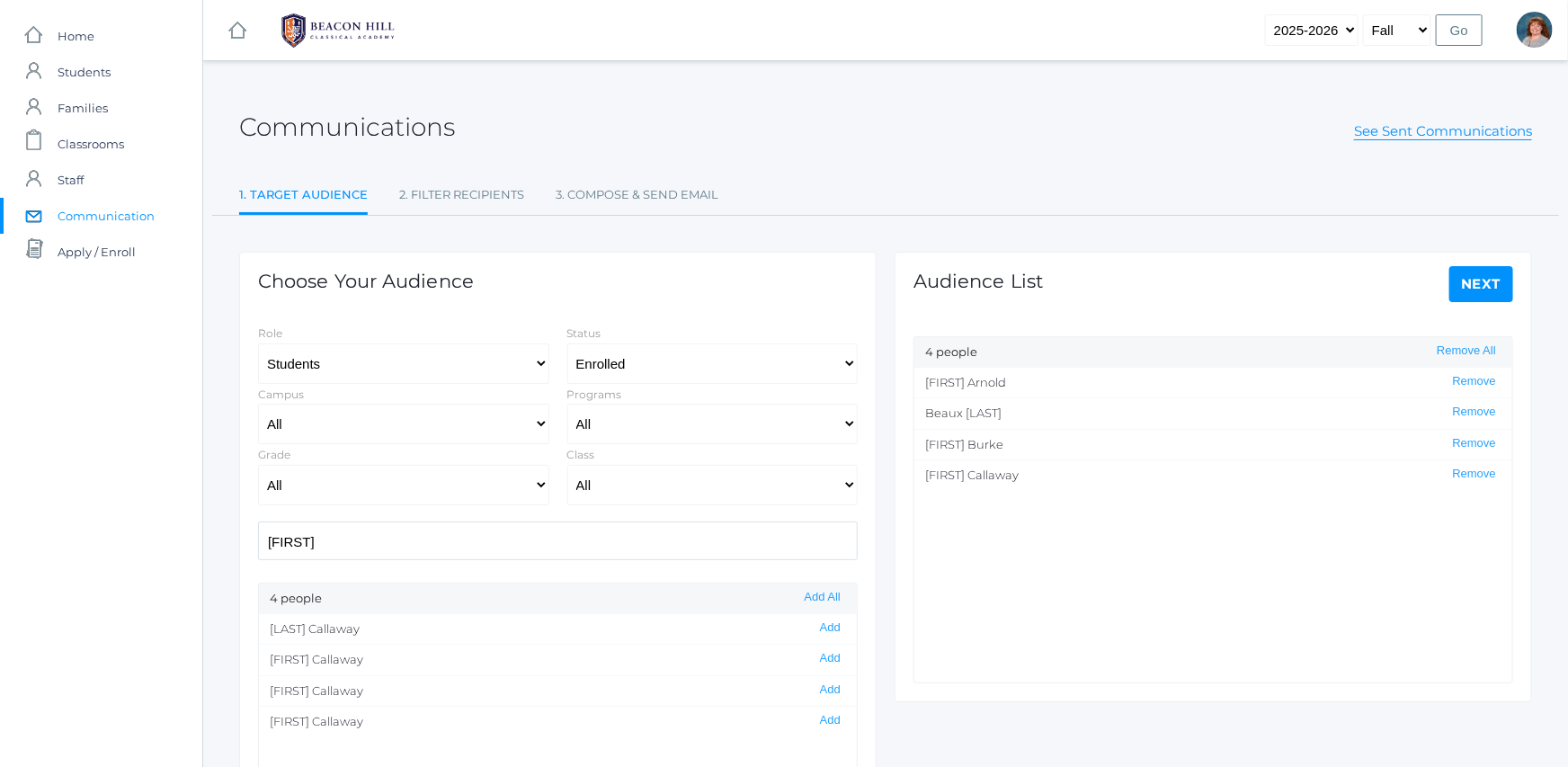 drag, startPoint x: 354, startPoint y: 536, endPoint x: 191, endPoint y: 529, distance: 163.15024 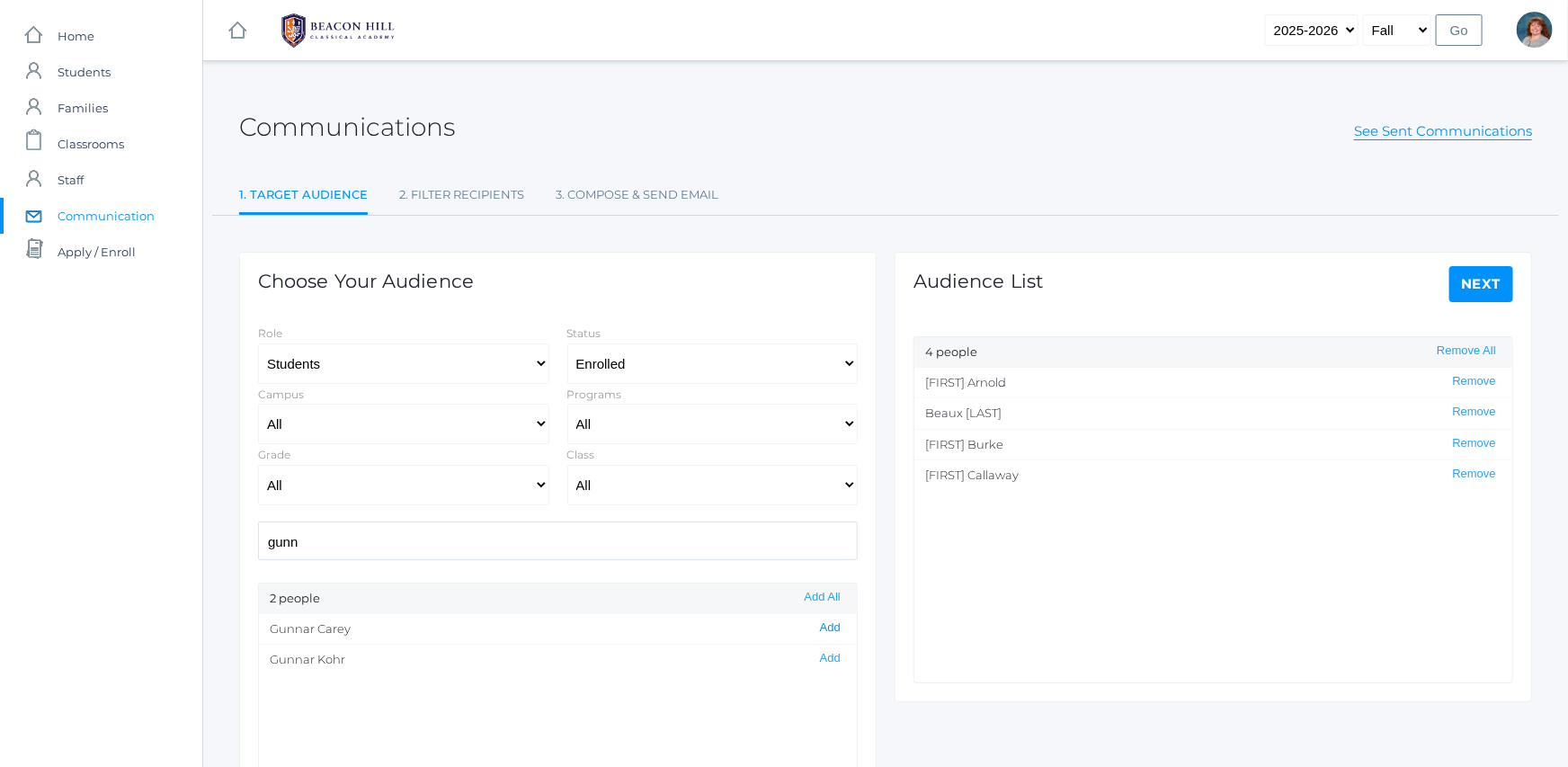 click on "Add" 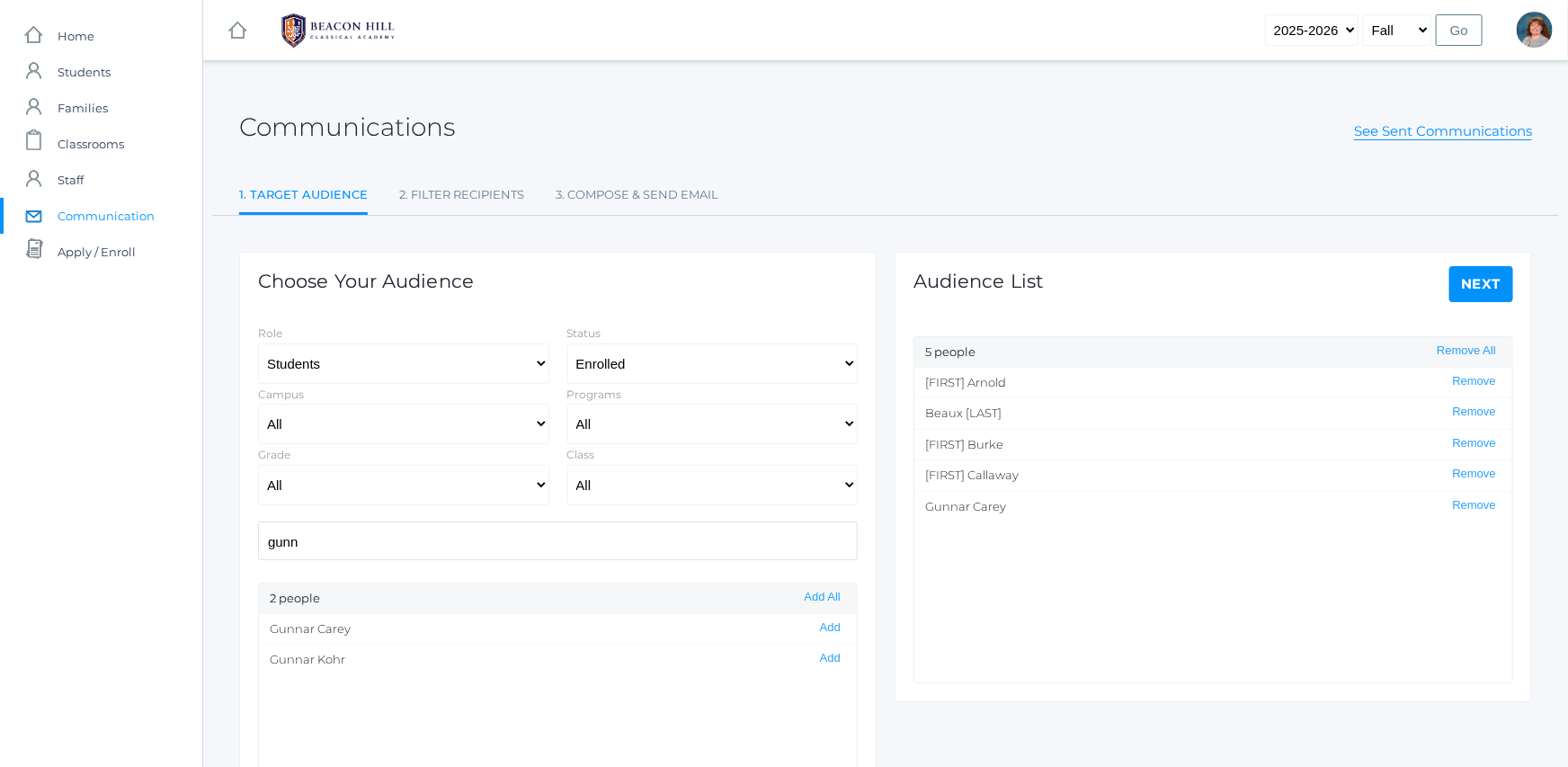 scroll, scrollTop: 1, scrollLeft: 0, axis: vertical 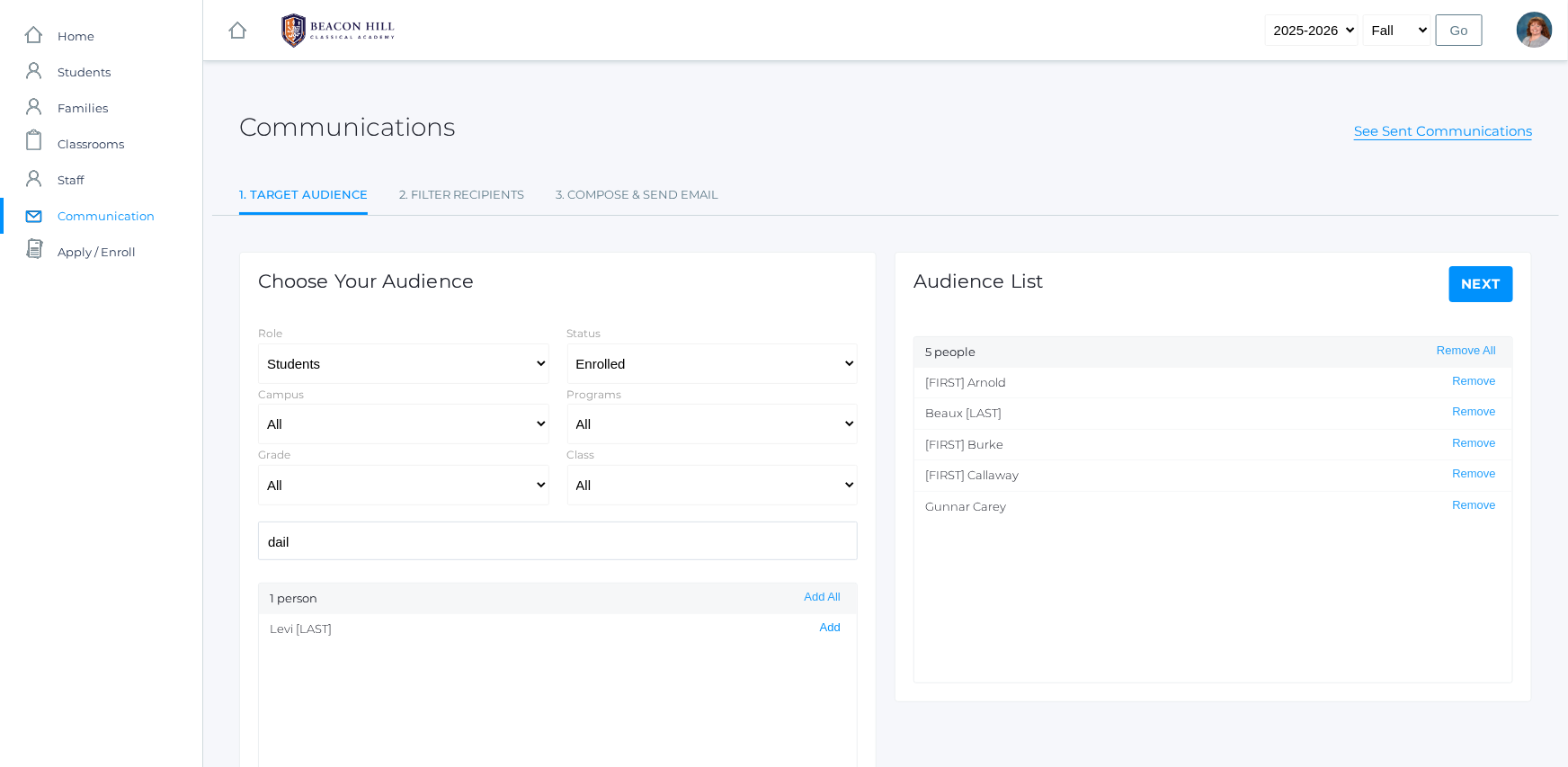 click on "Add" 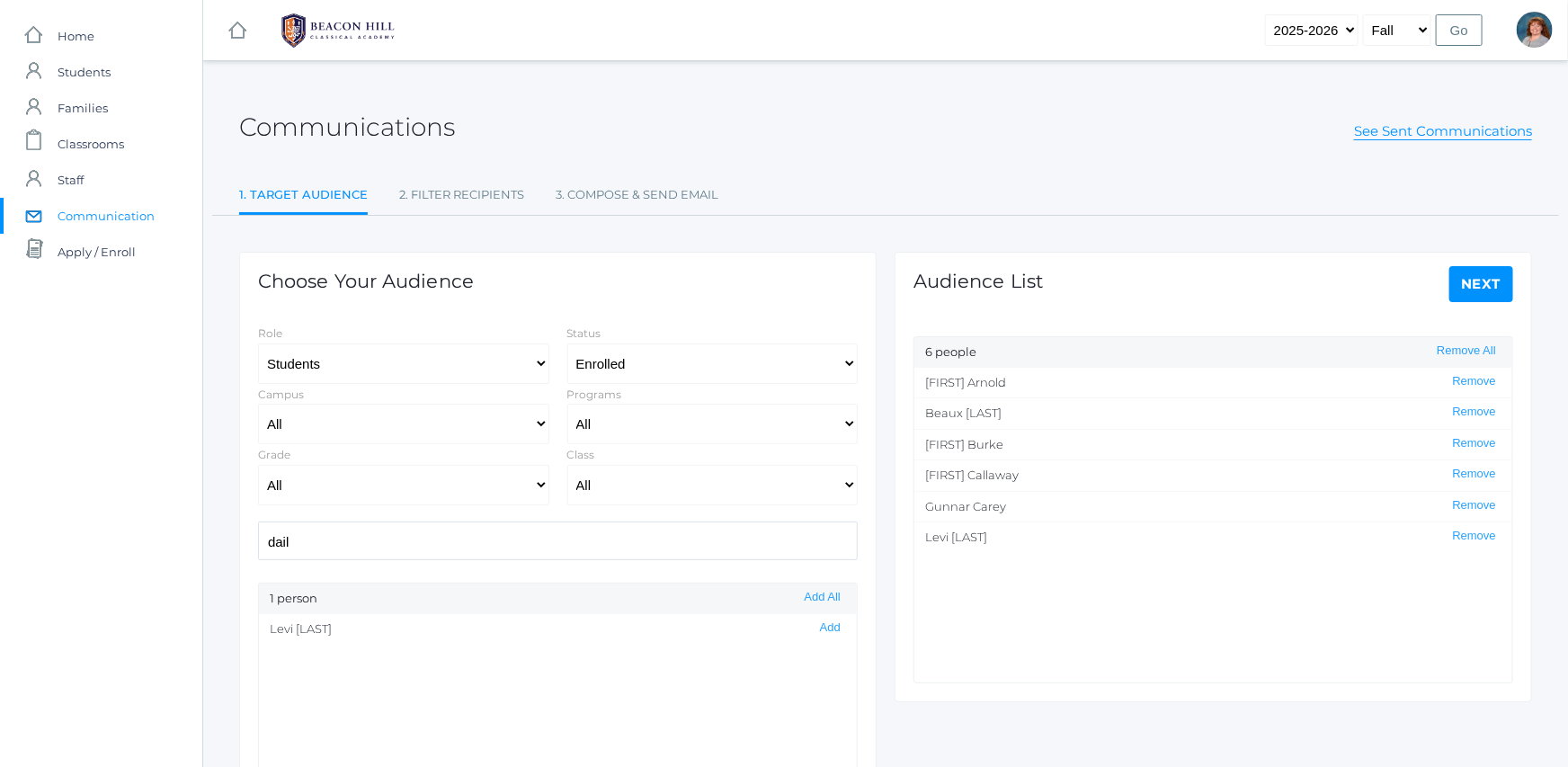 drag, startPoint x: 351, startPoint y: 540, endPoint x: 230, endPoint y: 533, distance: 121.20231 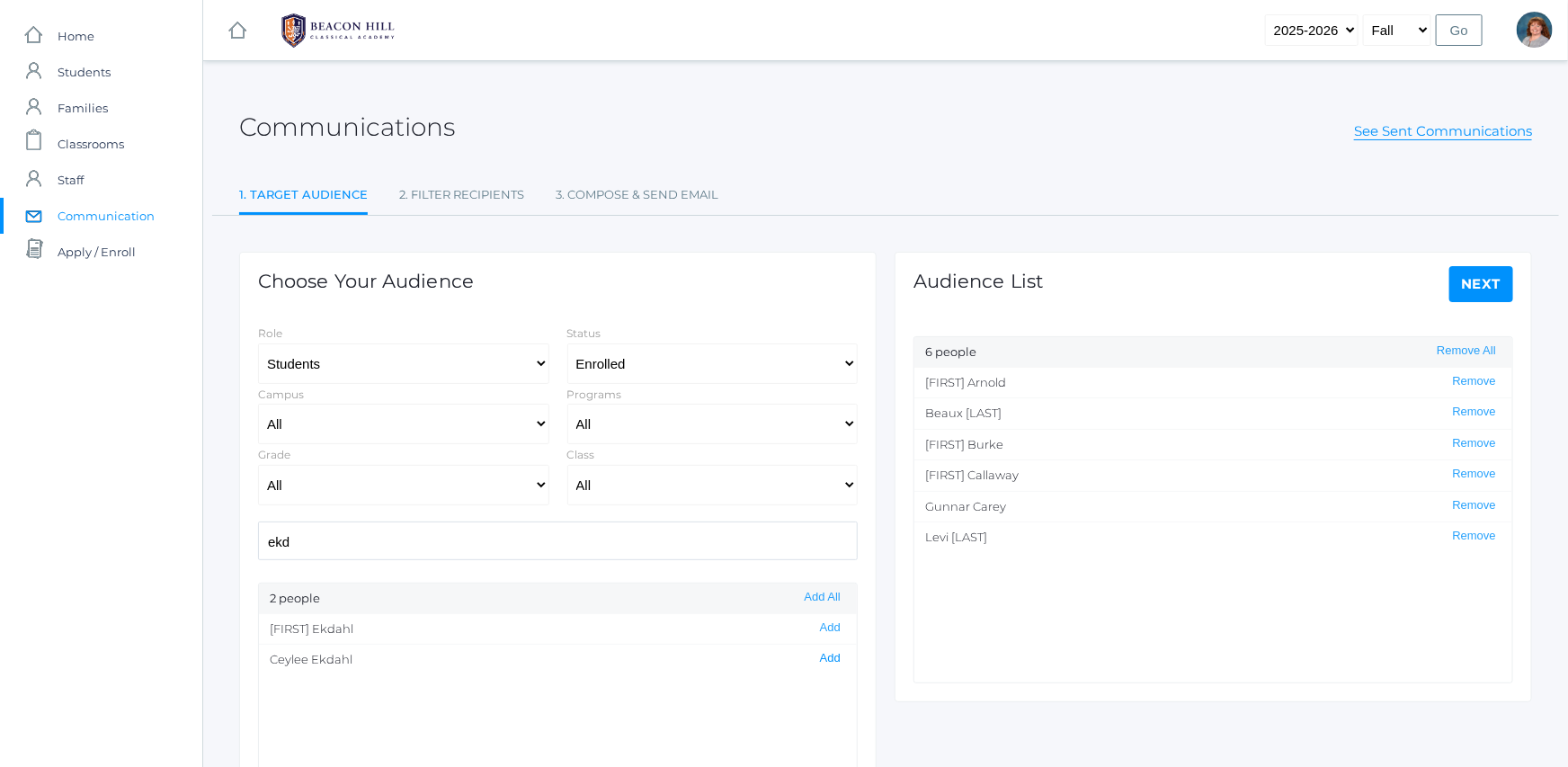 click on "Add" 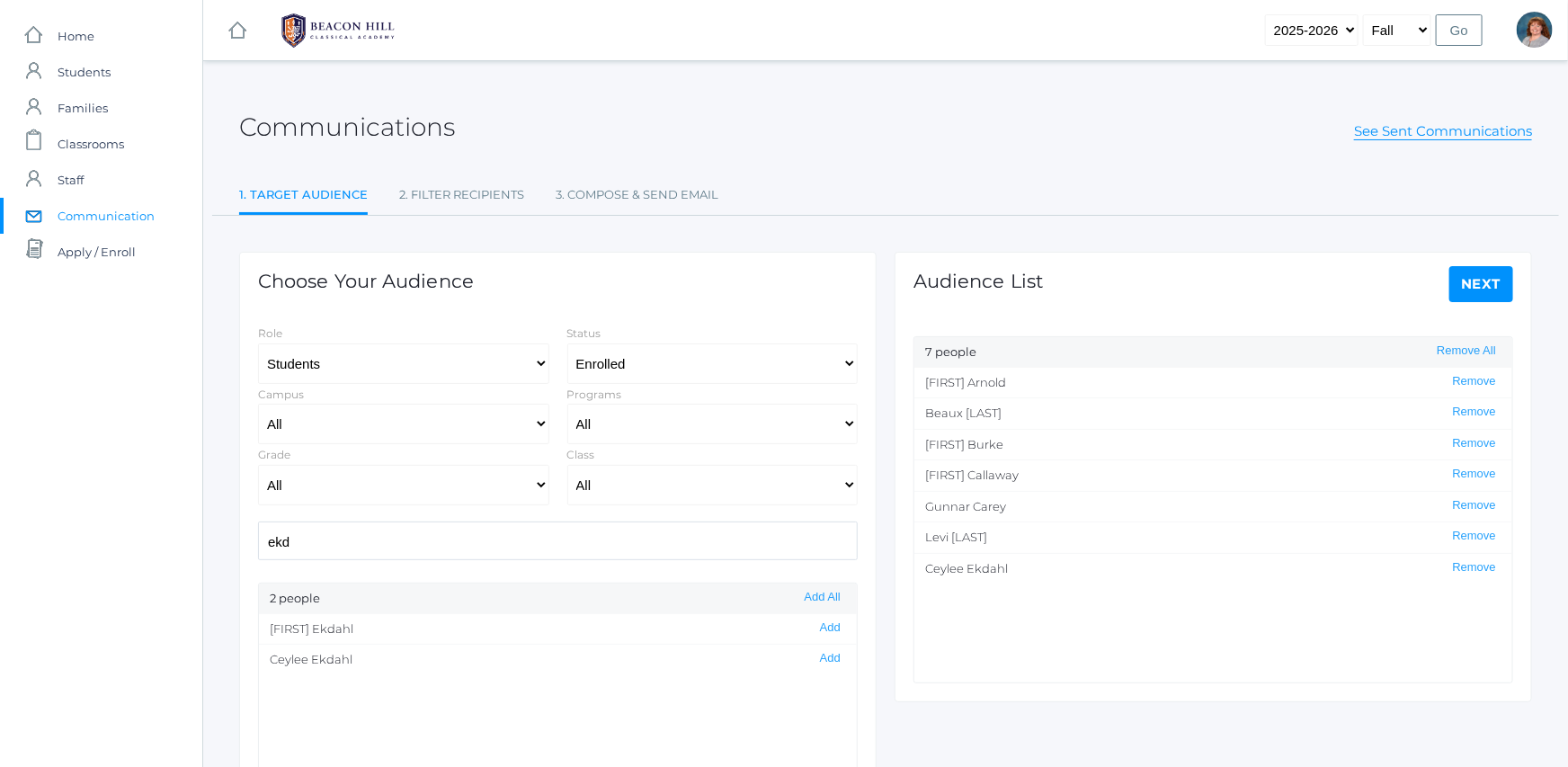 drag, startPoint x: 339, startPoint y: 531, endPoint x: 22, endPoint y: 544, distance: 317.2664 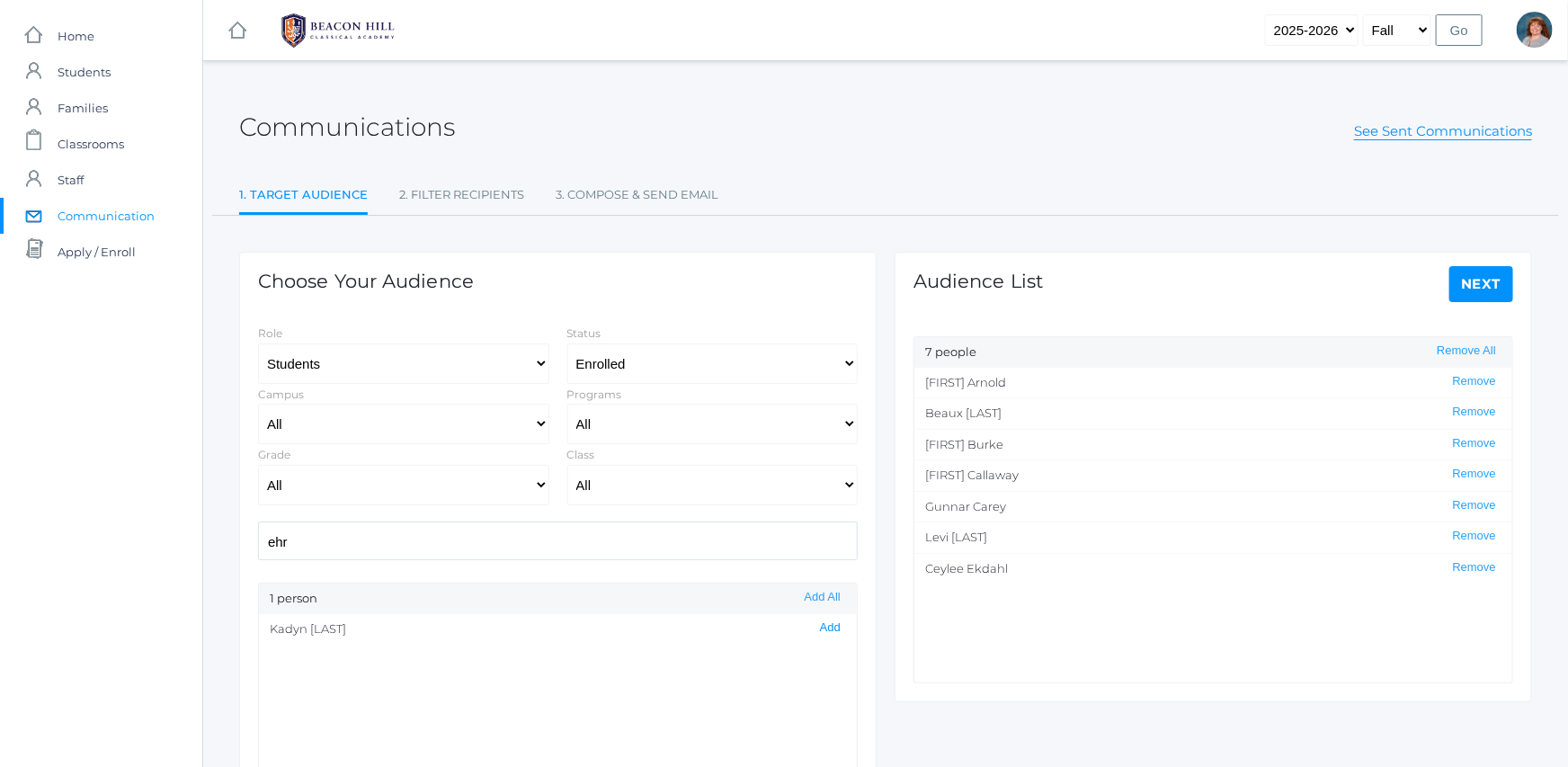 click on "Add" 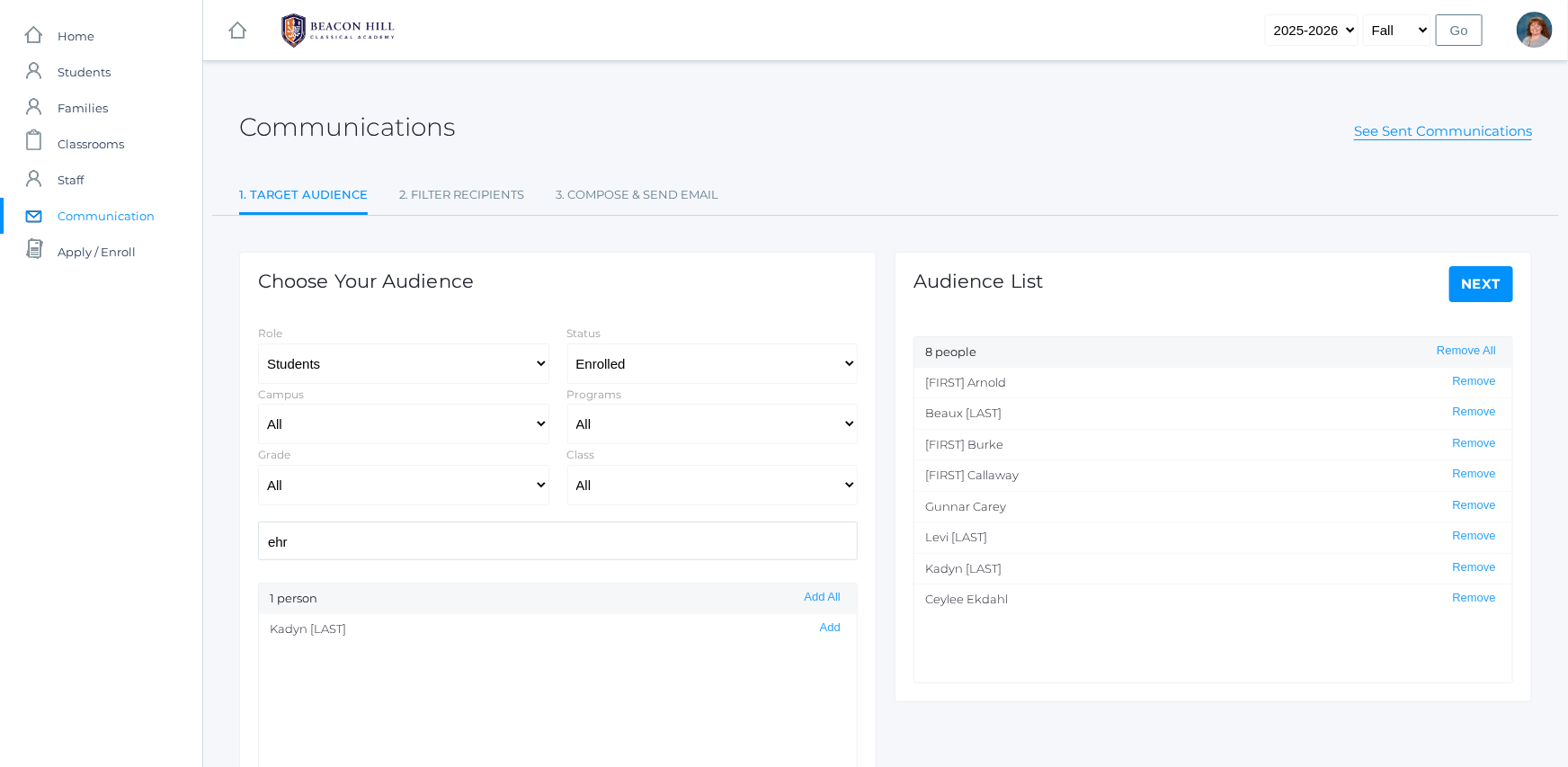 drag, startPoint x: 602, startPoint y: 538, endPoint x: 138, endPoint y: 525, distance: 464.1821 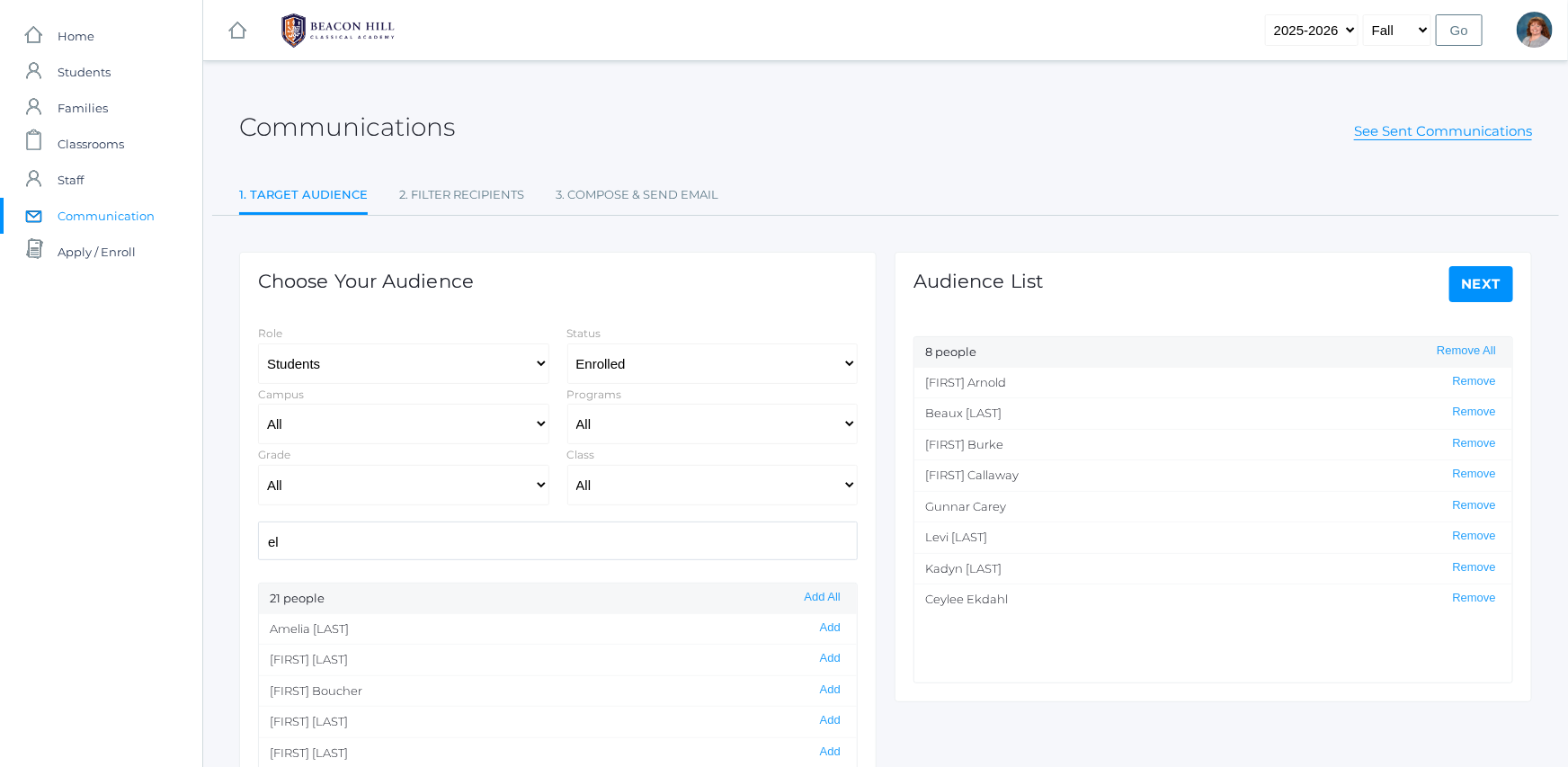 type on "e" 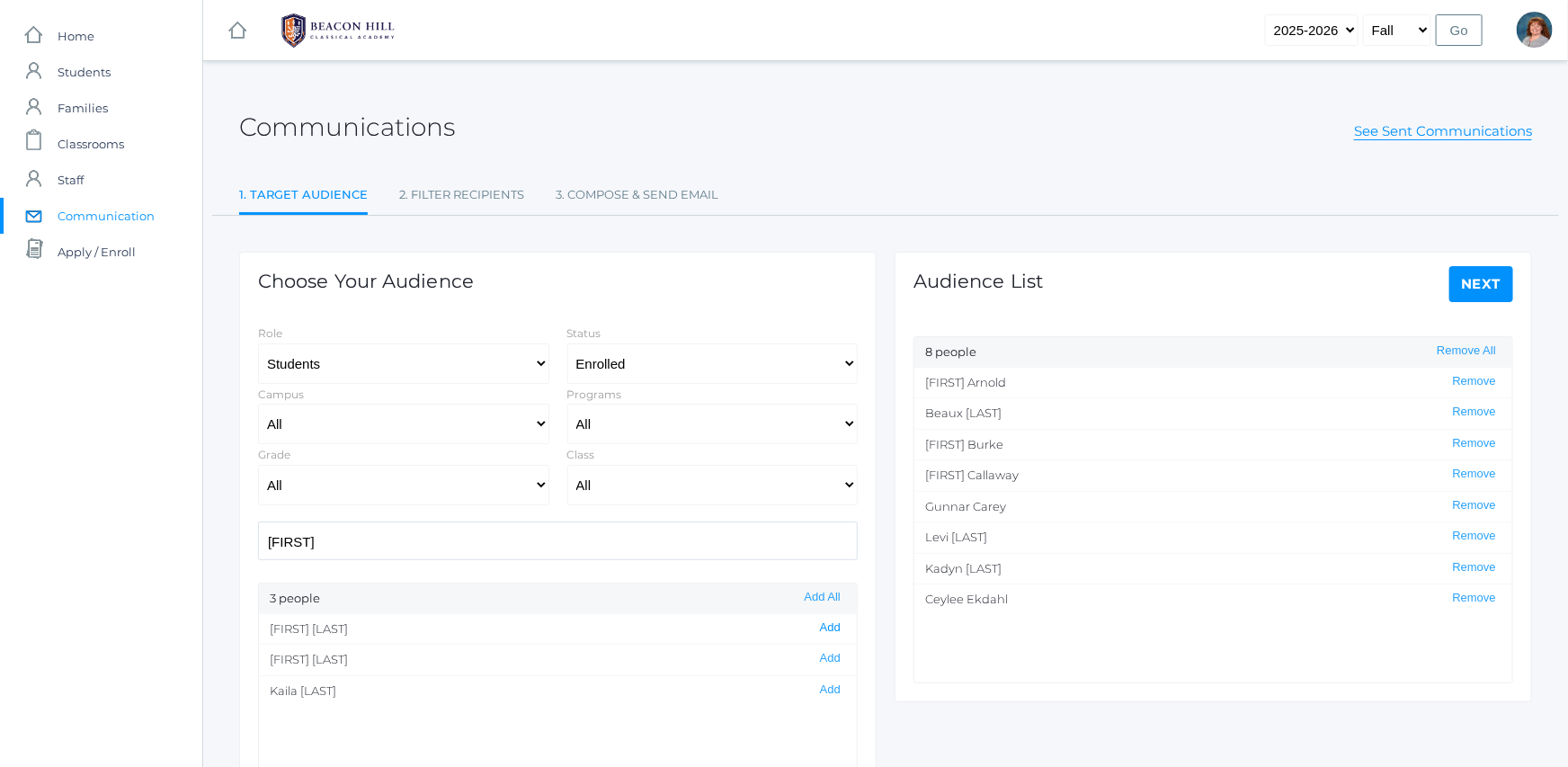 click on "Add" 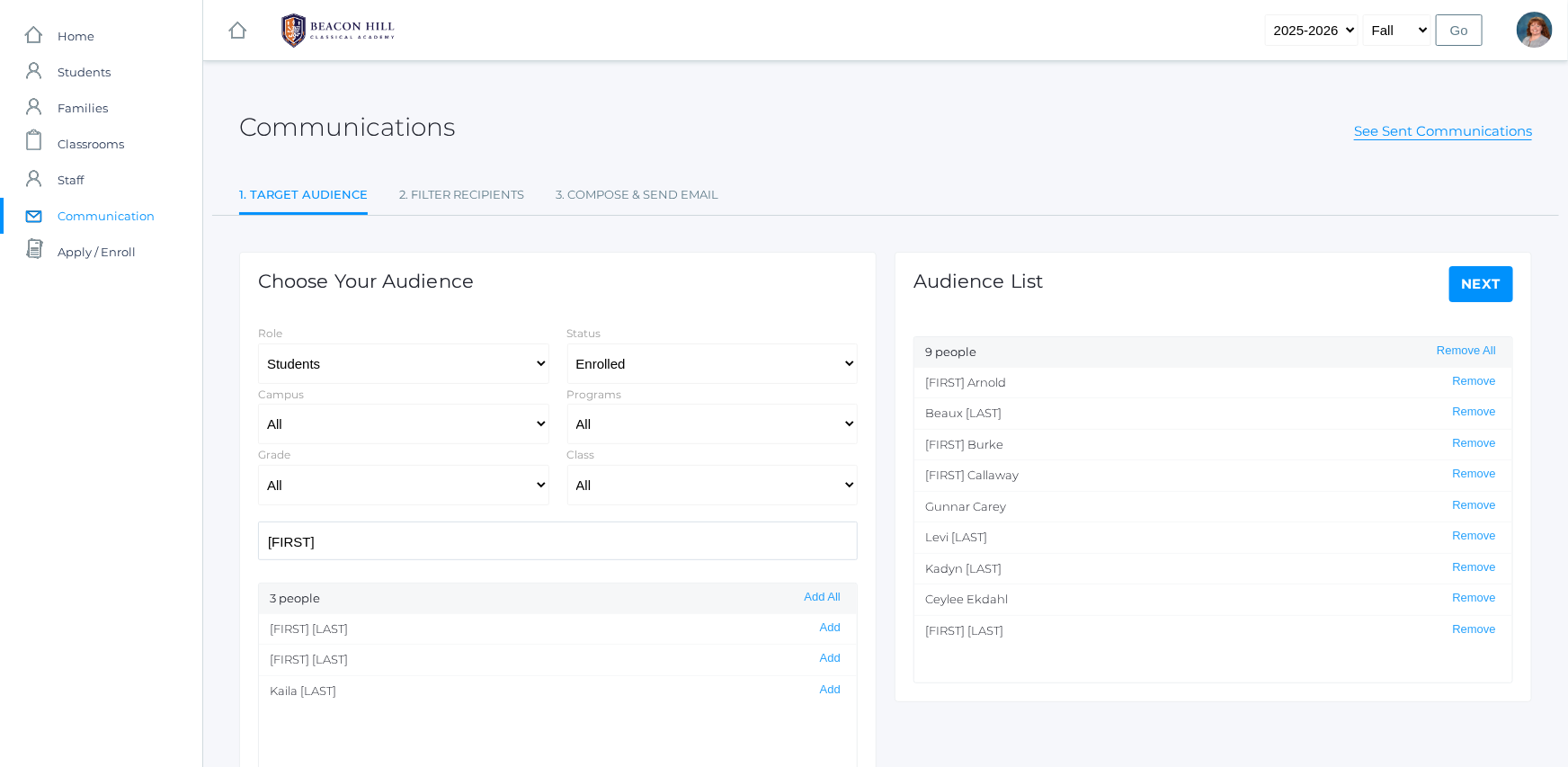 drag, startPoint x: 379, startPoint y: 536, endPoint x: 51, endPoint y: 530, distance: 328.0549 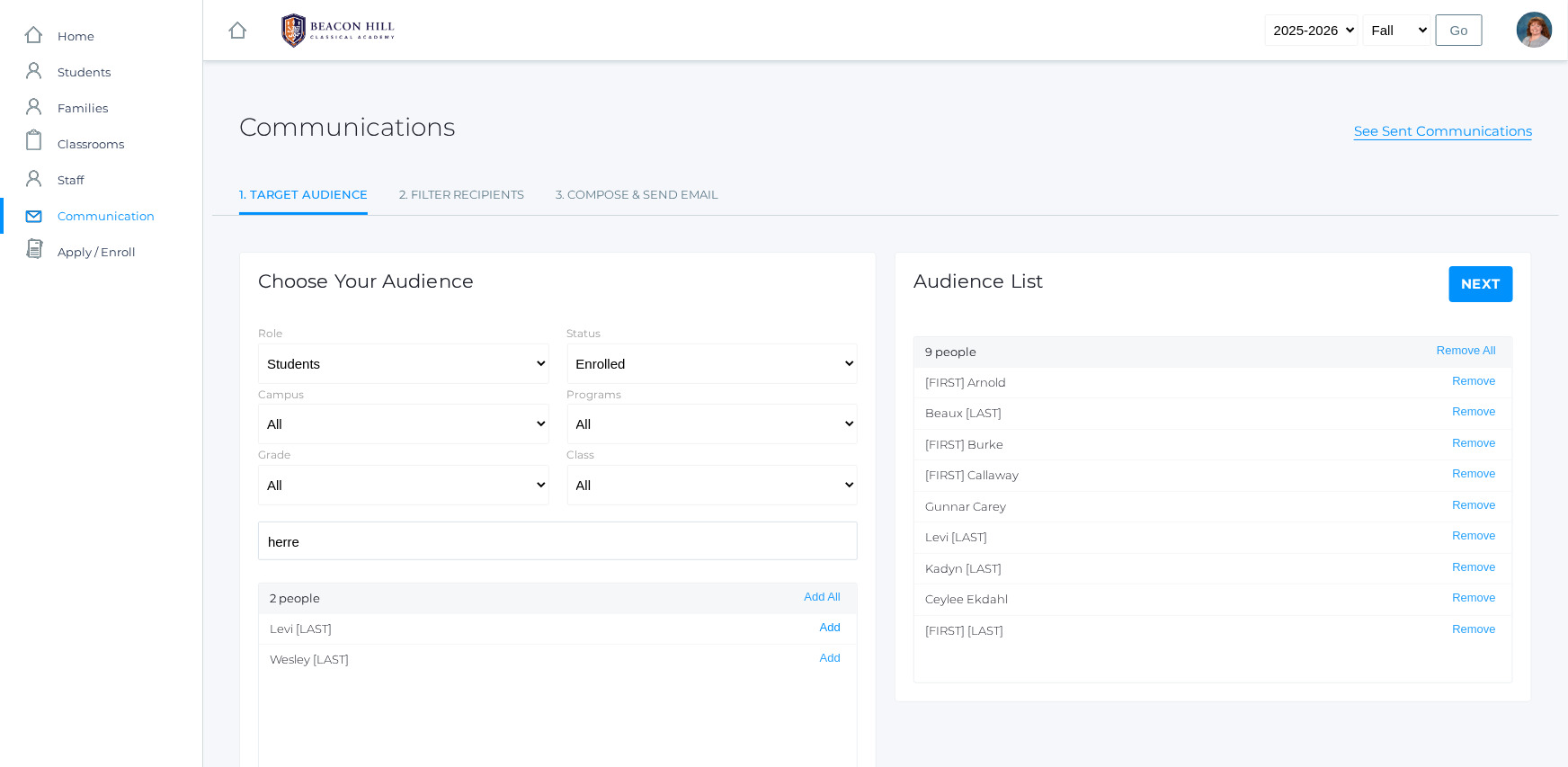 click on "Add" 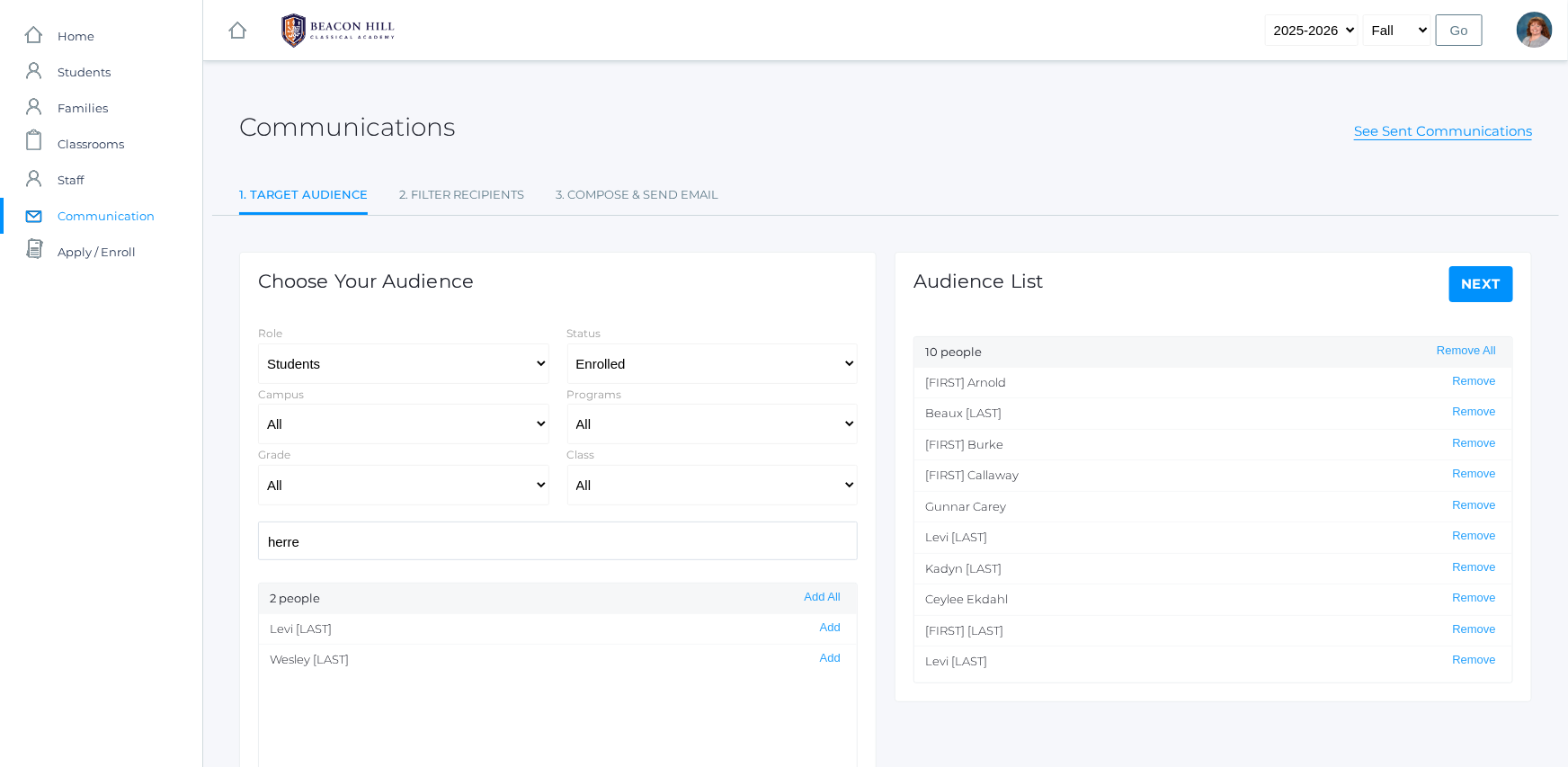 drag, startPoint x: 374, startPoint y: 530, endPoint x: 33, endPoint y: 536, distance: 341.05278 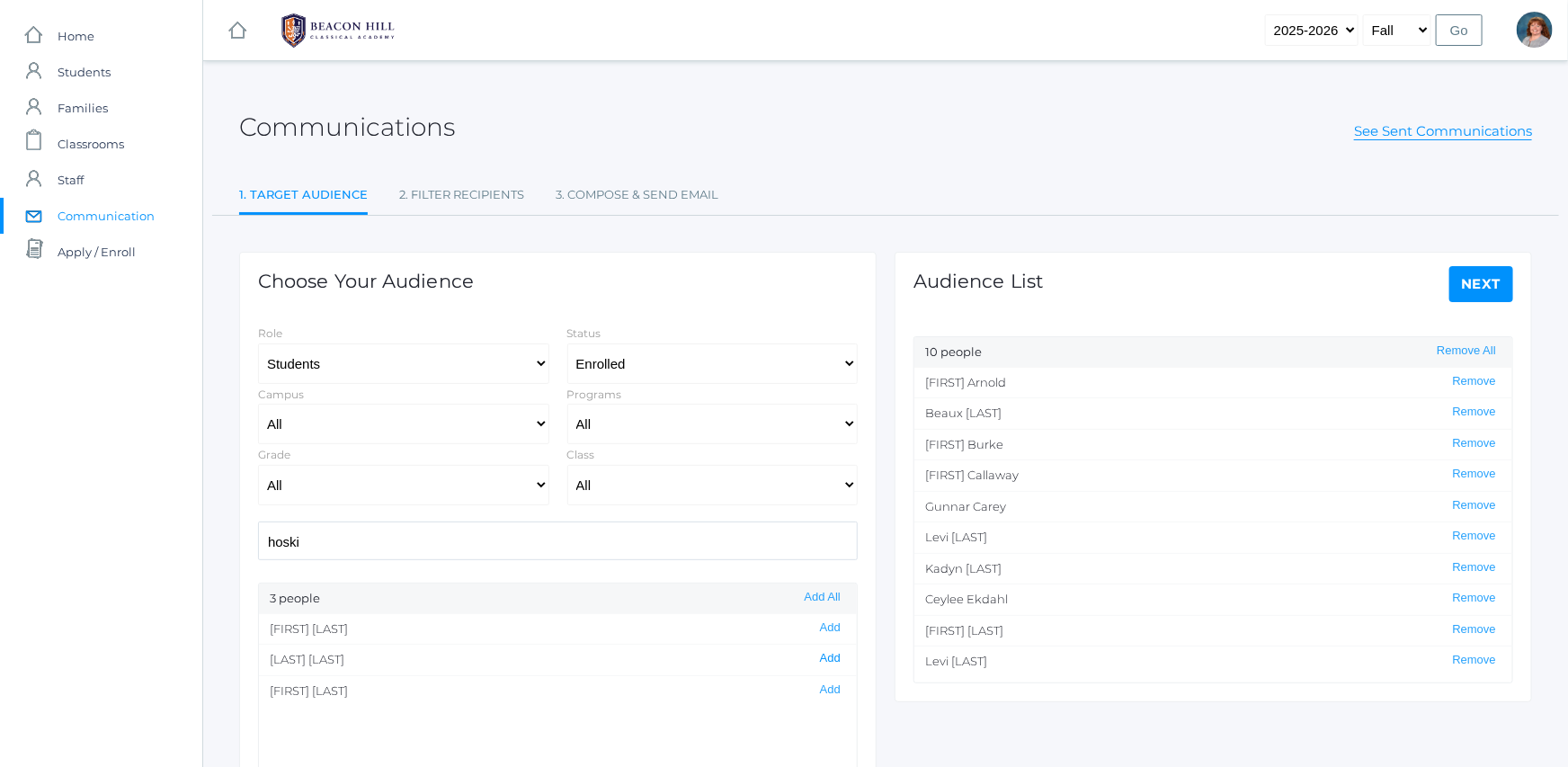 click on "Add" 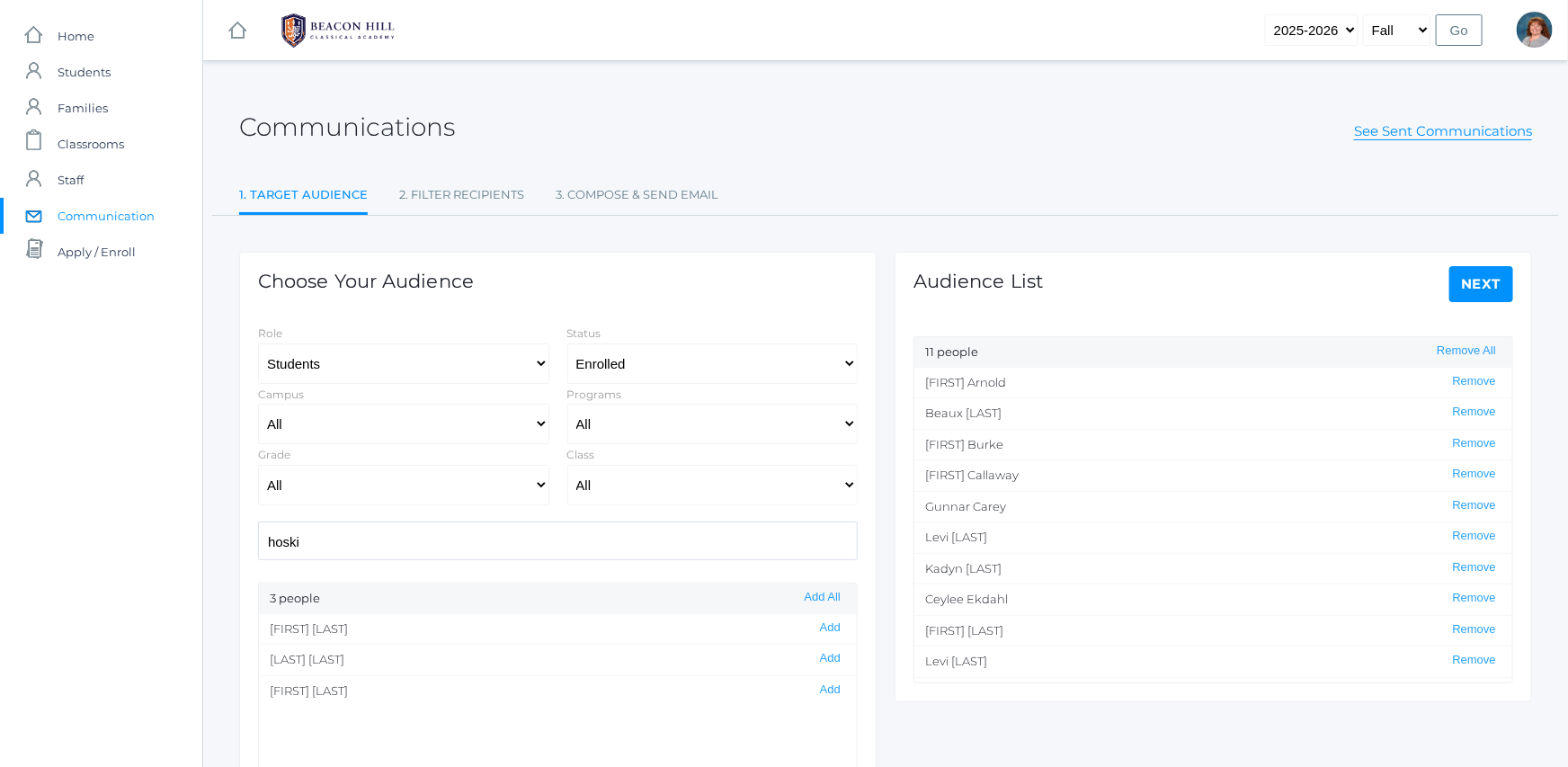 drag, startPoint x: 501, startPoint y: 534, endPoint x: 93, endPoint y: 507, distance: 408.8924 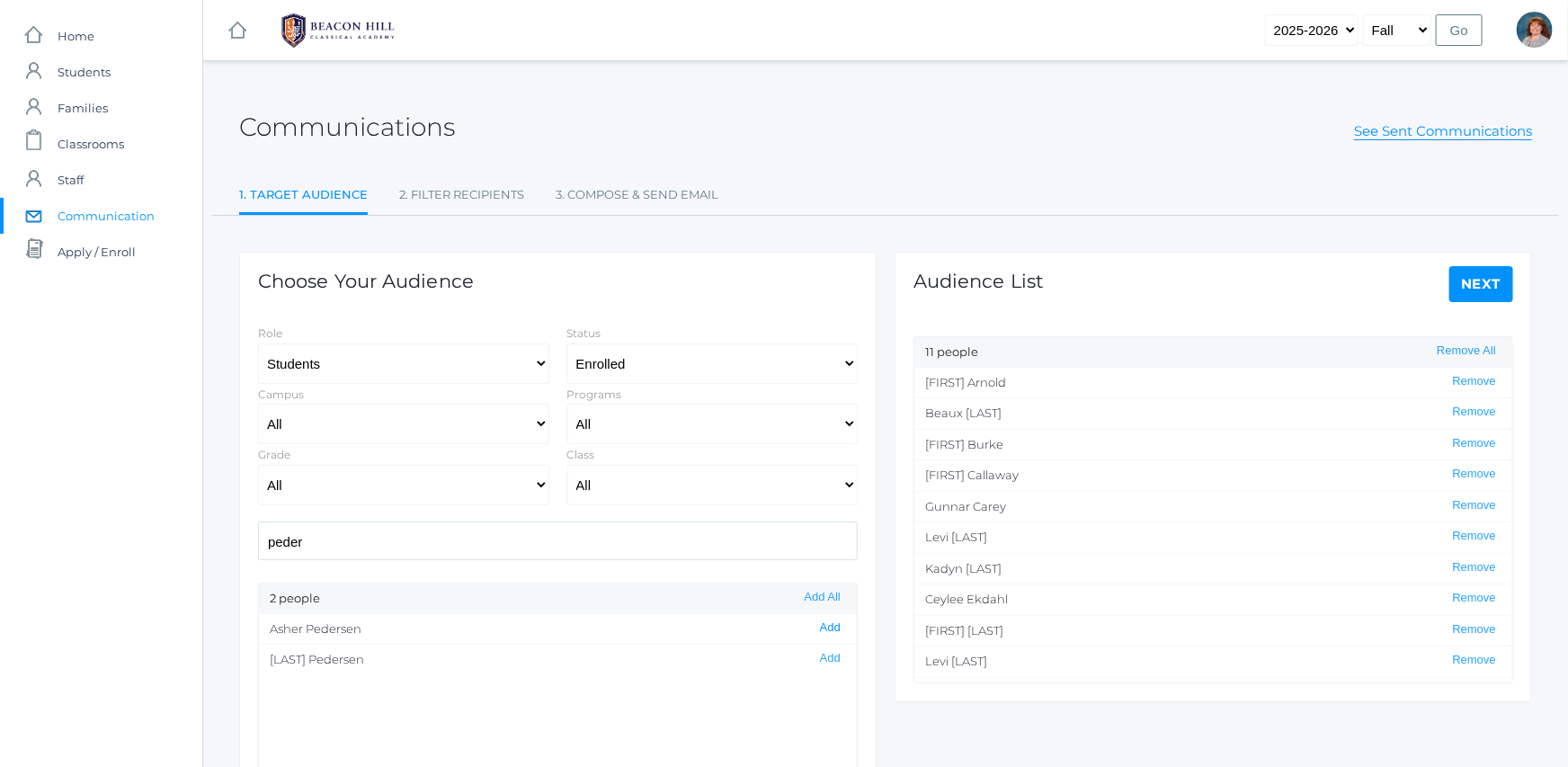 click on "Add" 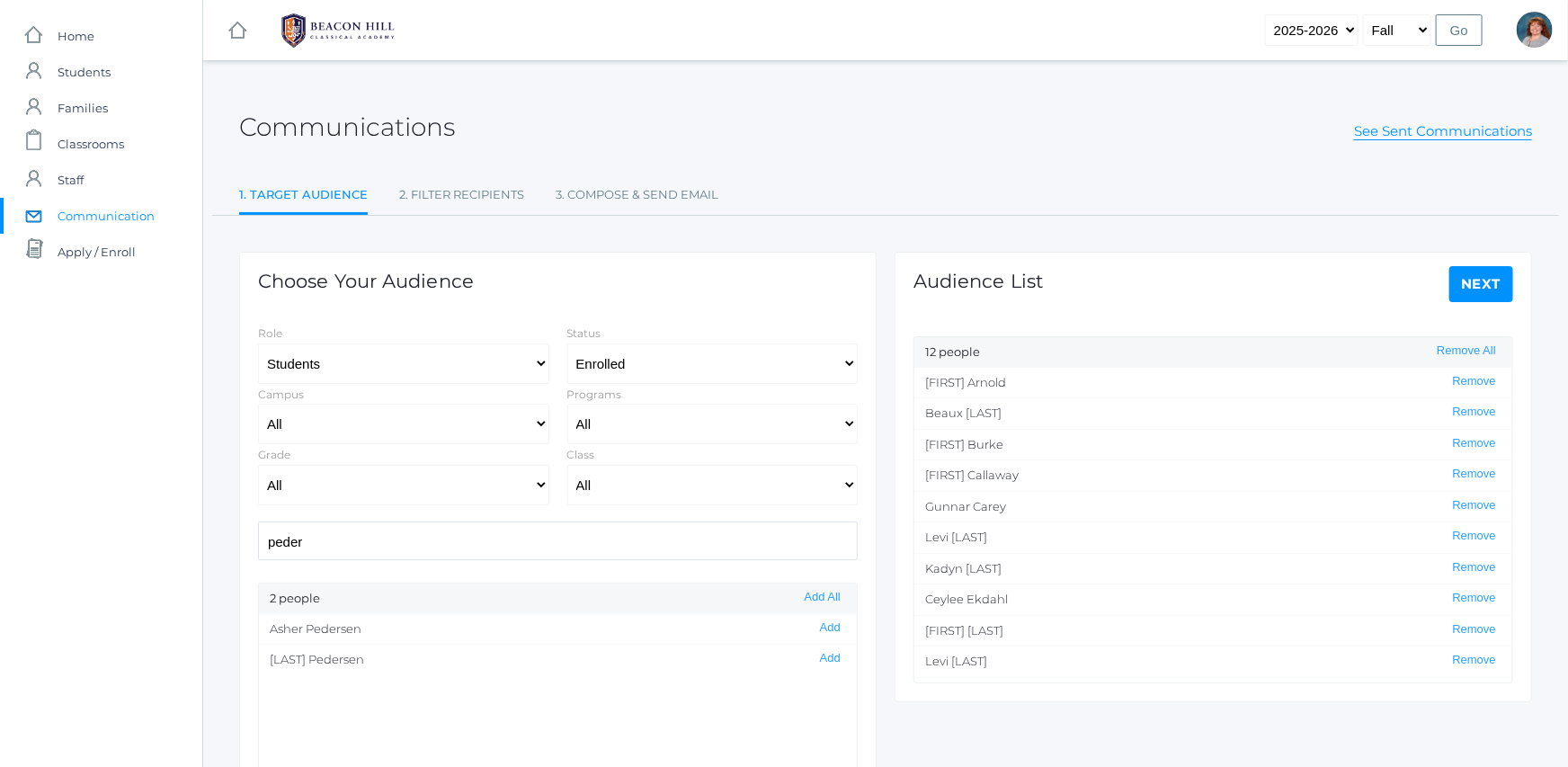 drag, startPoint x: 441, startPoint y: 547, endPoint x: 120, endPoint y: 520, distance: 322.1335 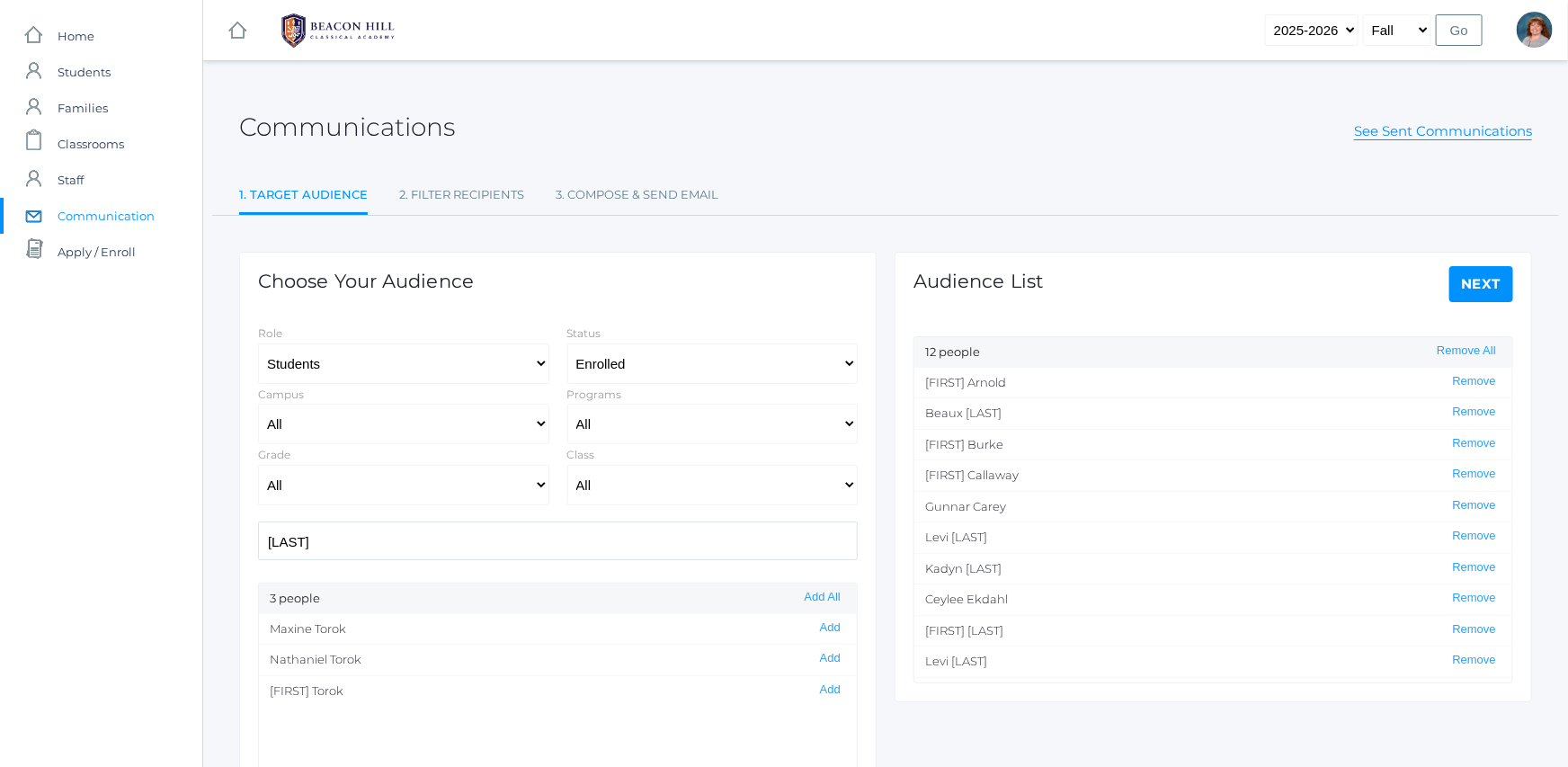 click on "[FIRST] [LAST] Add" 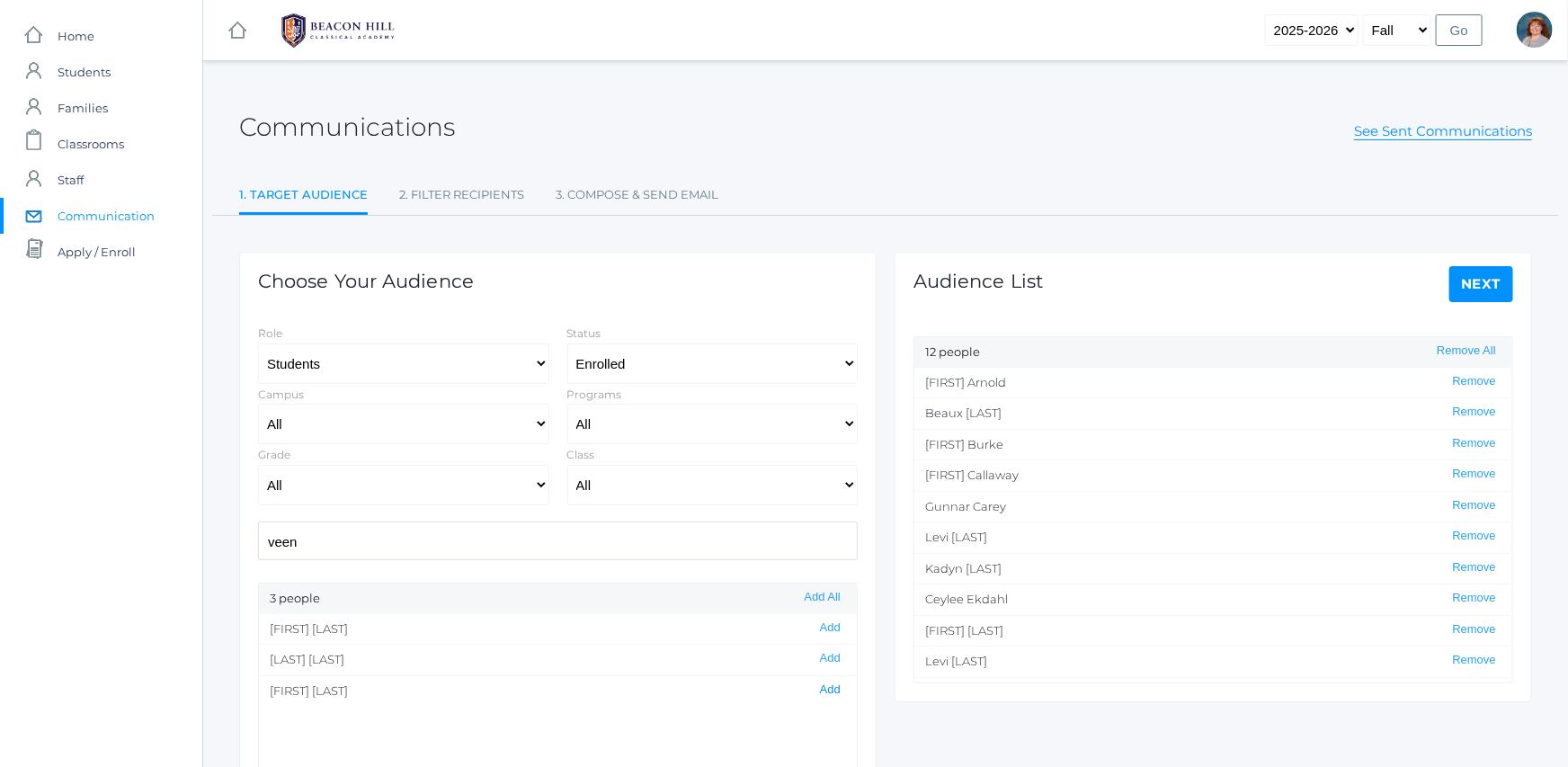 click on "Add" 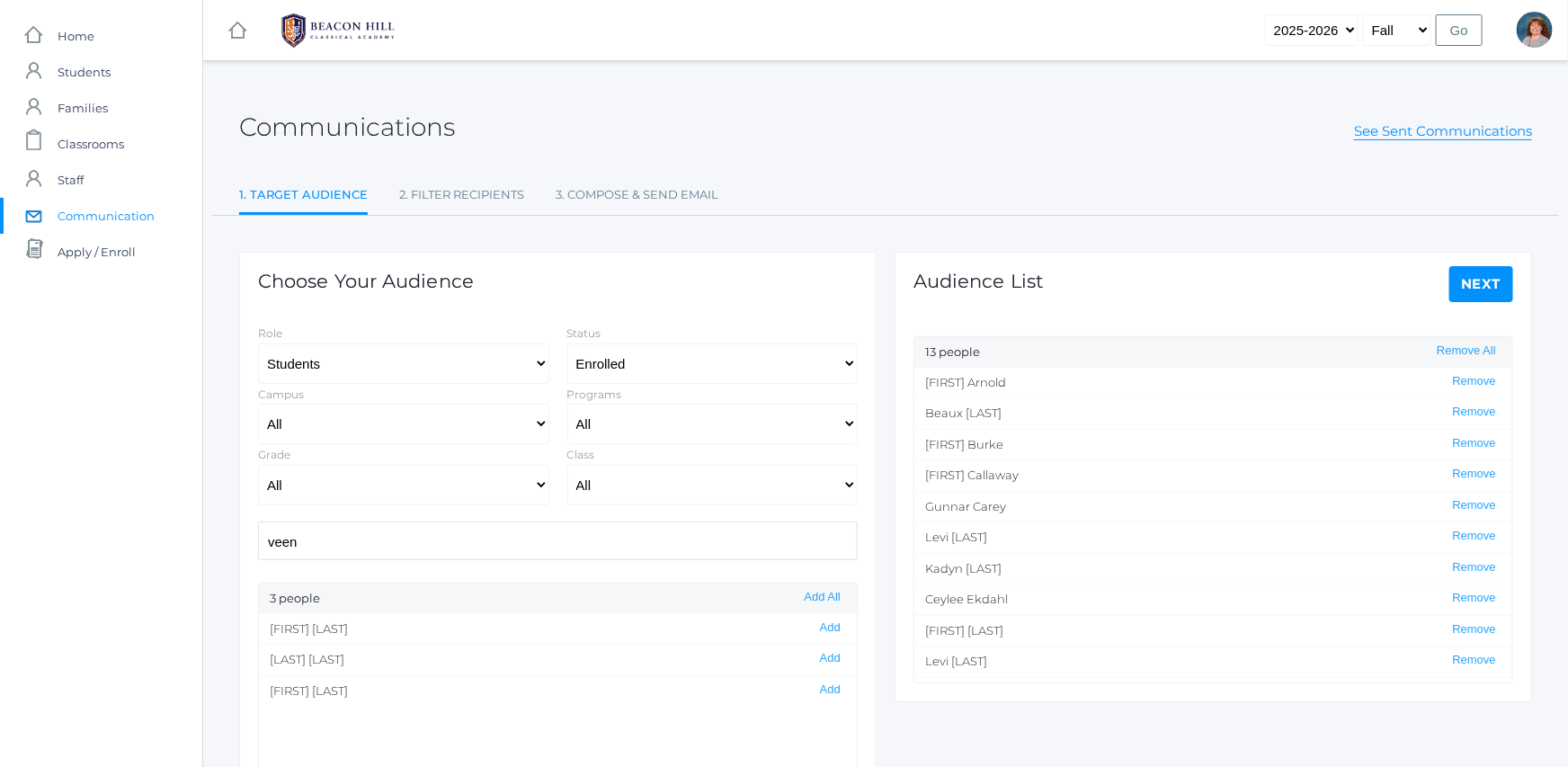 drag, startPoint x: 412, startPoint y: 542, endPoint x: 87, endPoint y: 522, distance: 325.6148 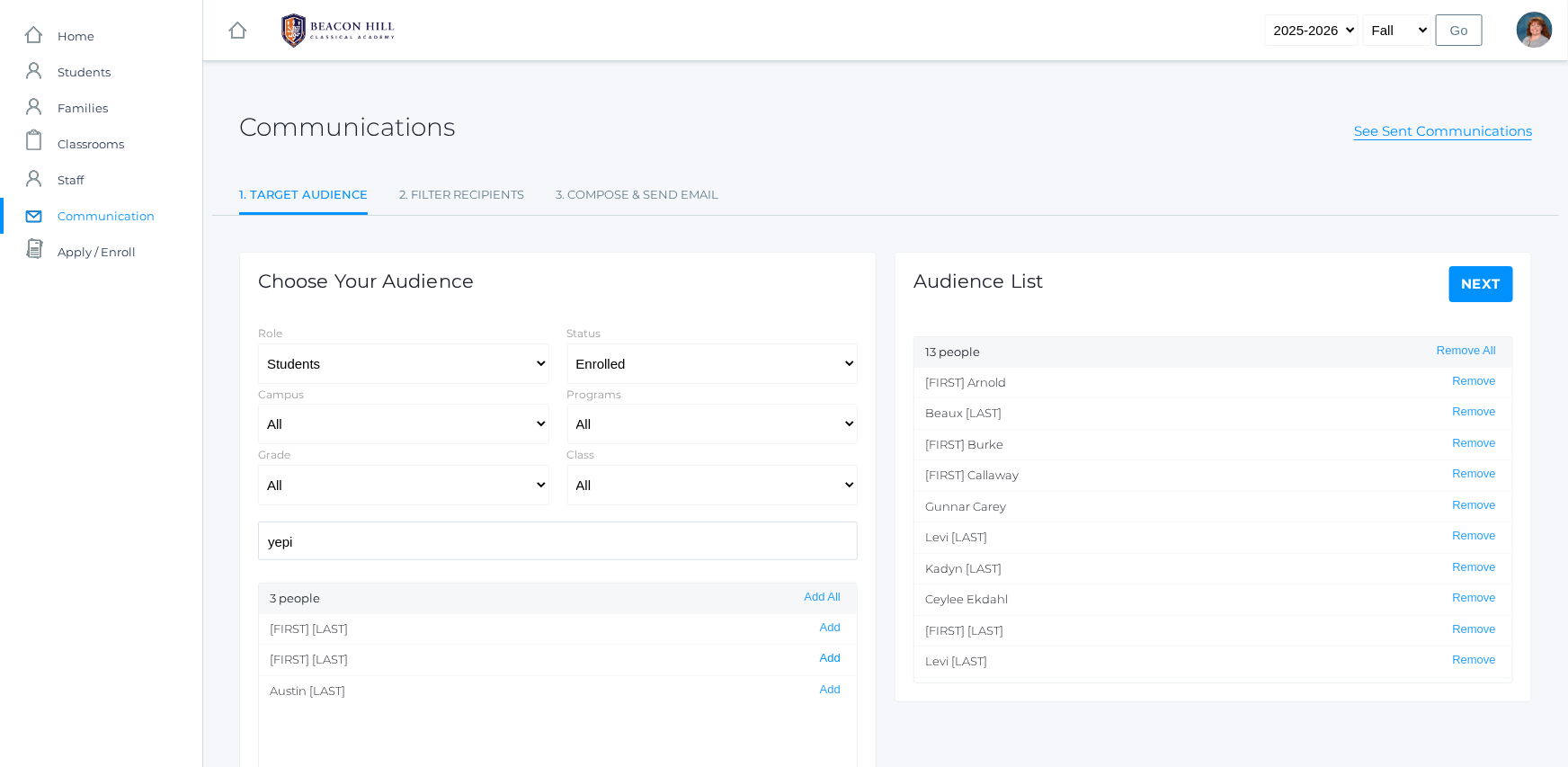 click on "Add" 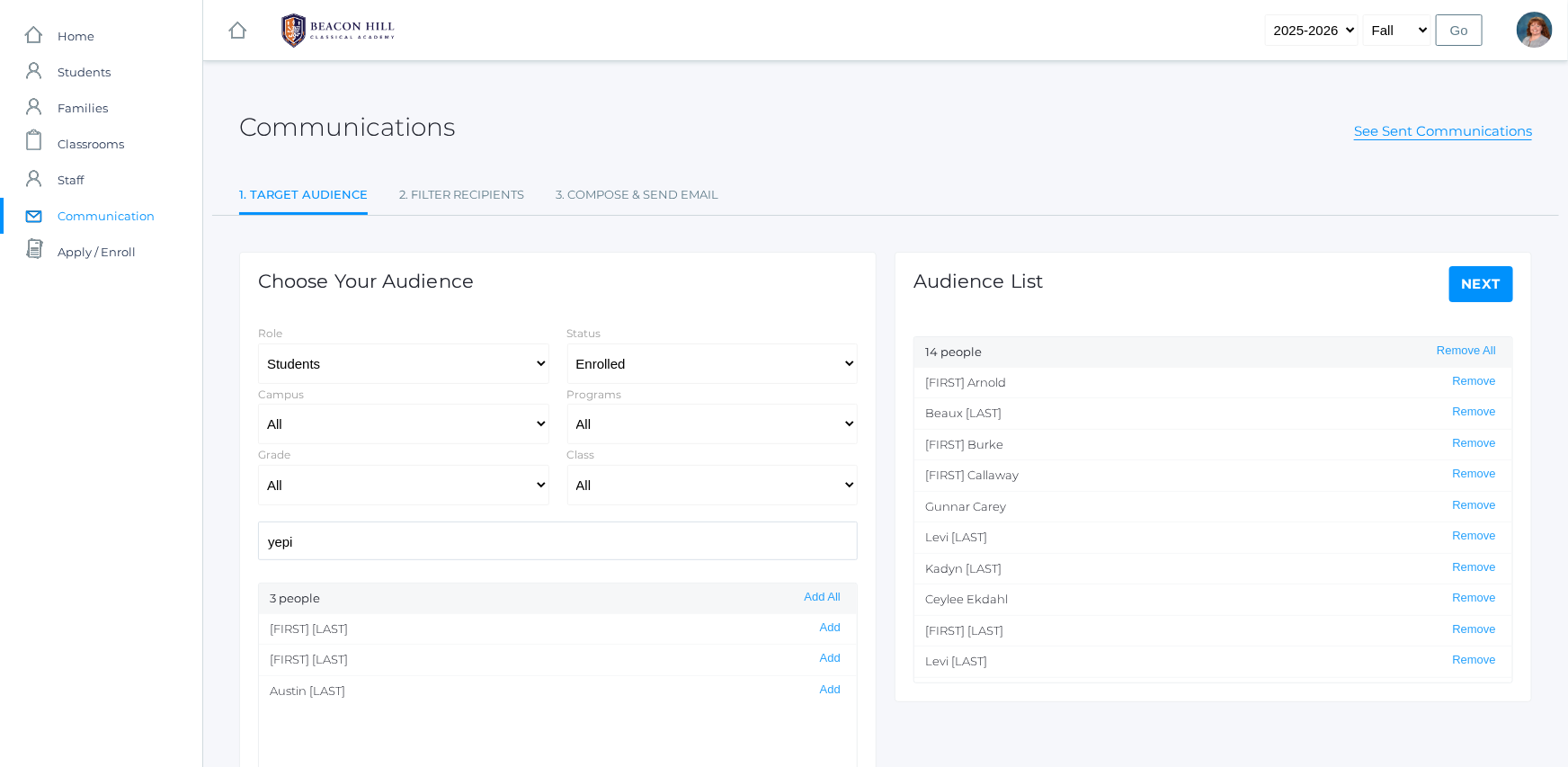 scroll, scrollTop: 0, scrollLeft: 0, axis: both 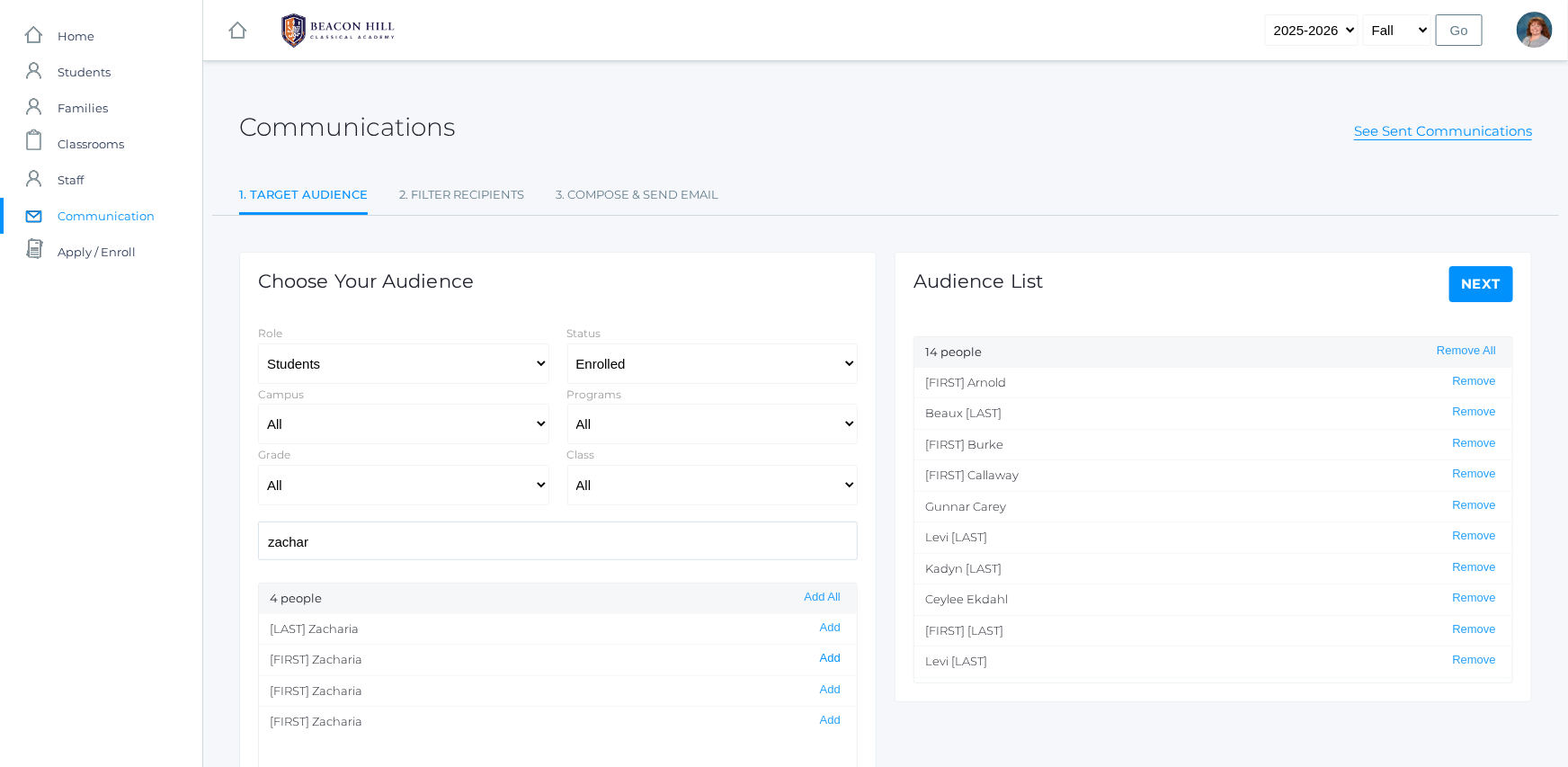 click on "Add" 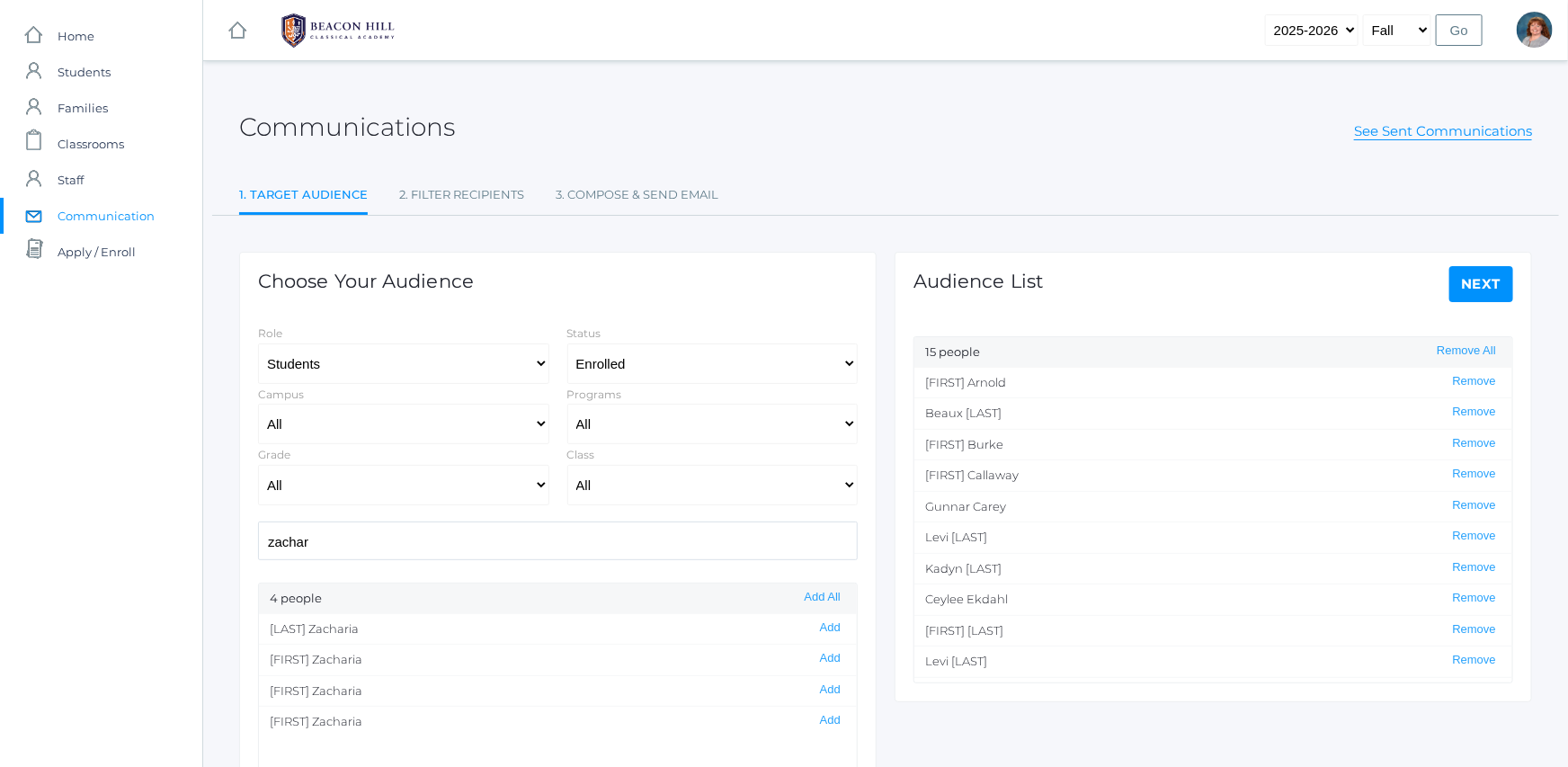 scroll, scrollTop: 148, scrollLeft: 0, axis: vertical 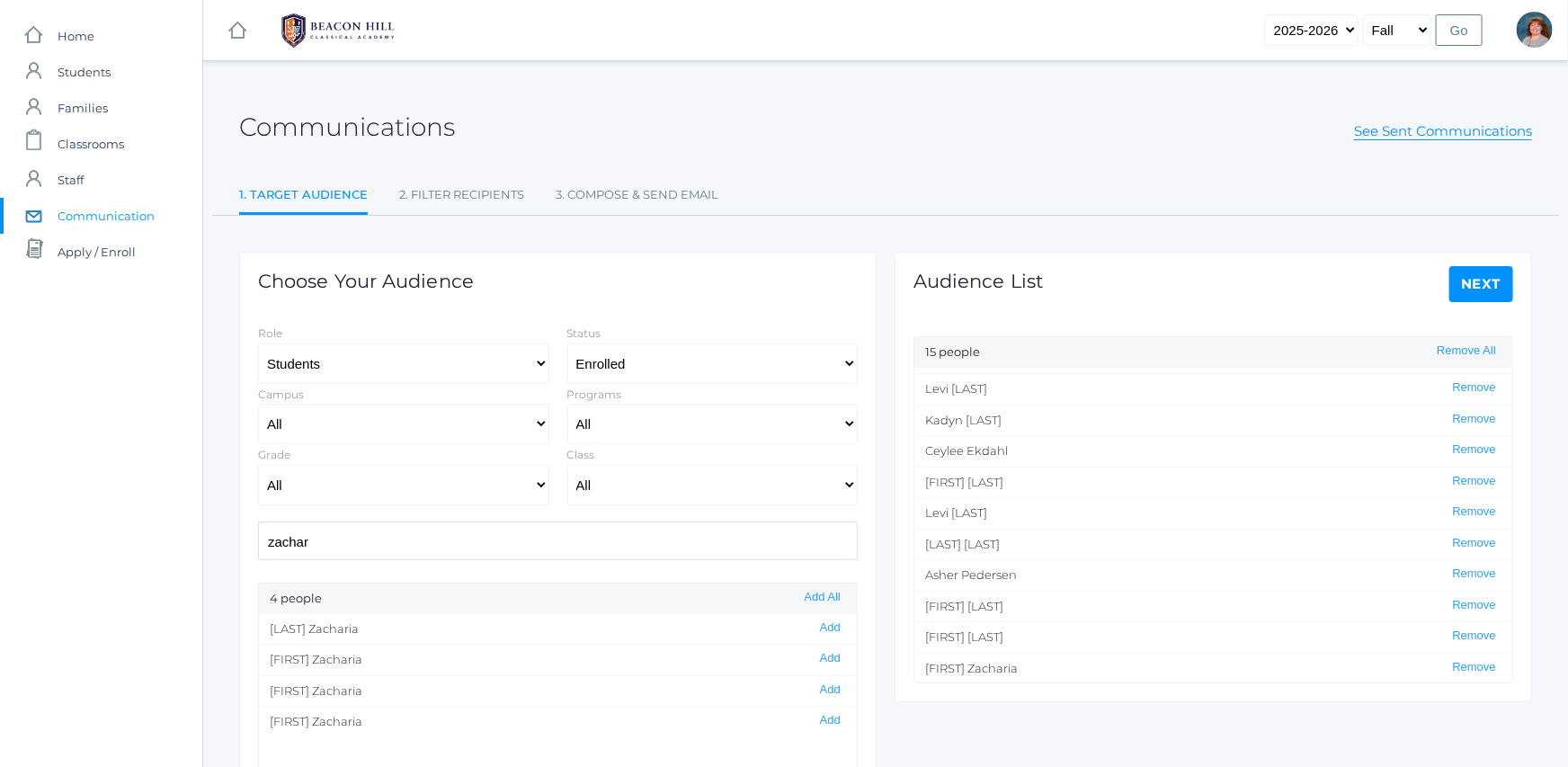 drag, startPoint x: 343, startPoint y: 533, endPoint x: 193, endPoint y: 541, distance: 150.21318 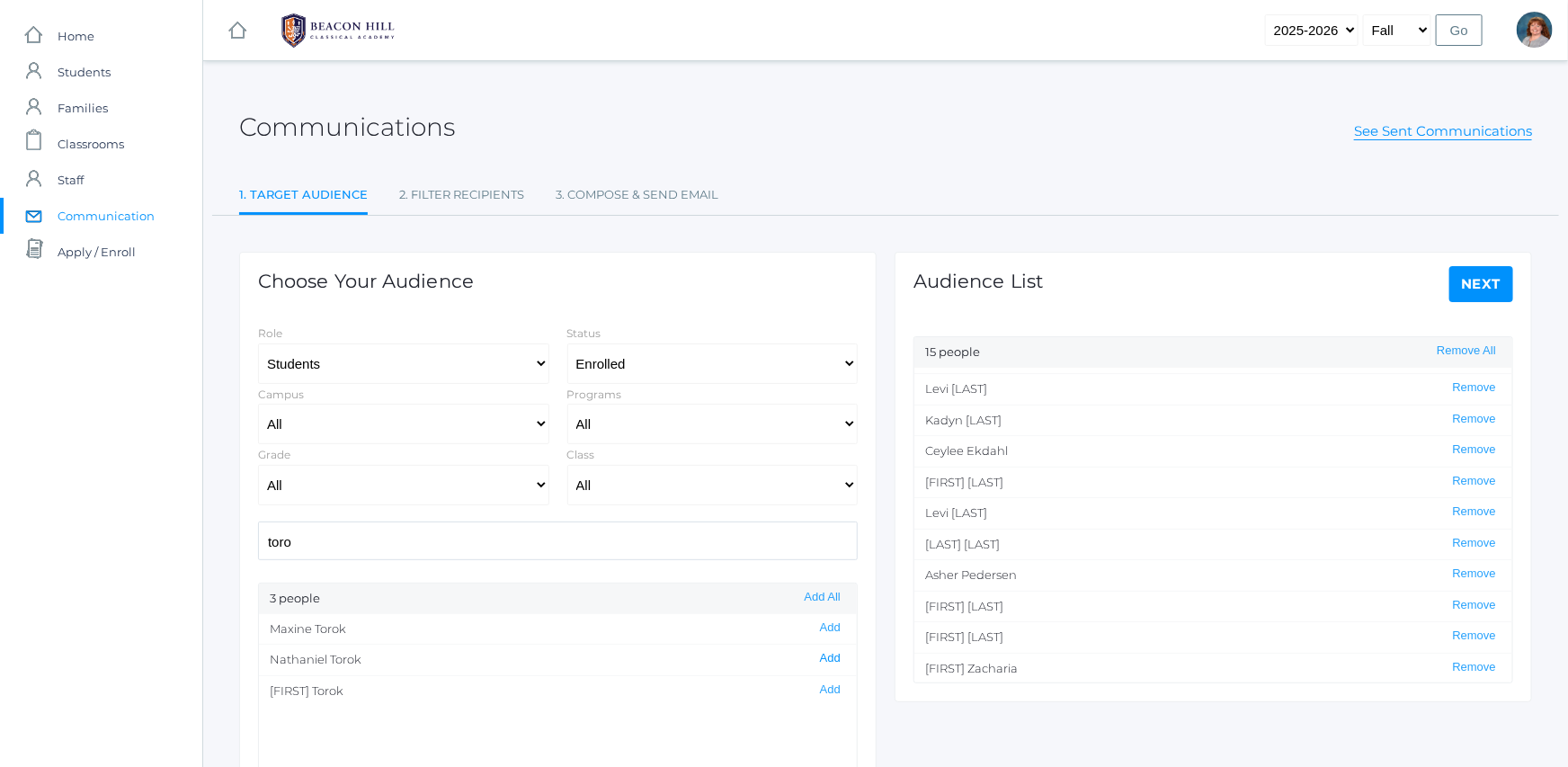 type on "toro" 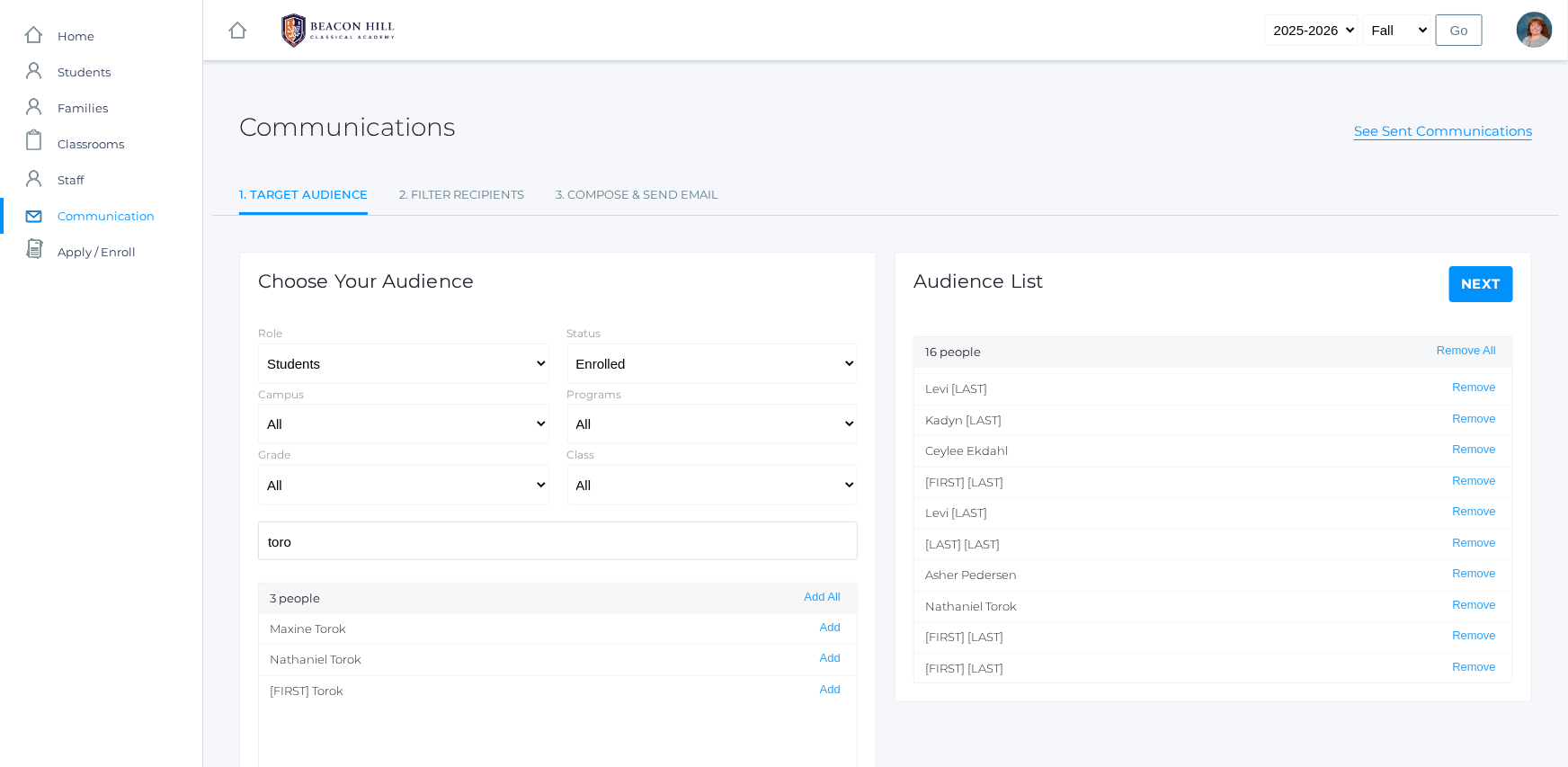scroll, scrollTop: 179, scrollLeft: 0, axis: vertical 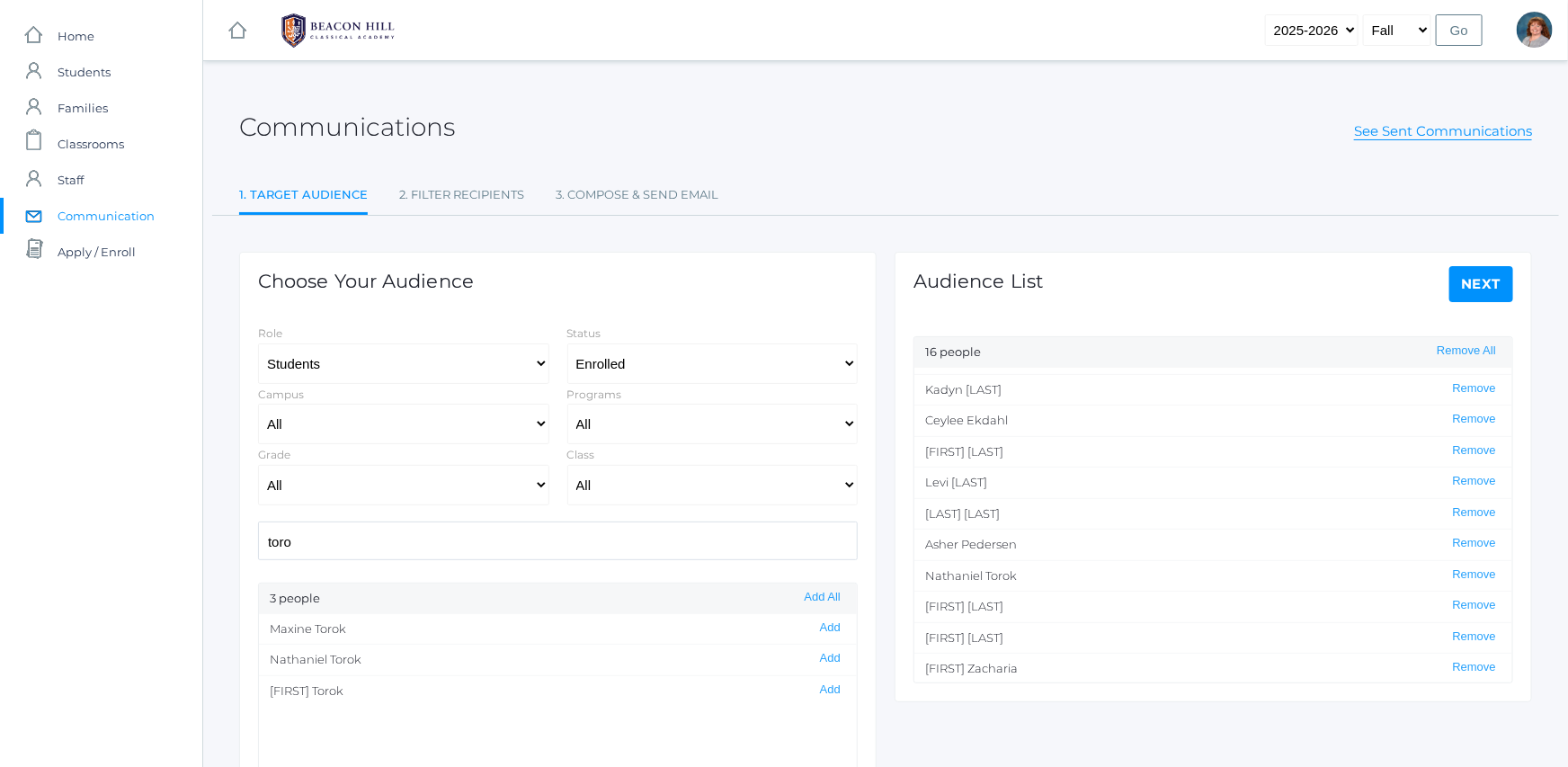 click on "Next" 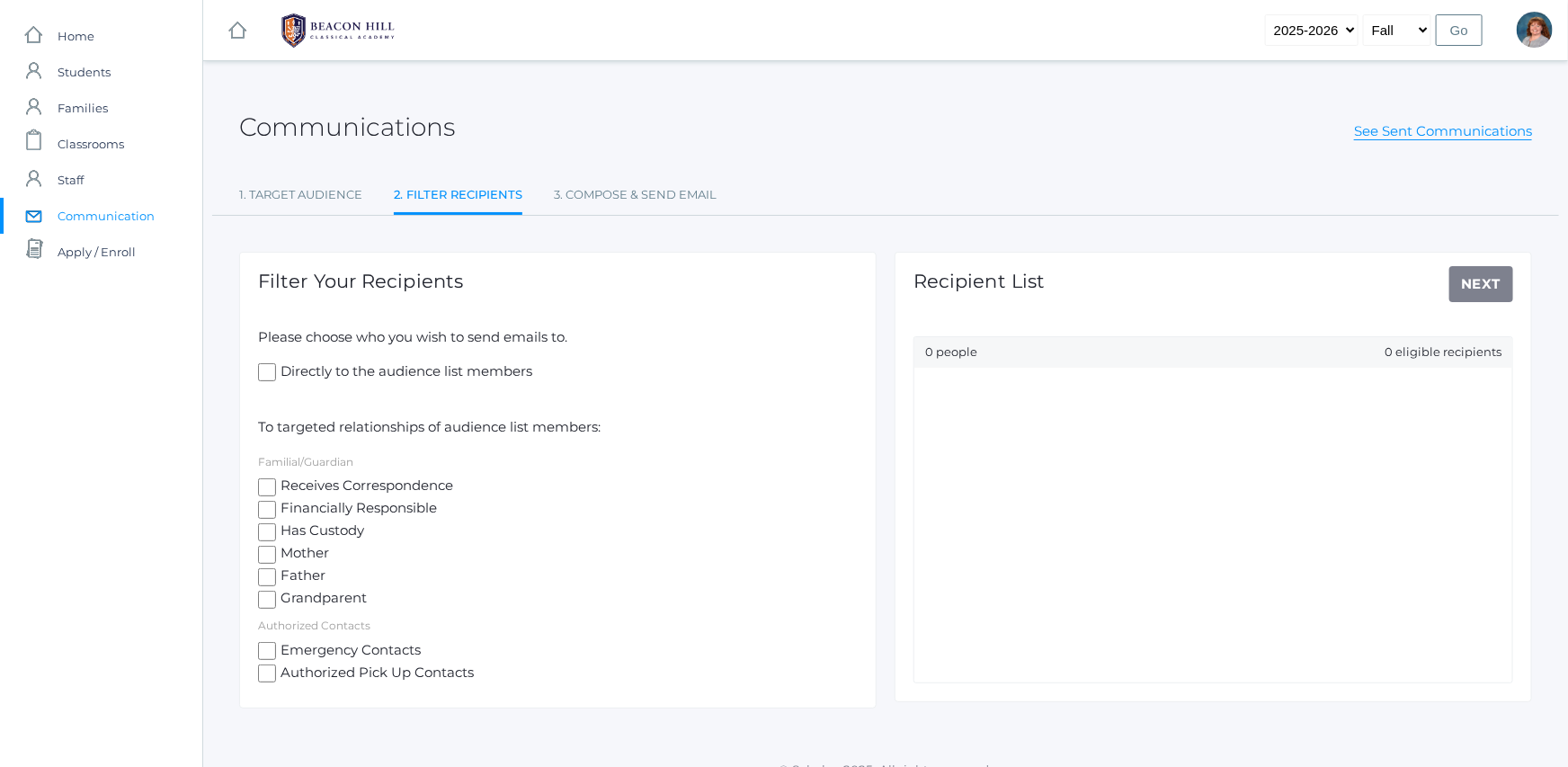 click on "Receives Correspondence" 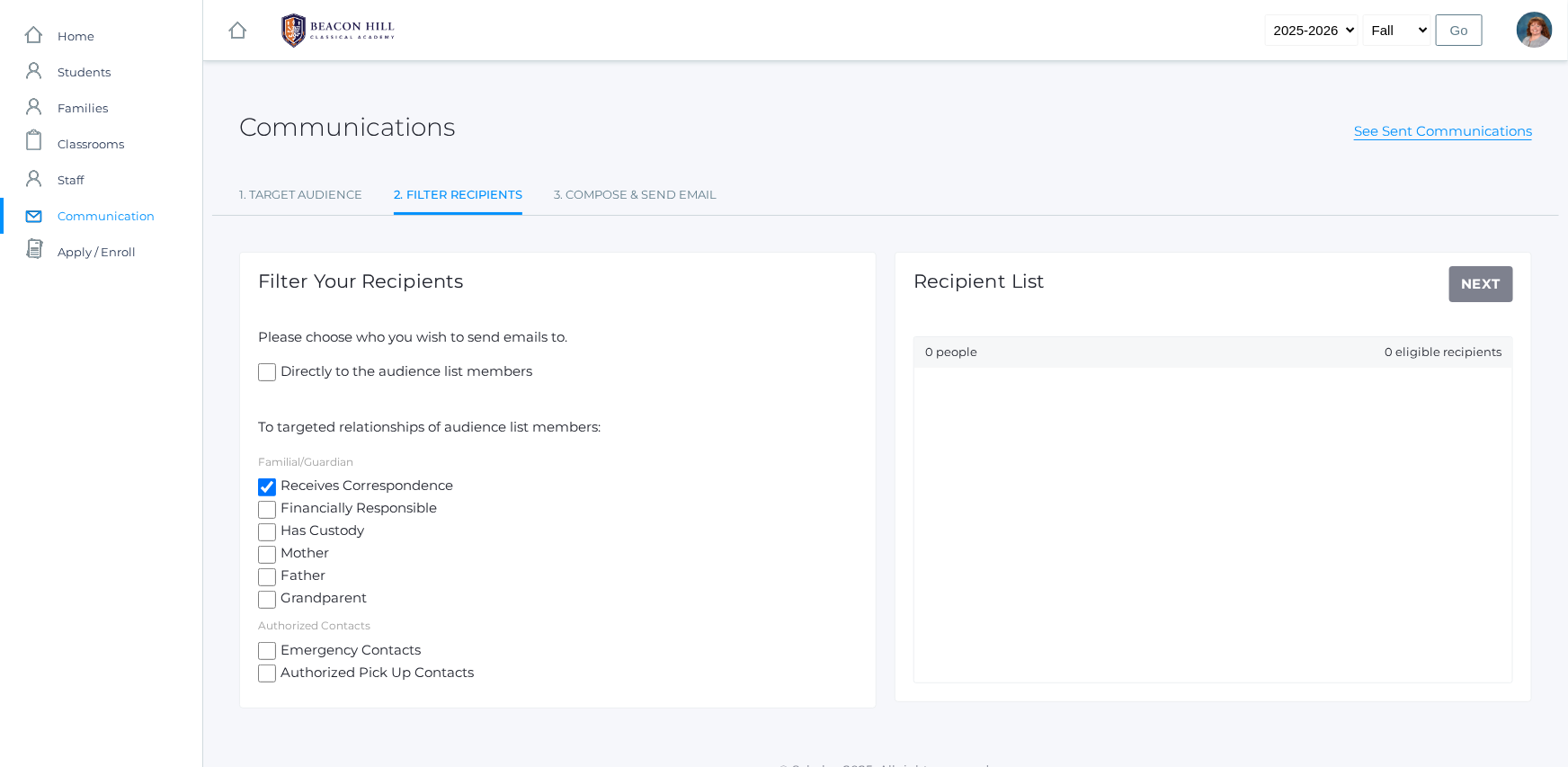 checkbox on "true" 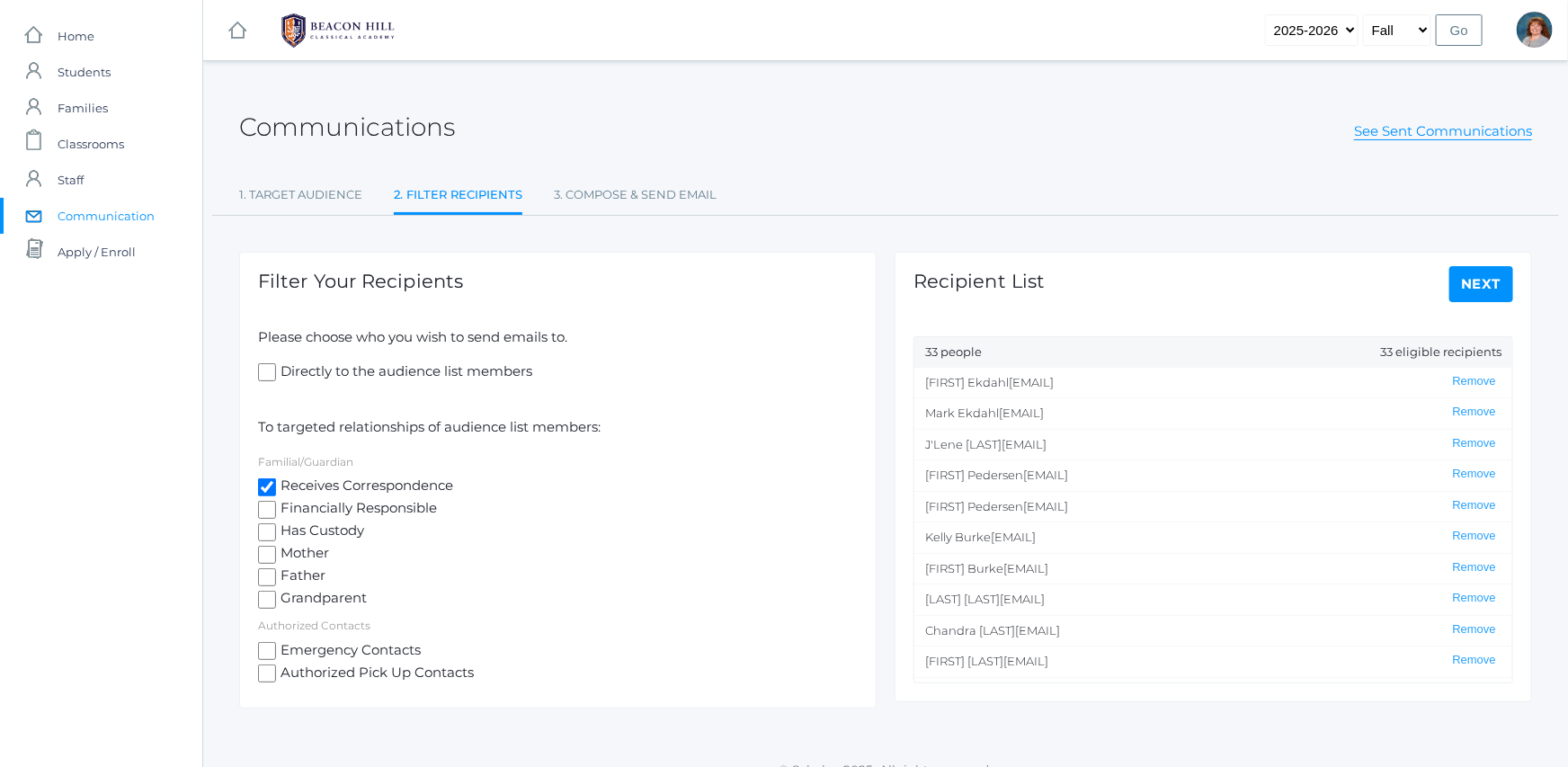 click on "Next" 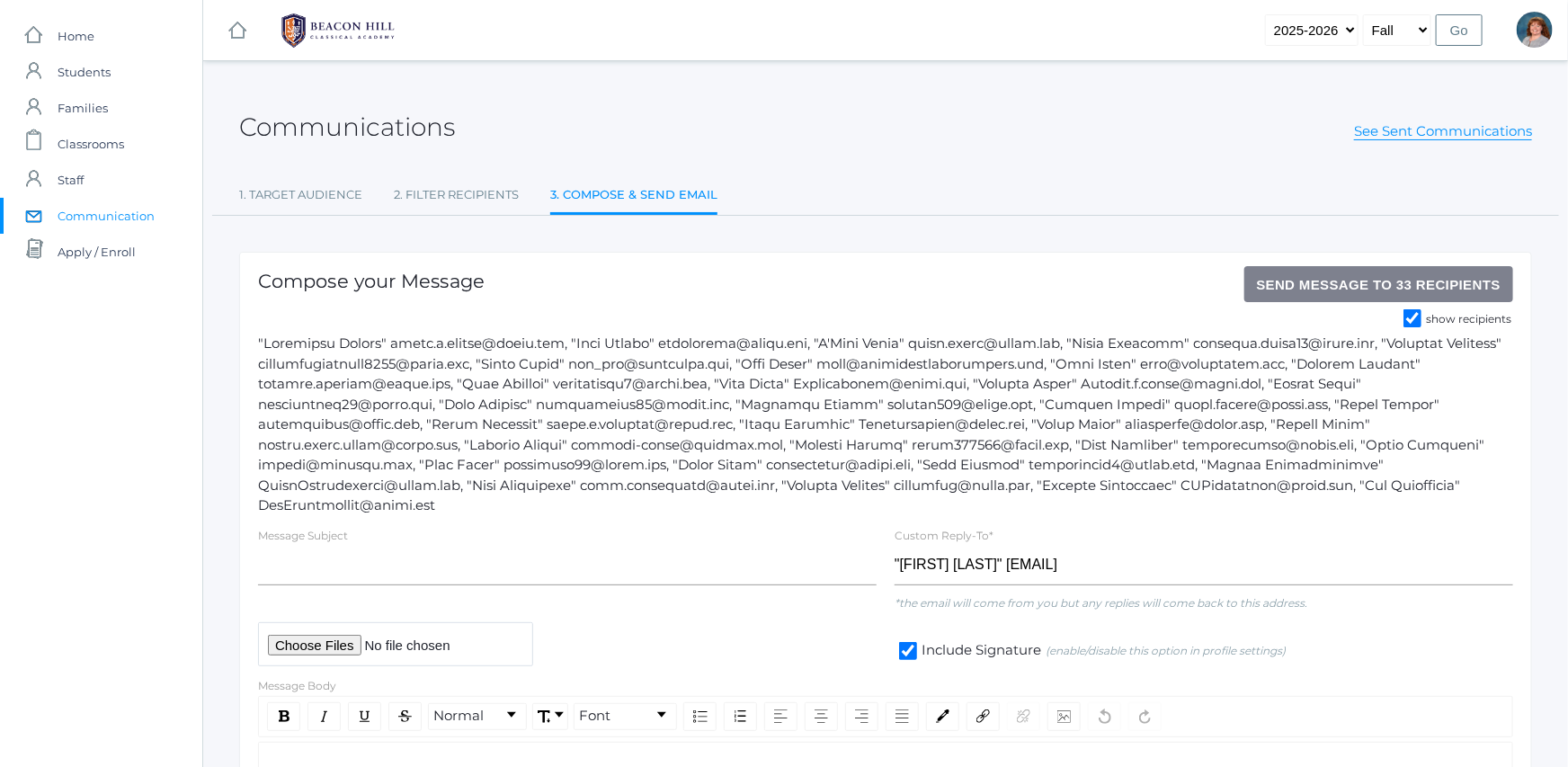 scroll, scrollTop: 167, scrollLeft: 0, axis: vertical 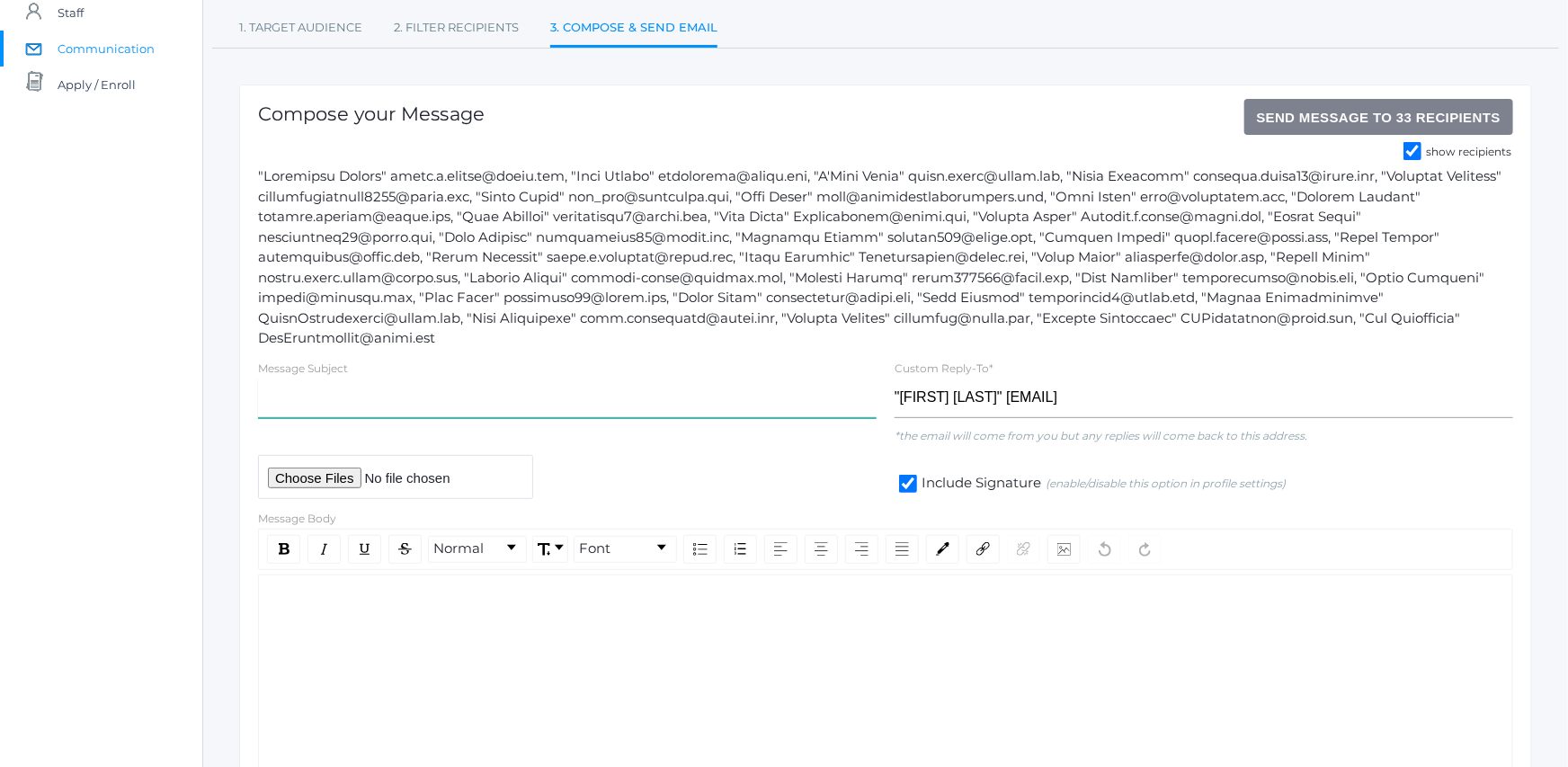 click 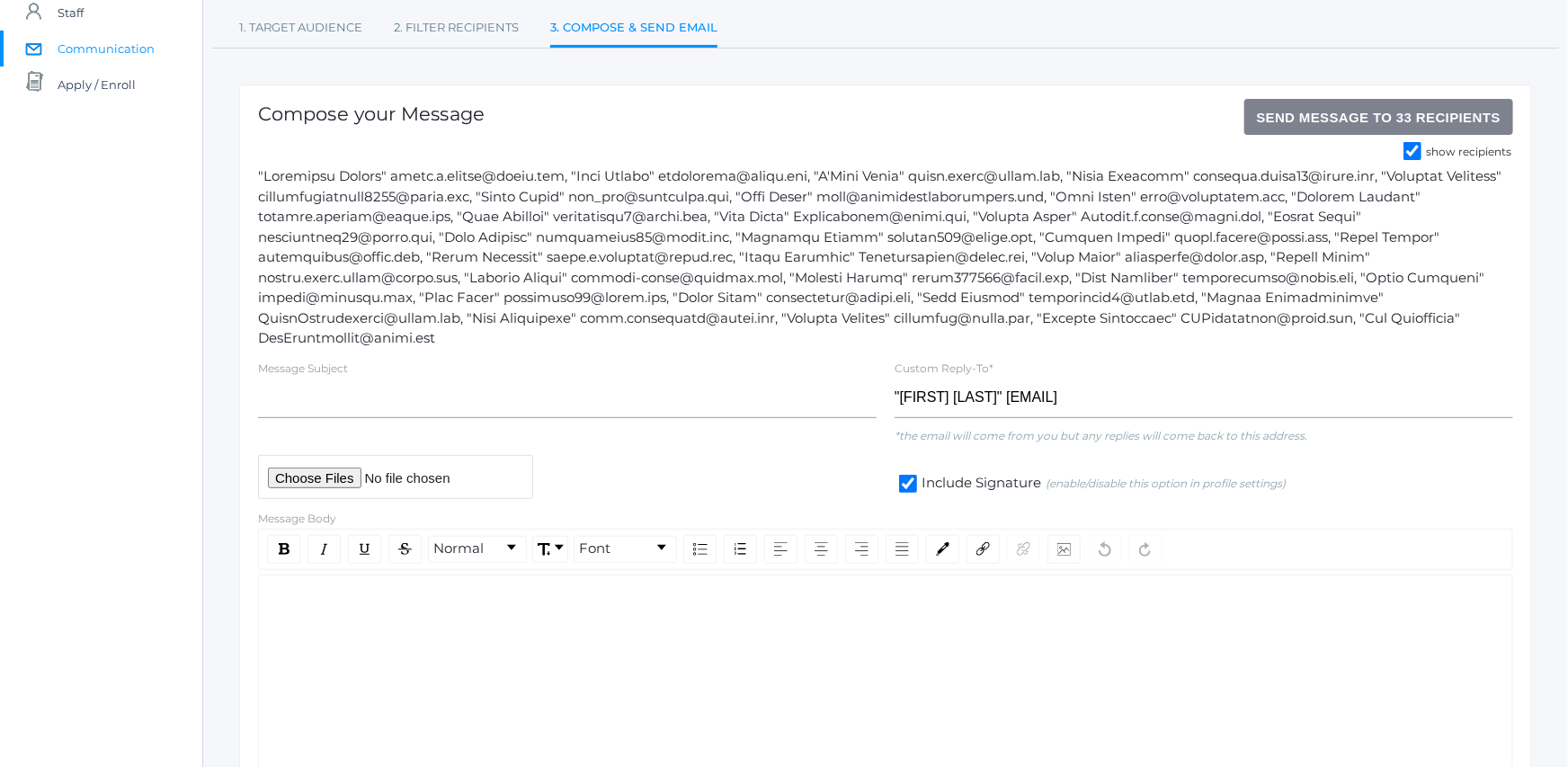 click 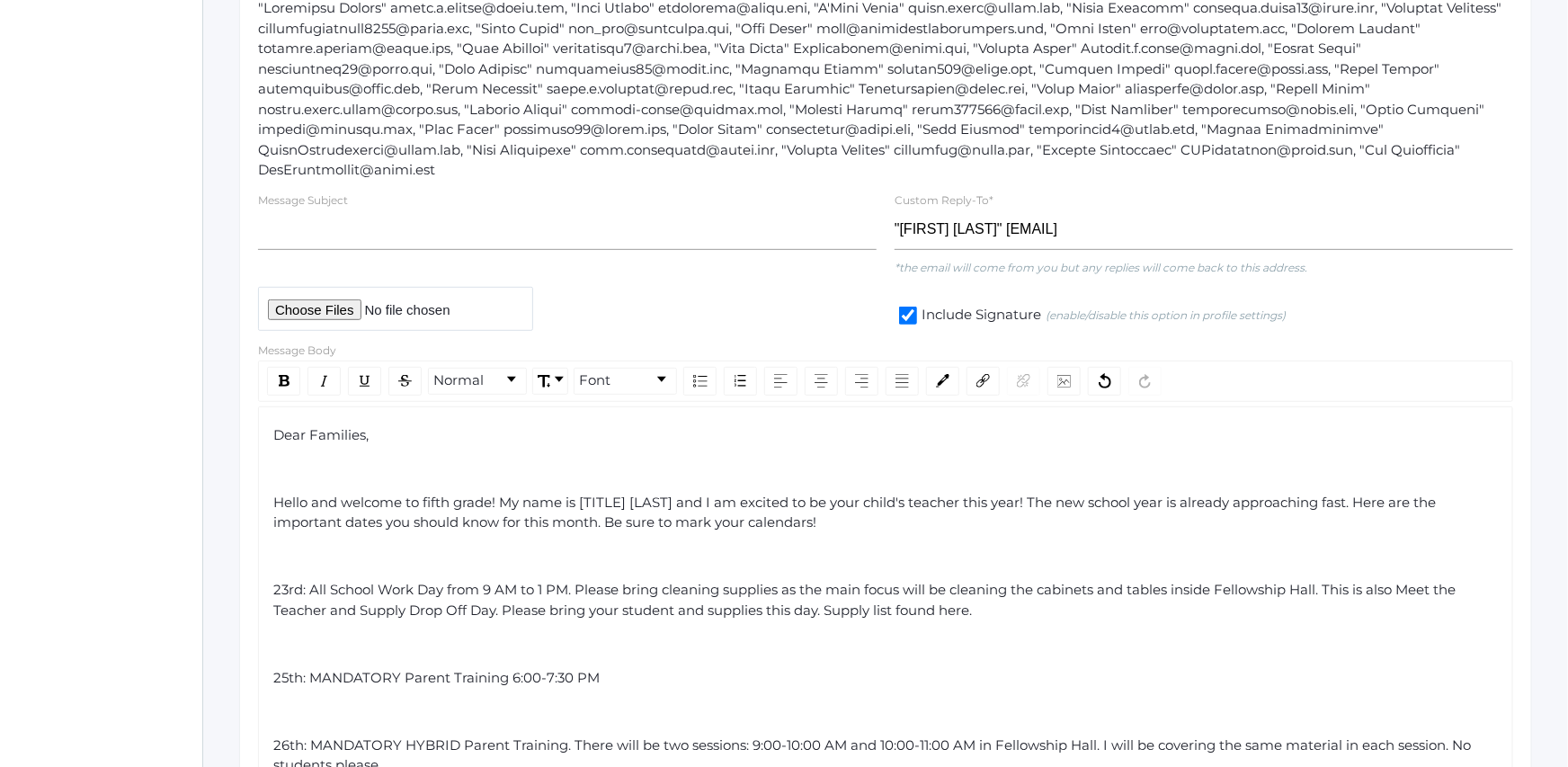 scroll, scrollTop: 504, scrollLeft: 0, axis: vertical 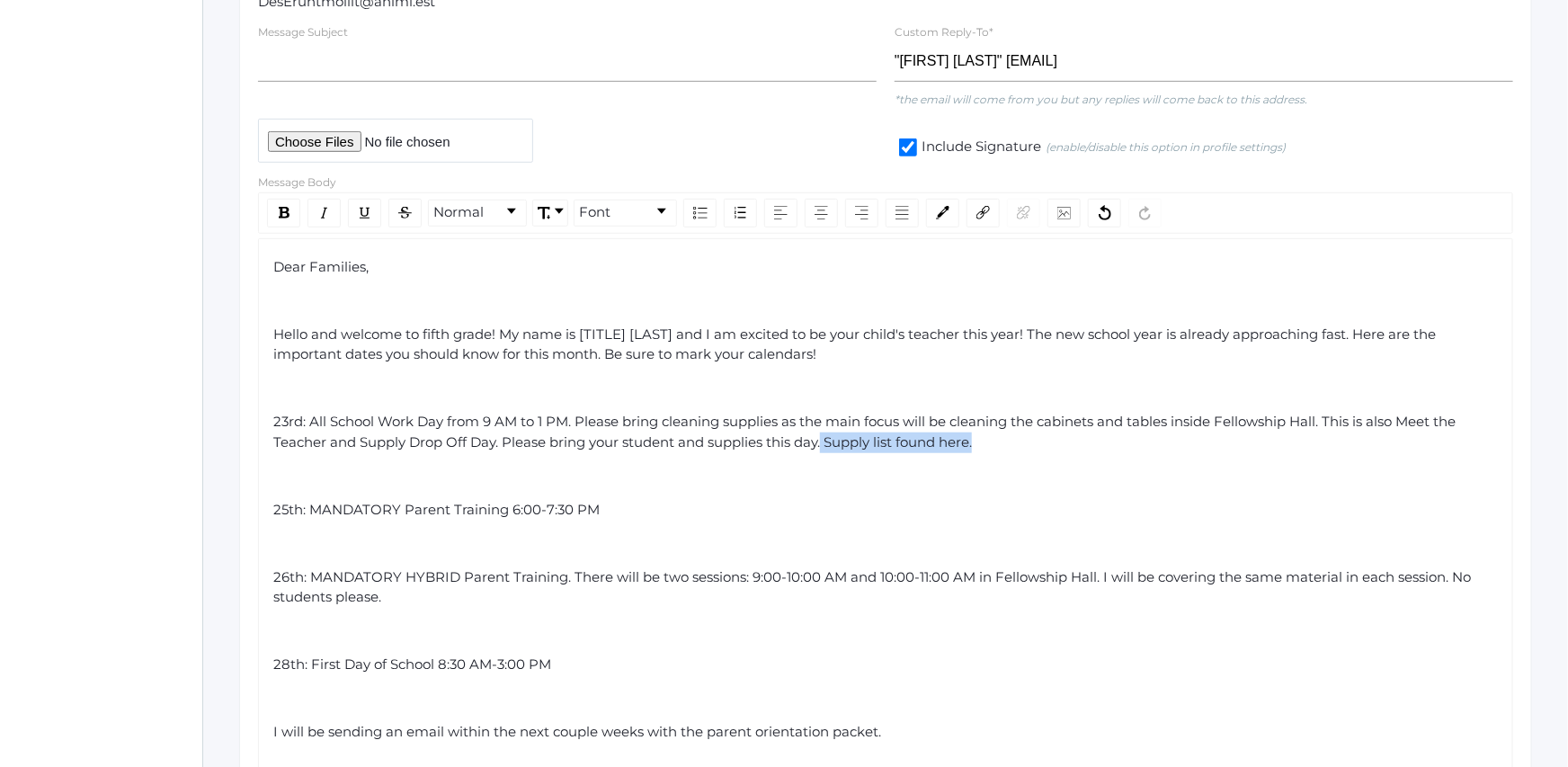drag, startPoint x: 984, startPoint y: 445, endPoint x: 827, endPoint y: 446, distance: 157.00318 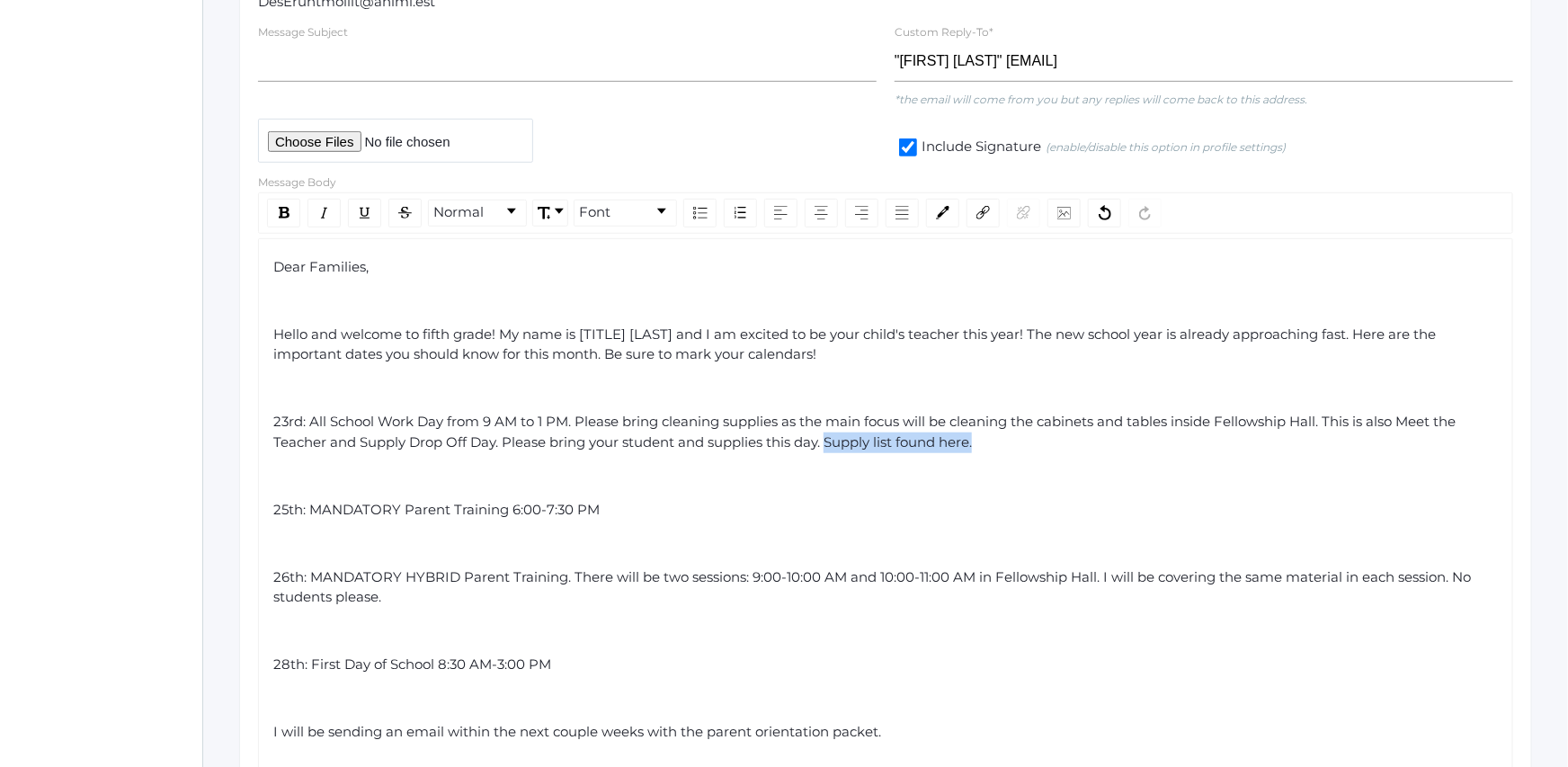drag, startPoint x: 848, startPoint y: 444, endPoint x: 1002, endPoint y: 433, distance: 154.39236 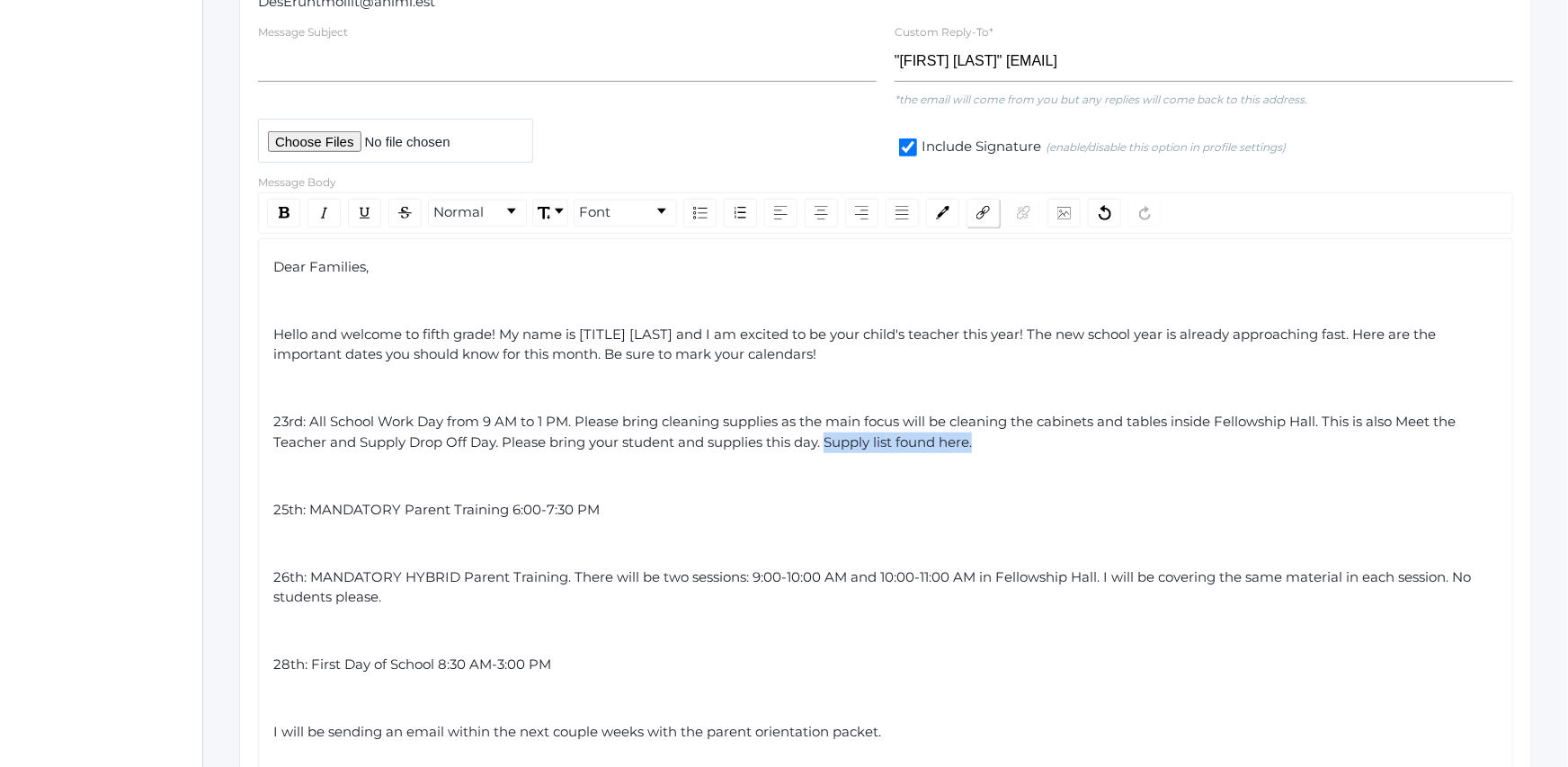 click 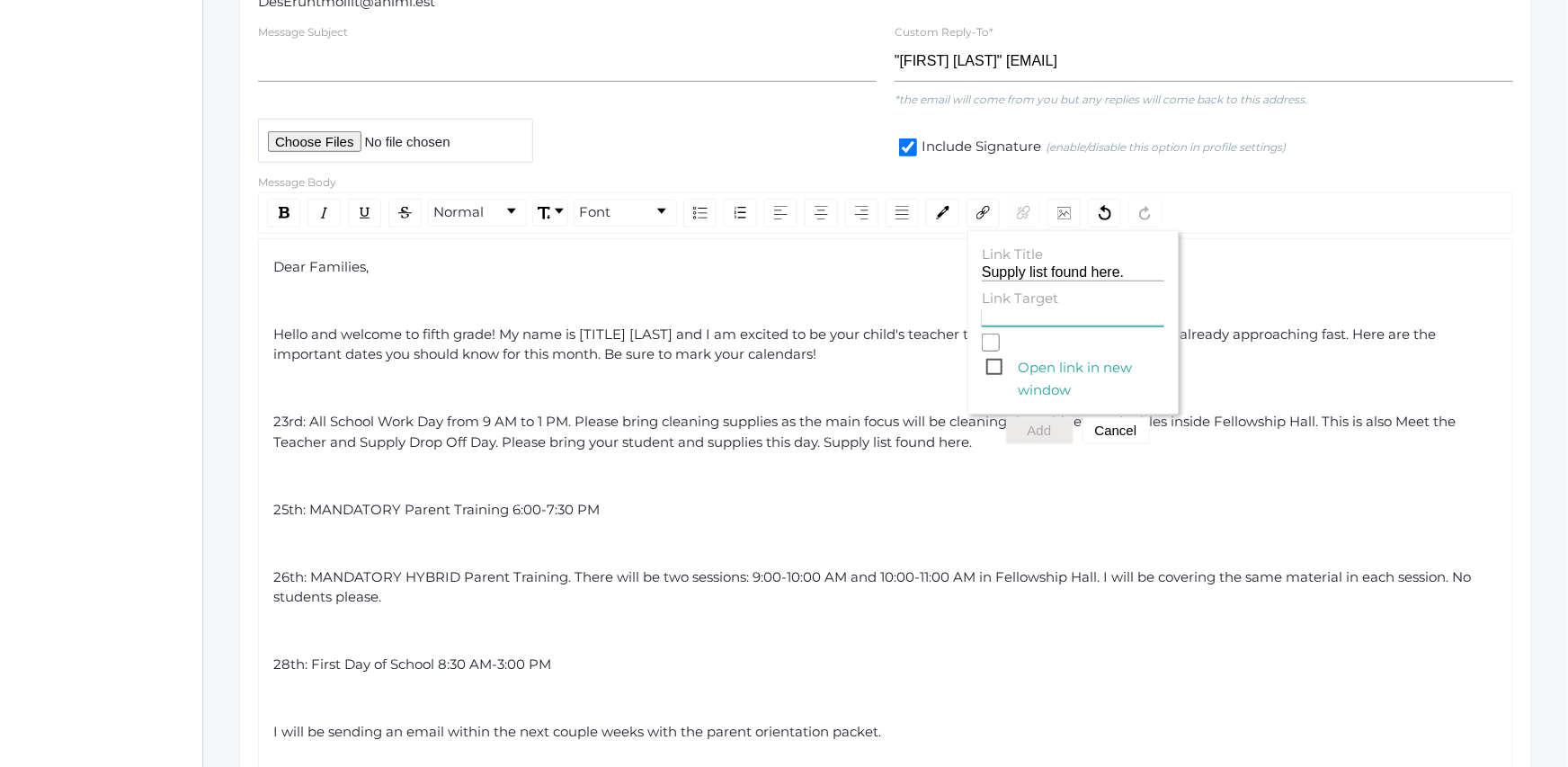 click on "Link Target" 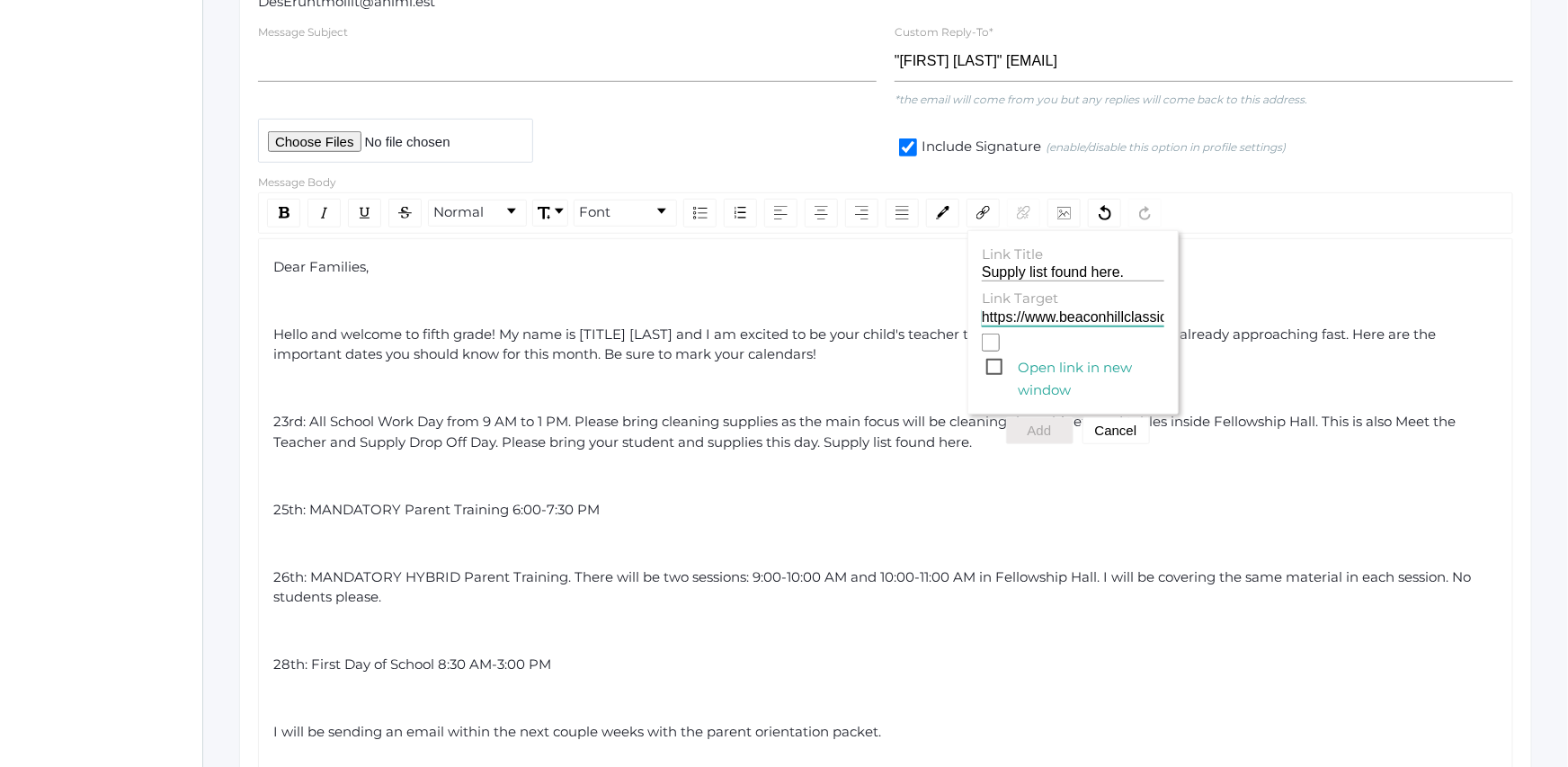scroll, scrollTop: 0, scrollLeft: 238, axis: horizontal 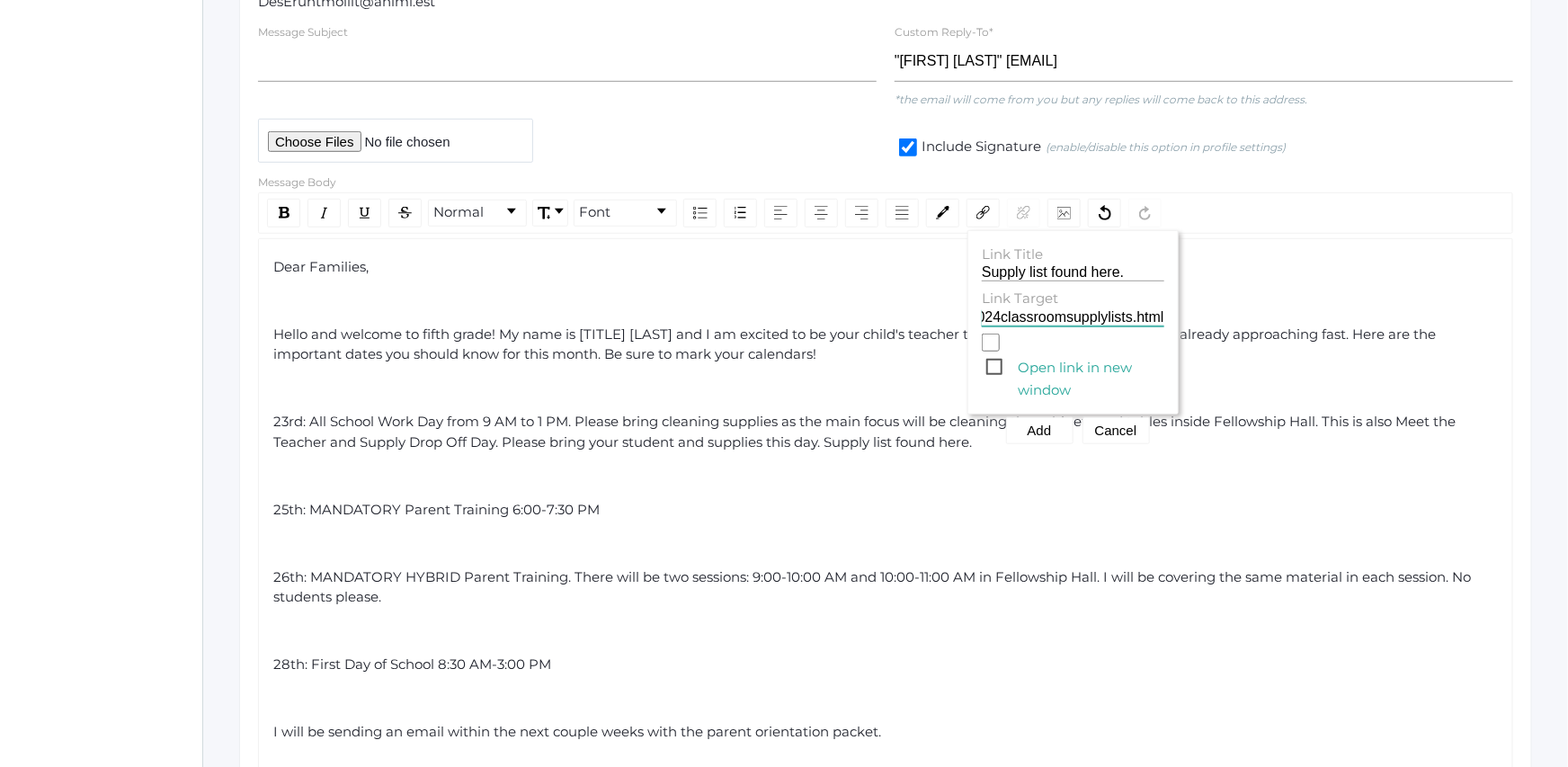 click on "Open link in new window" 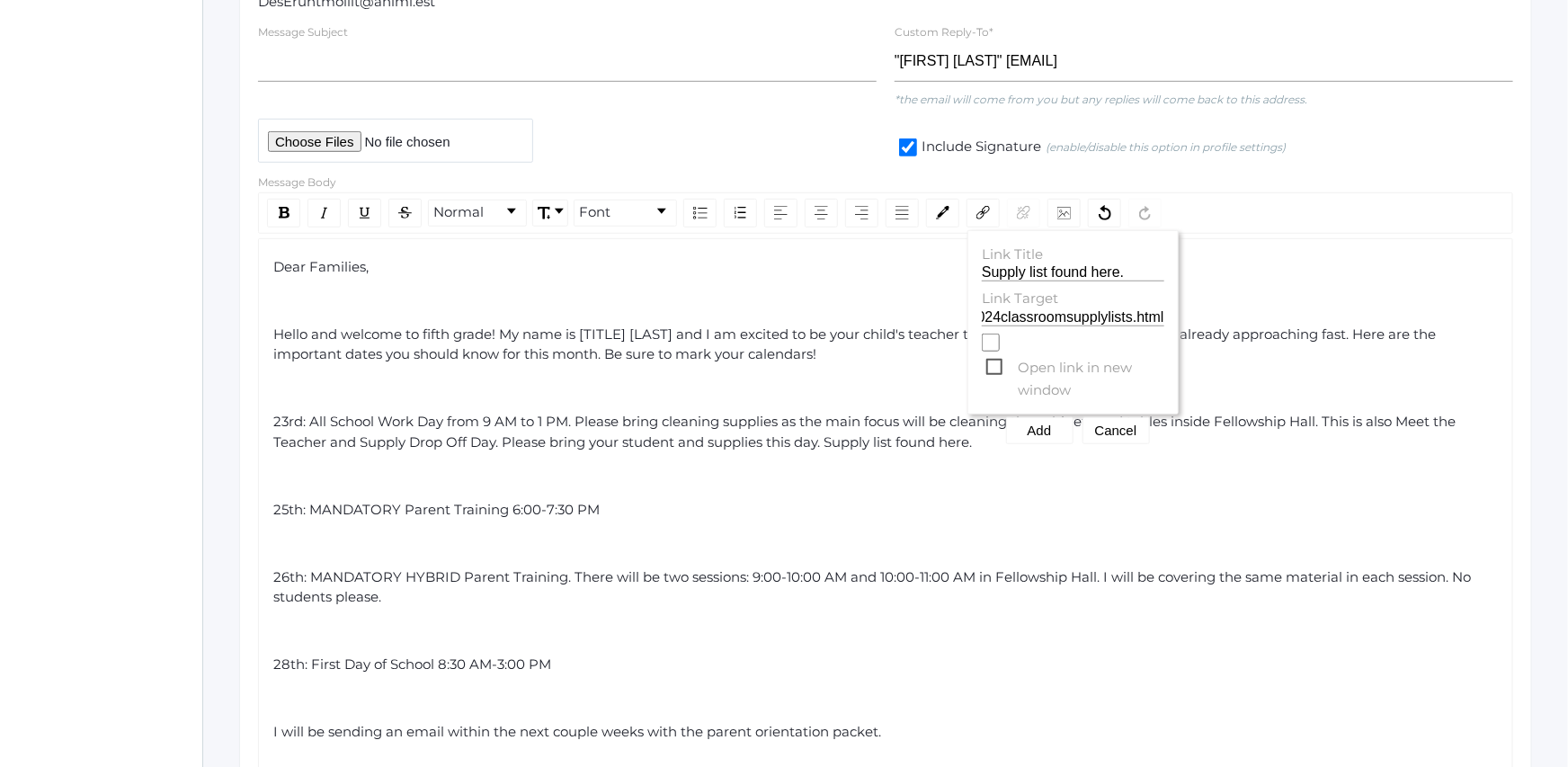 checkbox on "true" 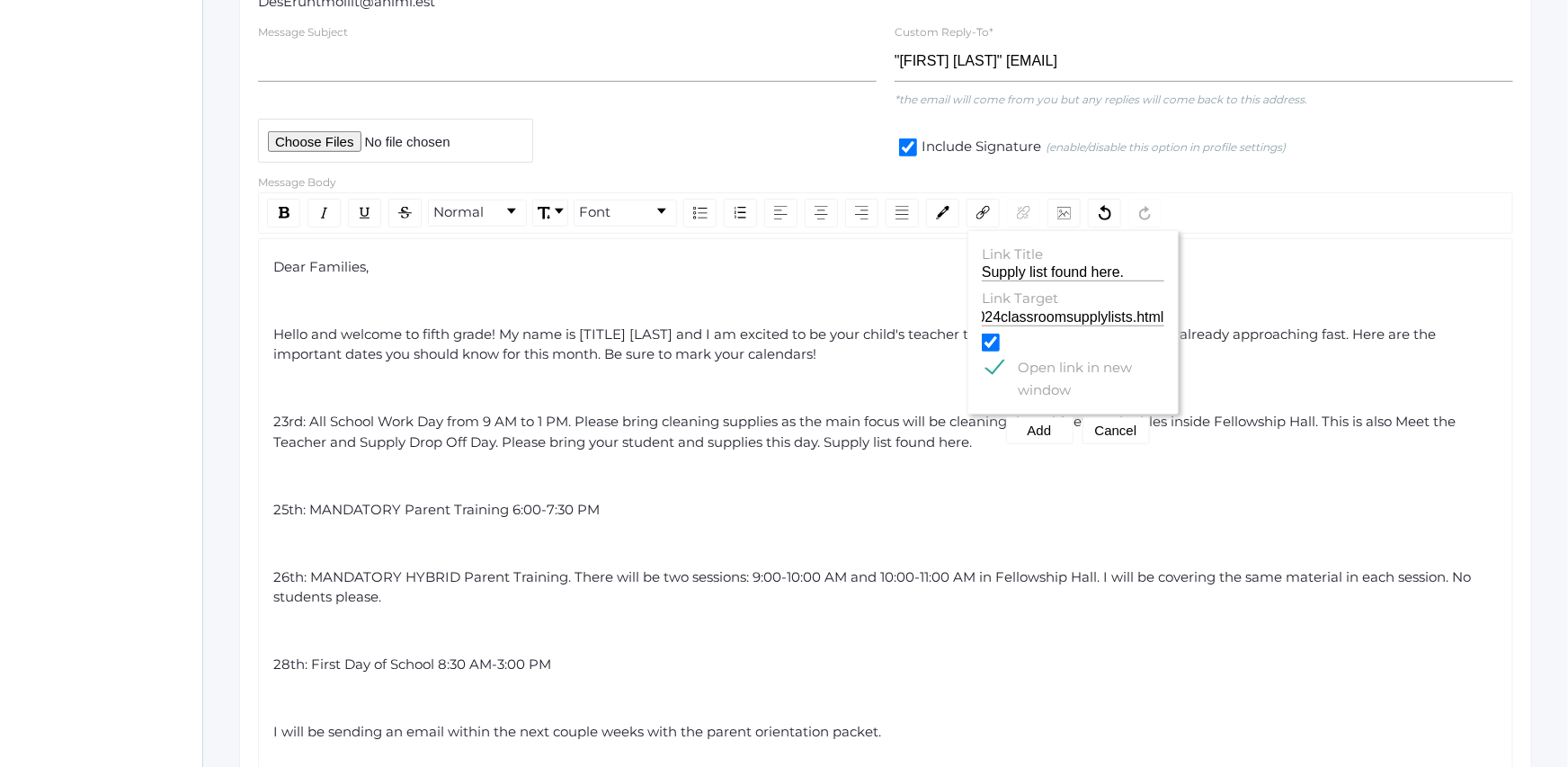 scroll, scrollTop: 0, scrollLeft: 0, axis: both 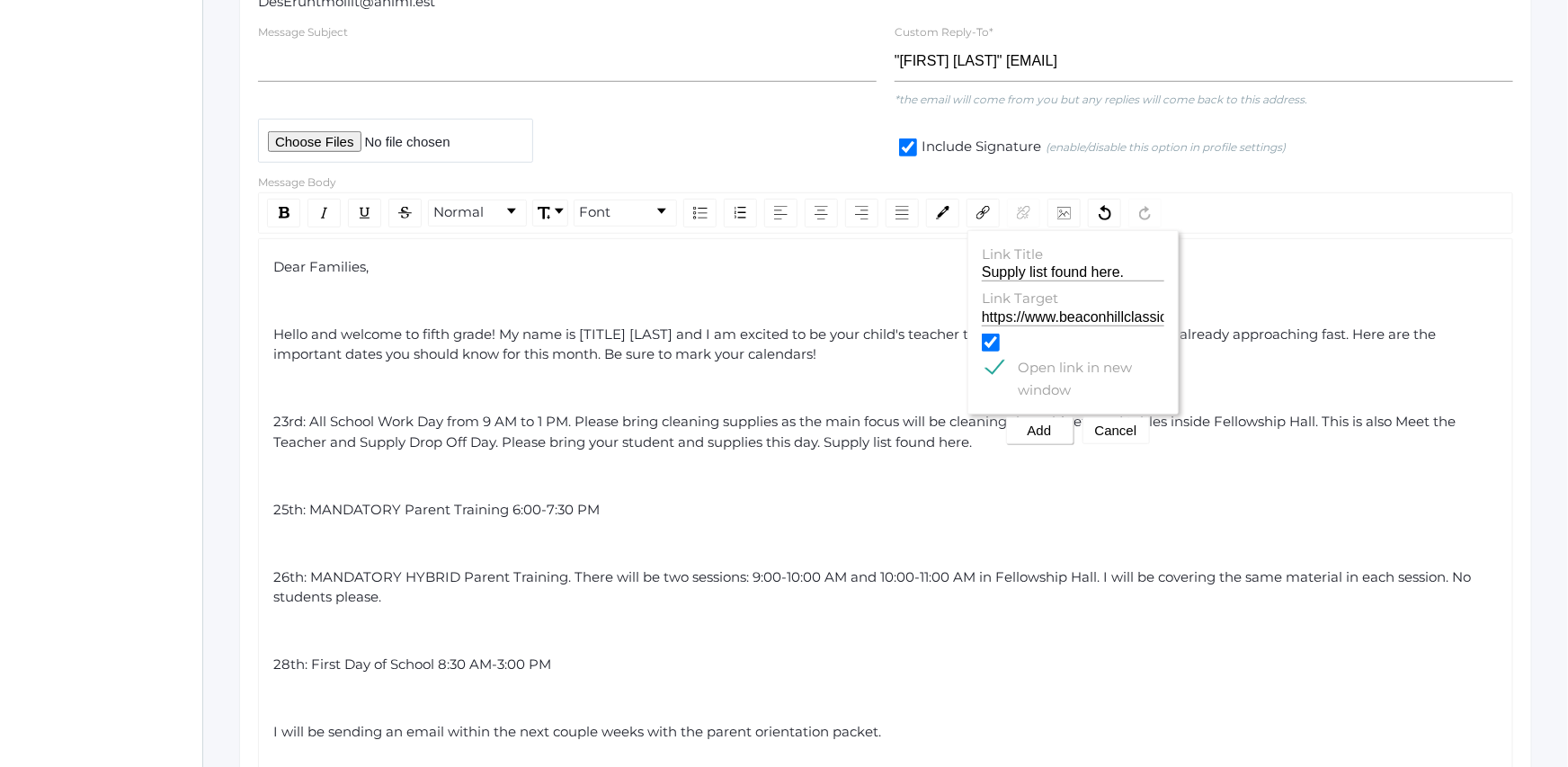 click on "Add" 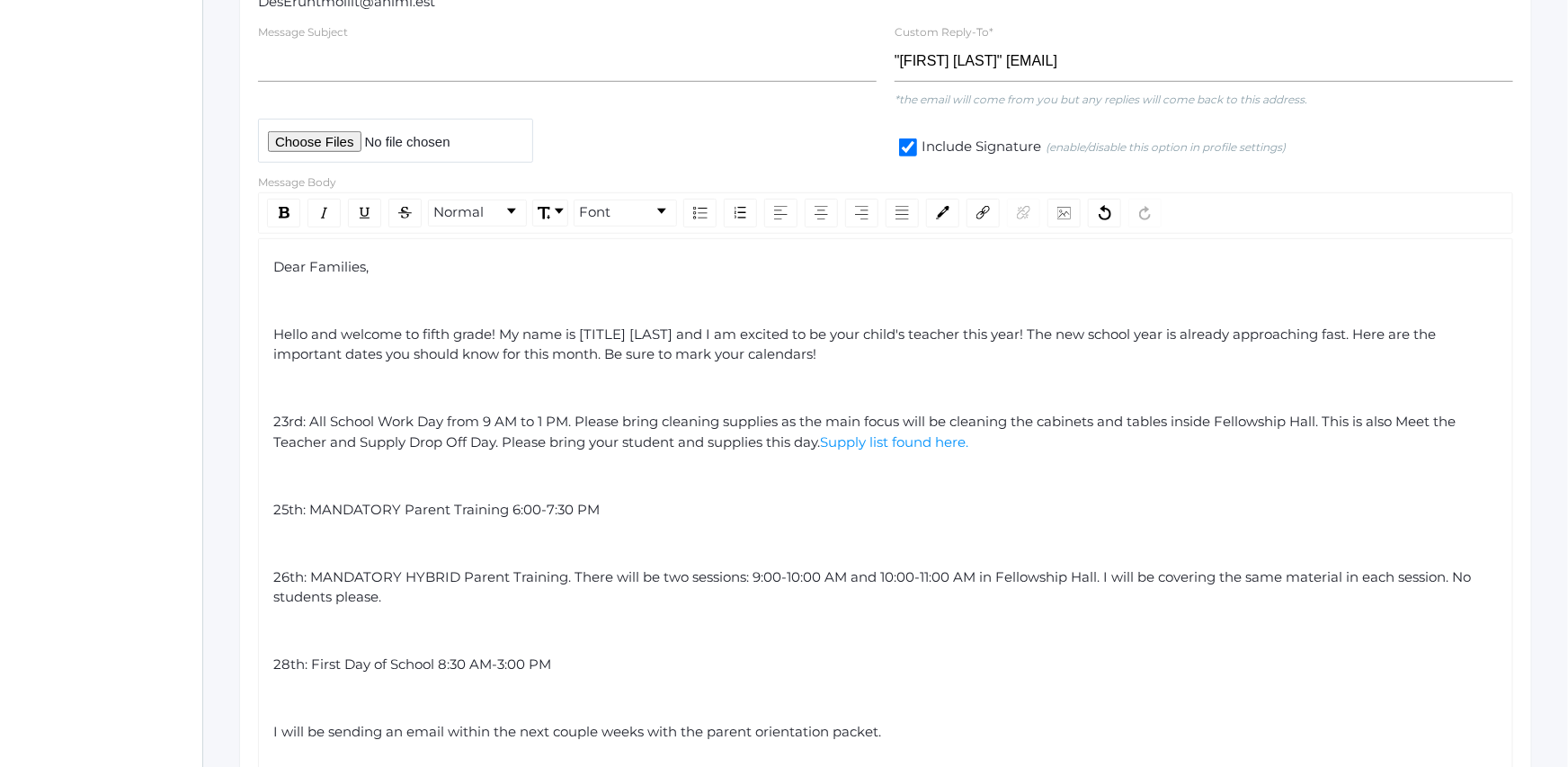 click on "Dear Families, Hello and welcome to fifth grade! My name is Miss [LAST] and I am excited to be your child's teacher this year! The new school year is already approaching fast. Here are the important dates you should know for this month. Be sure to mark your calendars! 23rd: All School Work Day from 9 AM to 1 PM. Please bring cleaning supplies as the main focus will be cleaning the cabinets and tables inside Fellowship Hall. This is also Meet the Teacher and Supply Drop Off Day. Please bring your student and supplies this day. 25th: MANDATORY Parent Training 6:00-7:30 PM 26th: MANDATORY HYBRID Parent Training. There will be two sessions: 9:00-10:00 AM and 10:00-11:00 AM in Fellowship Hall. I will be covering the same material in each session. No students please. 28th: First Day of School 8:30 AM-3:00 PM I will be sending an email within the next couple weeks with the parent orientation packet. Have a great rest of your summer and I look forward to meeting you all soon! Blessings," 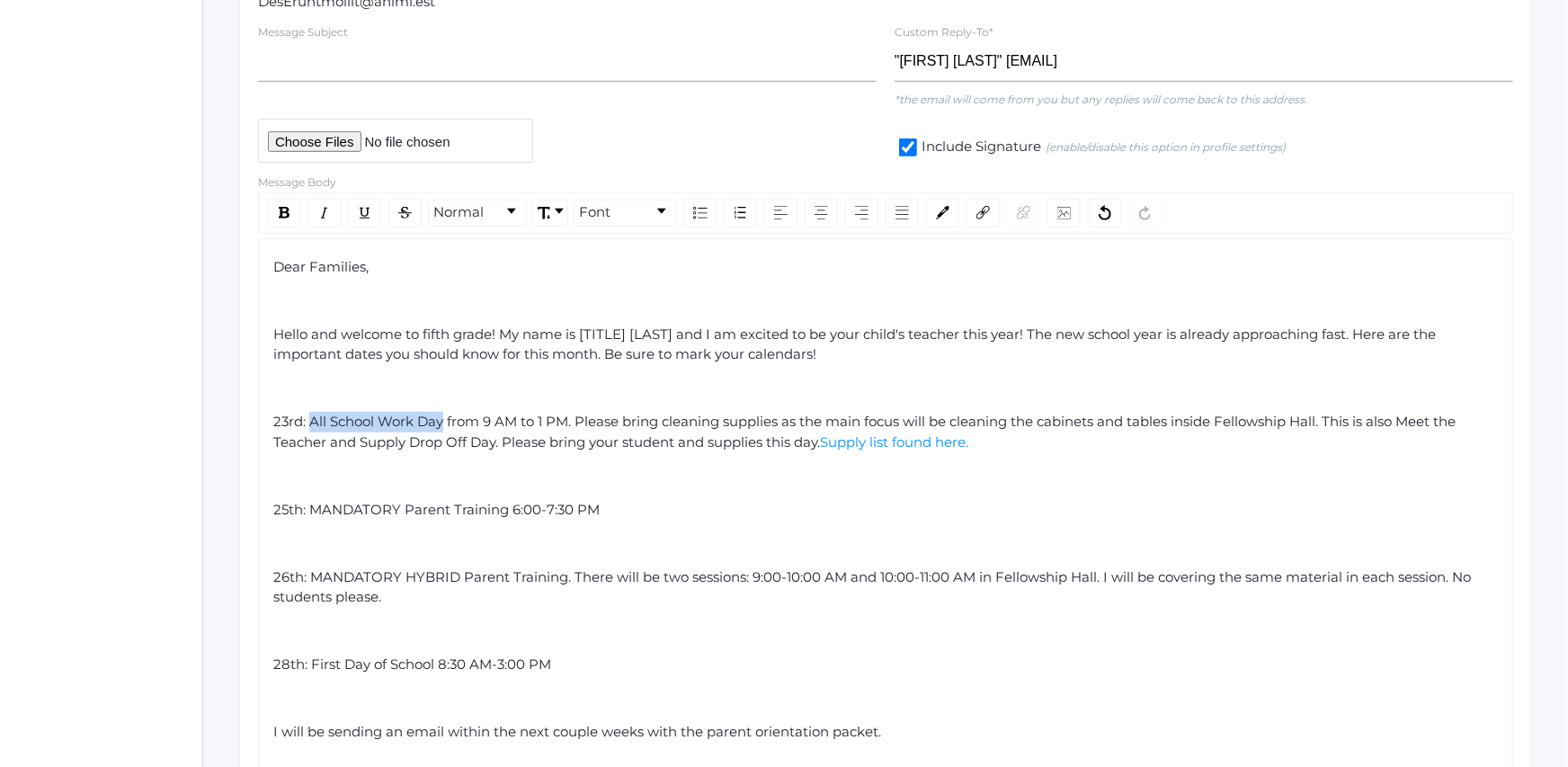 drag, startPoint x: 313, startPoint y: 422, endPoint x: 442, endPoint y: 417, distance: 129.09686 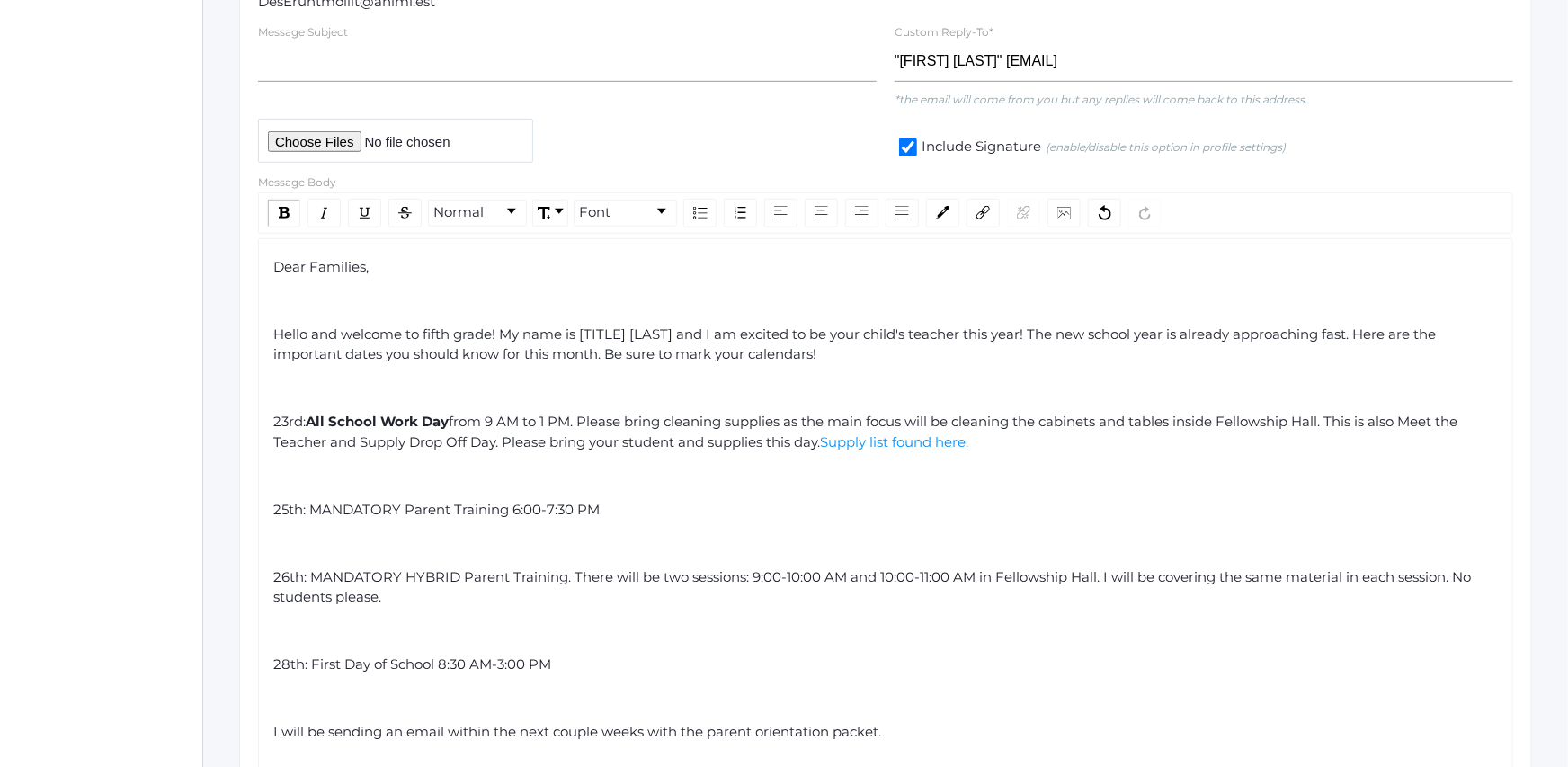 click on "23rd: All School Work Day from 9 AM to 1 PM. Please bring cleaning supplies as the main focus will be cleaning the cabinets and tables inside Fellowship Hall. This is also Meet the Teacher and Supply Drop Off Day. Please bring your student and supplies this day." 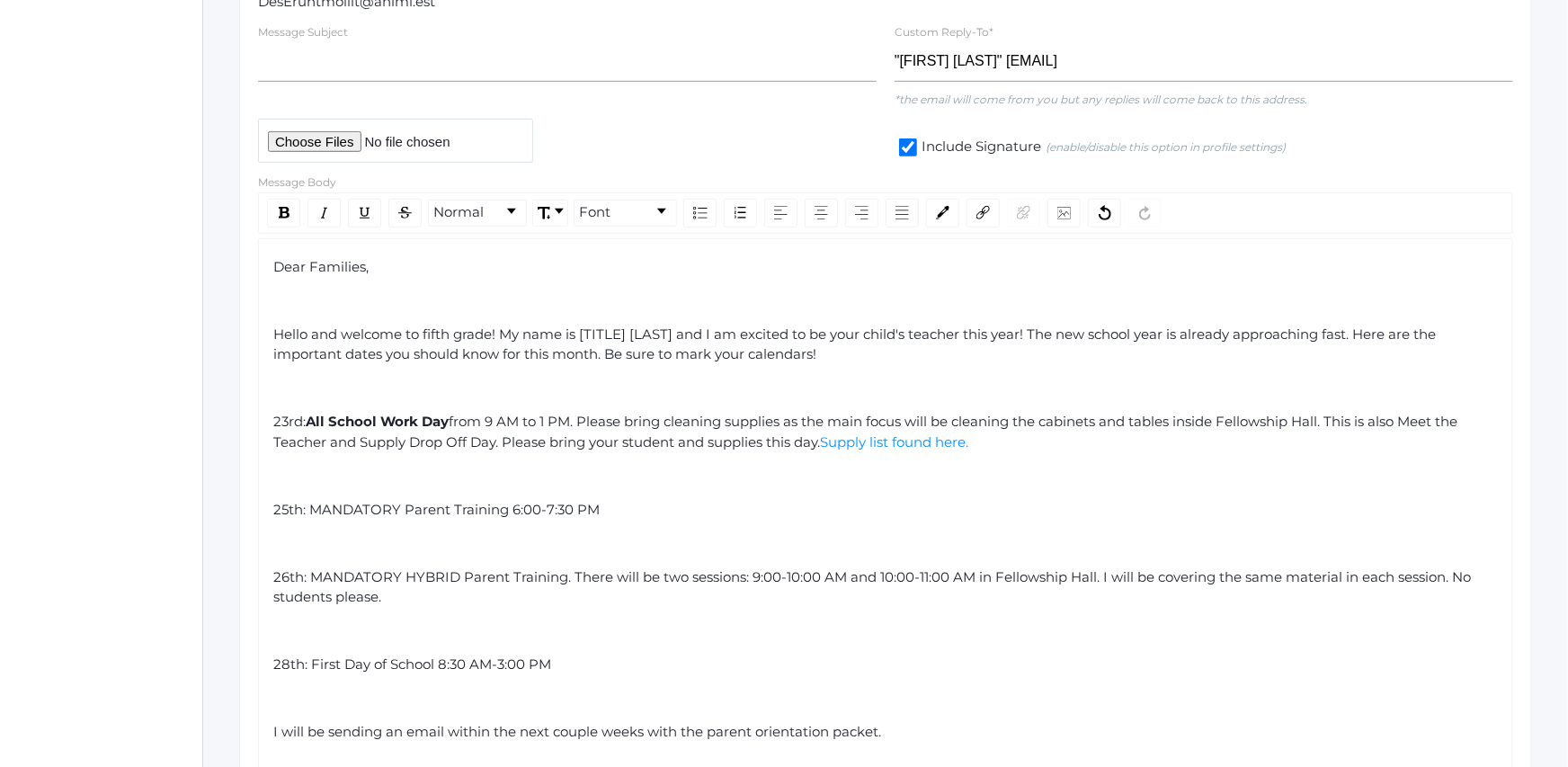 drag, startPoint x: 1349, startPoint y: 421, endPoint x: 829, endPoint y: 444, distance: 520.5084 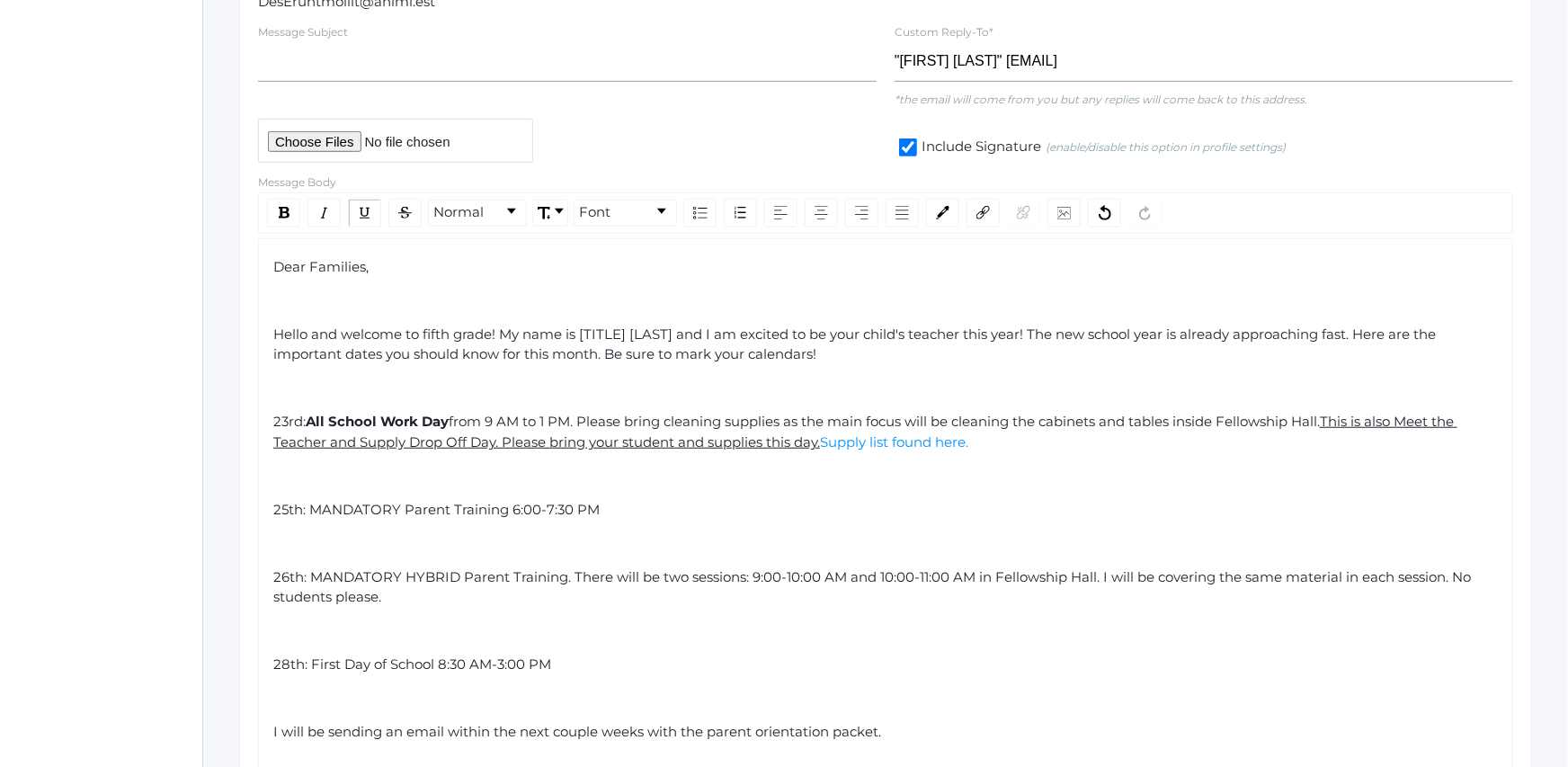 click on "25th: MANDATORY Parent Training 6:00-7:30 PM" 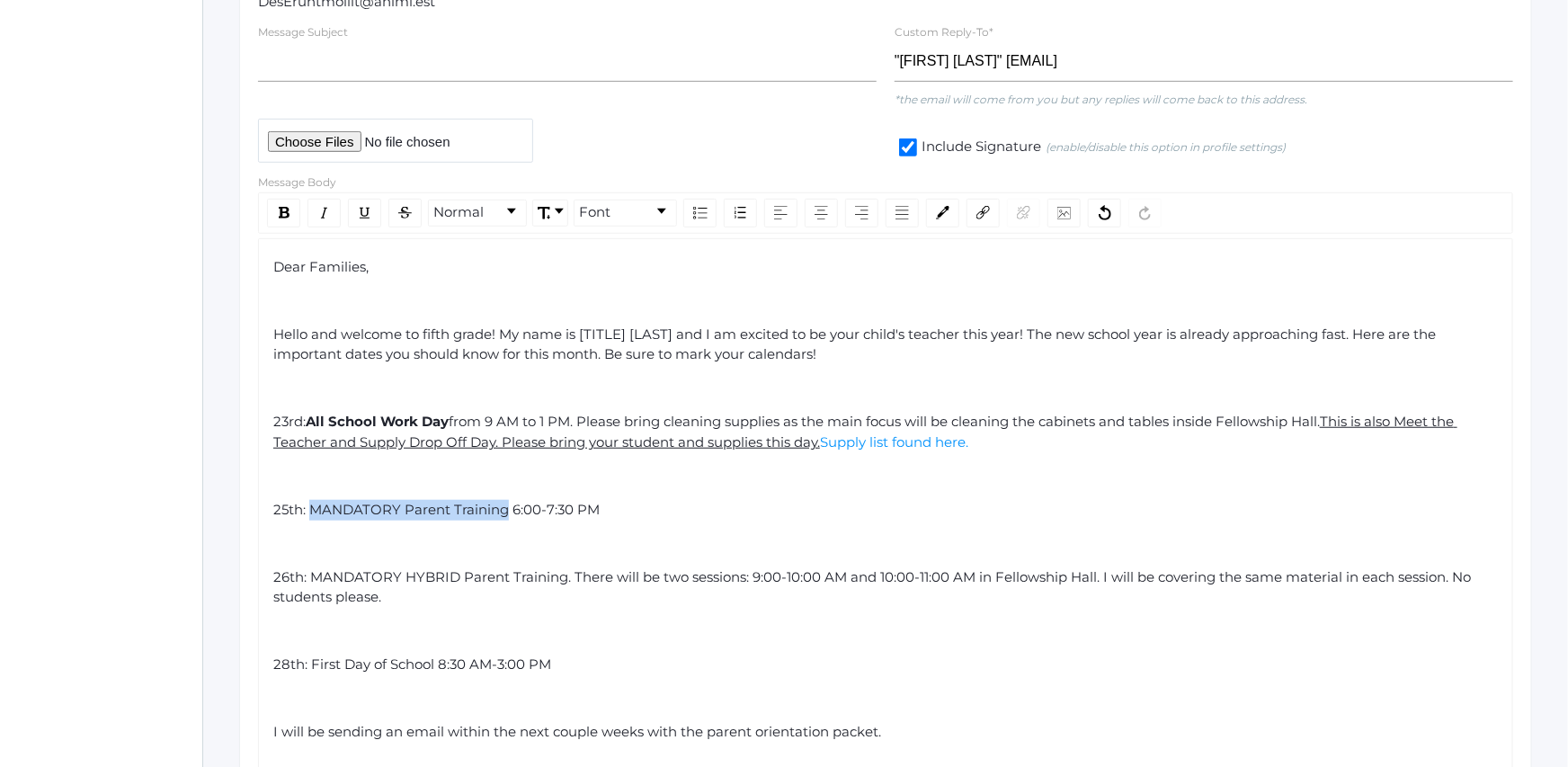 drag, startPoint x: 312, startPoint y: 509, endPoint x: 506, endPoint y: 511, distance: 194.01031 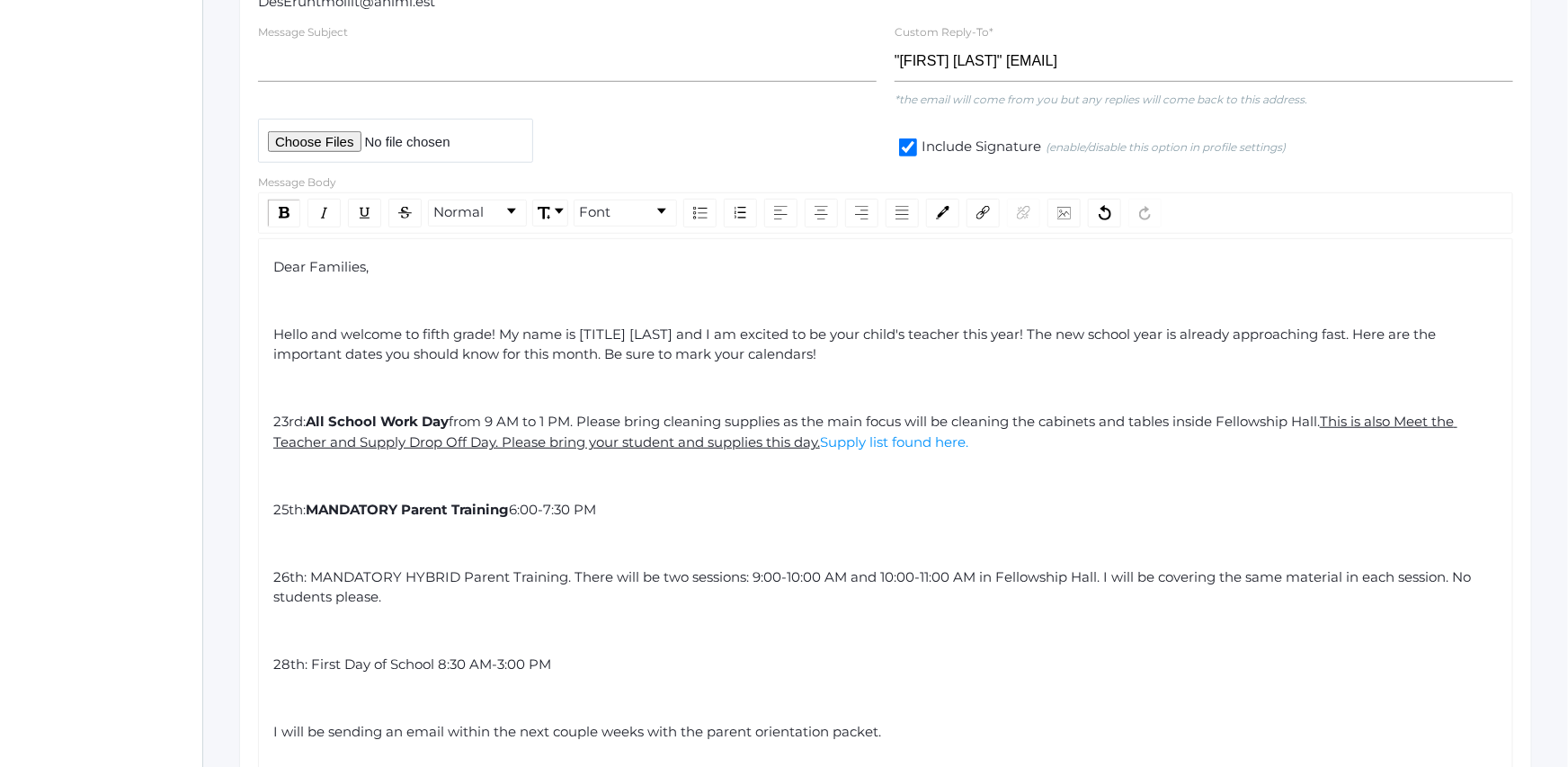 click on "26th: MANDATORY HYBRID Parent Training. There will be two sessions: 9:00-10:00 AM and 10:00-11:00 AM in Fellowship Hall. I will be covering the same material in each session. No students please." 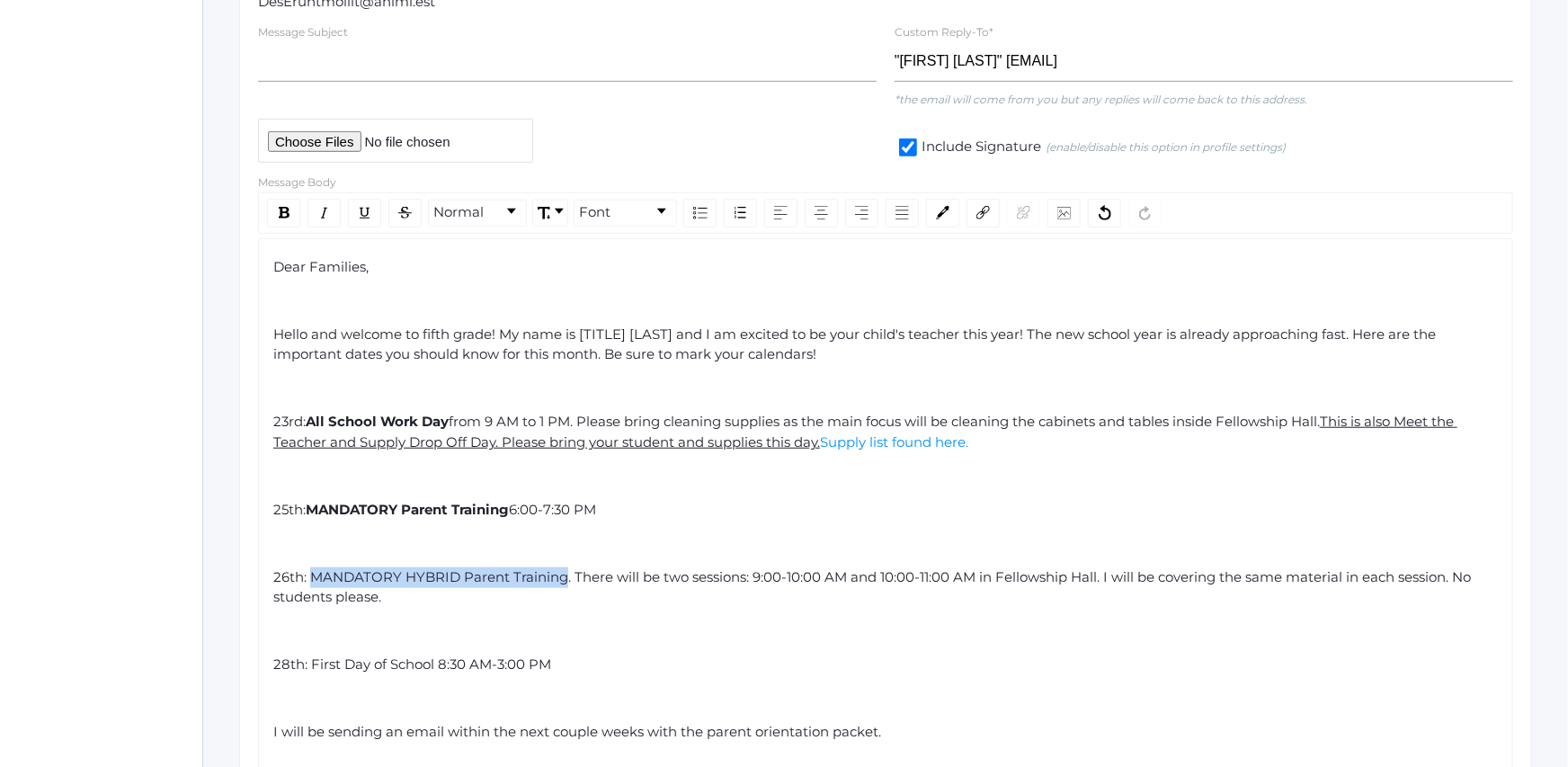 drag, startPoint x: 312, startPoint y: 574, endPoint x: 567, endPoint y: 575, distance: 255.00196 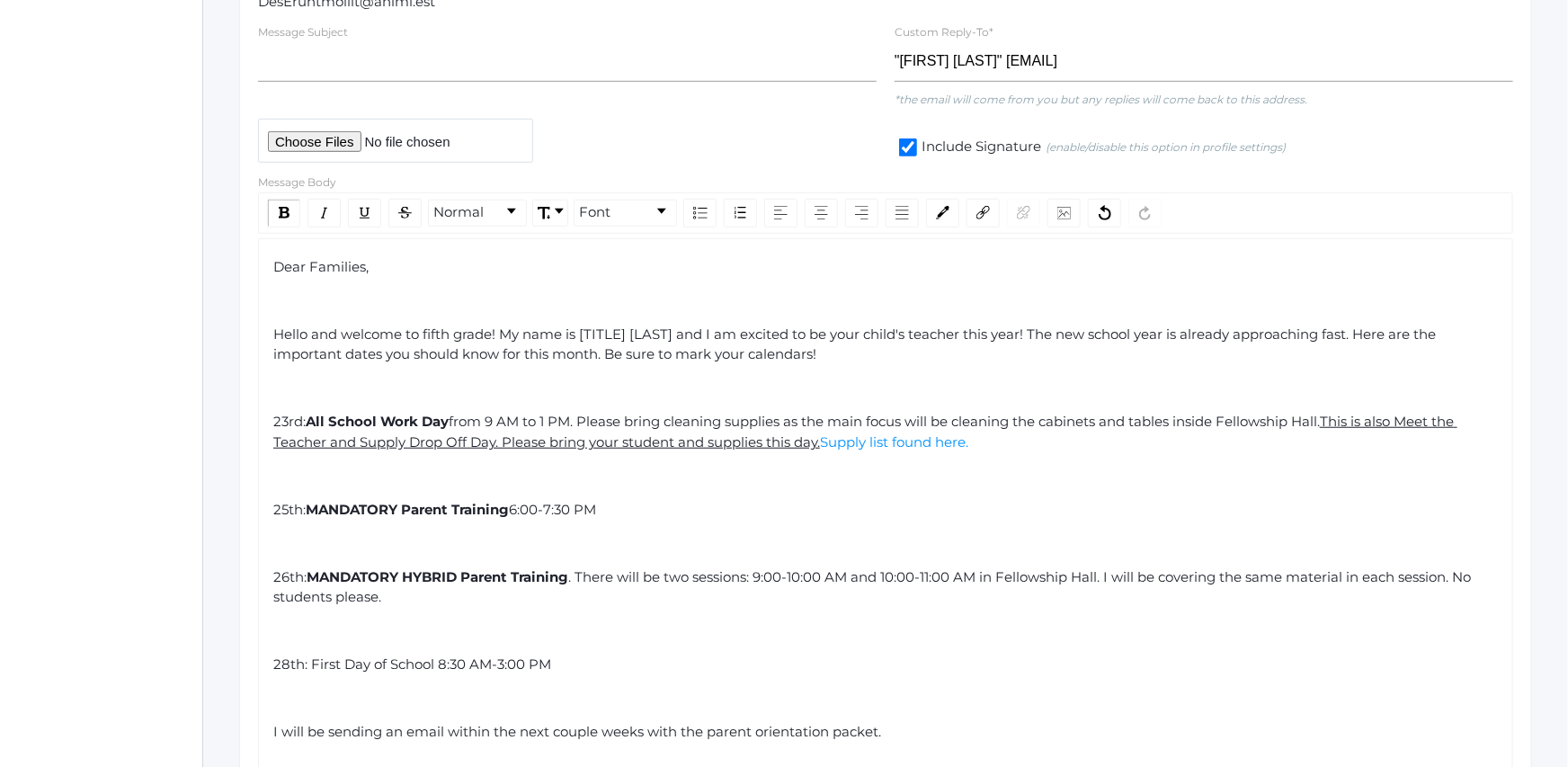click on "26th:  MANDATORY HYBRID Parent Training . There will be two sessions: 9:00-10:00 AM and 10:00-11:00 AM in Fellowship Hall. I will be covering the same material in each session. No students please." 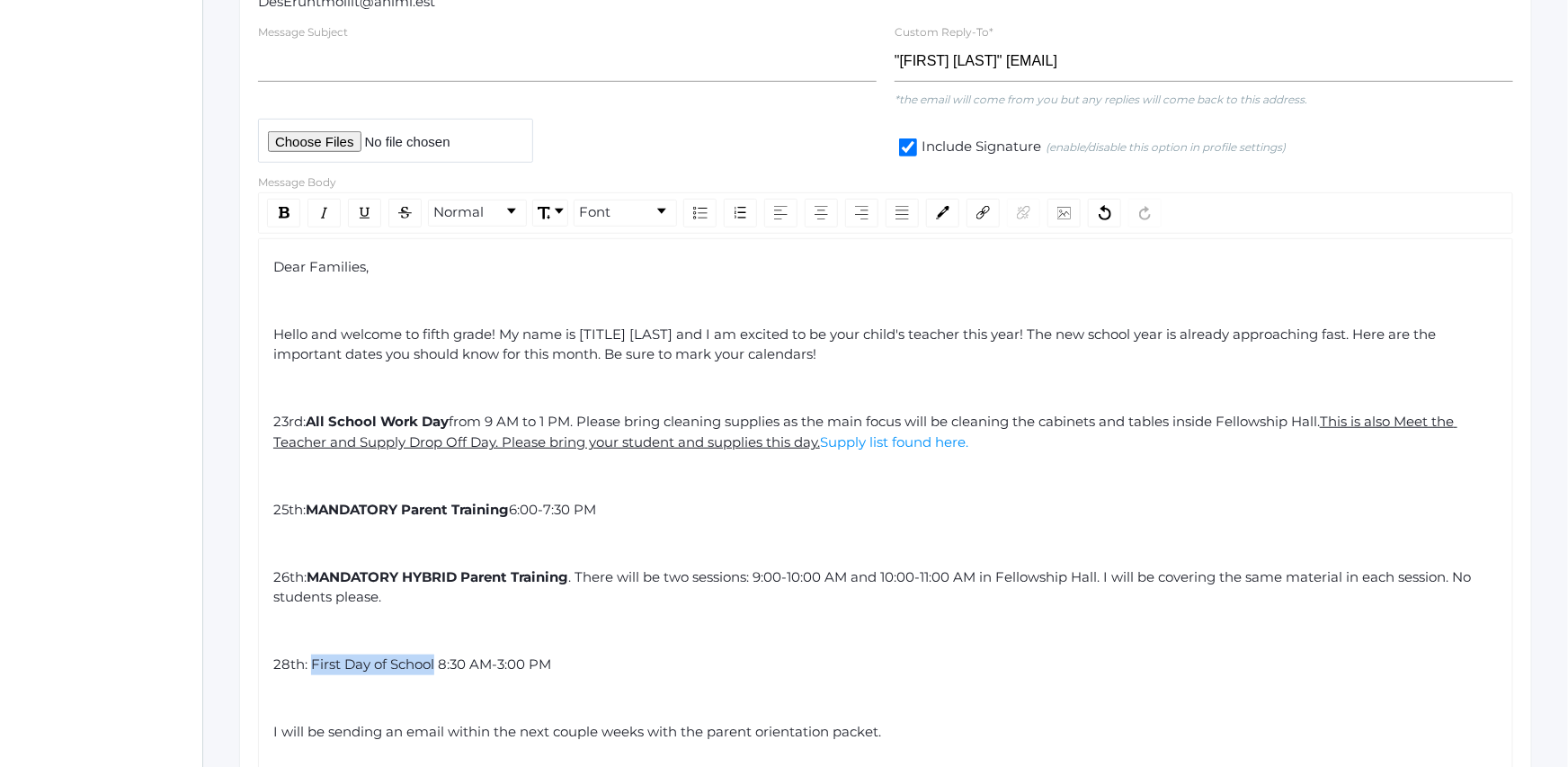 drag, startPoint x: 311, startPoint y: 664, endPoint x: 437, endPoint y: 661, distance: 126.03571 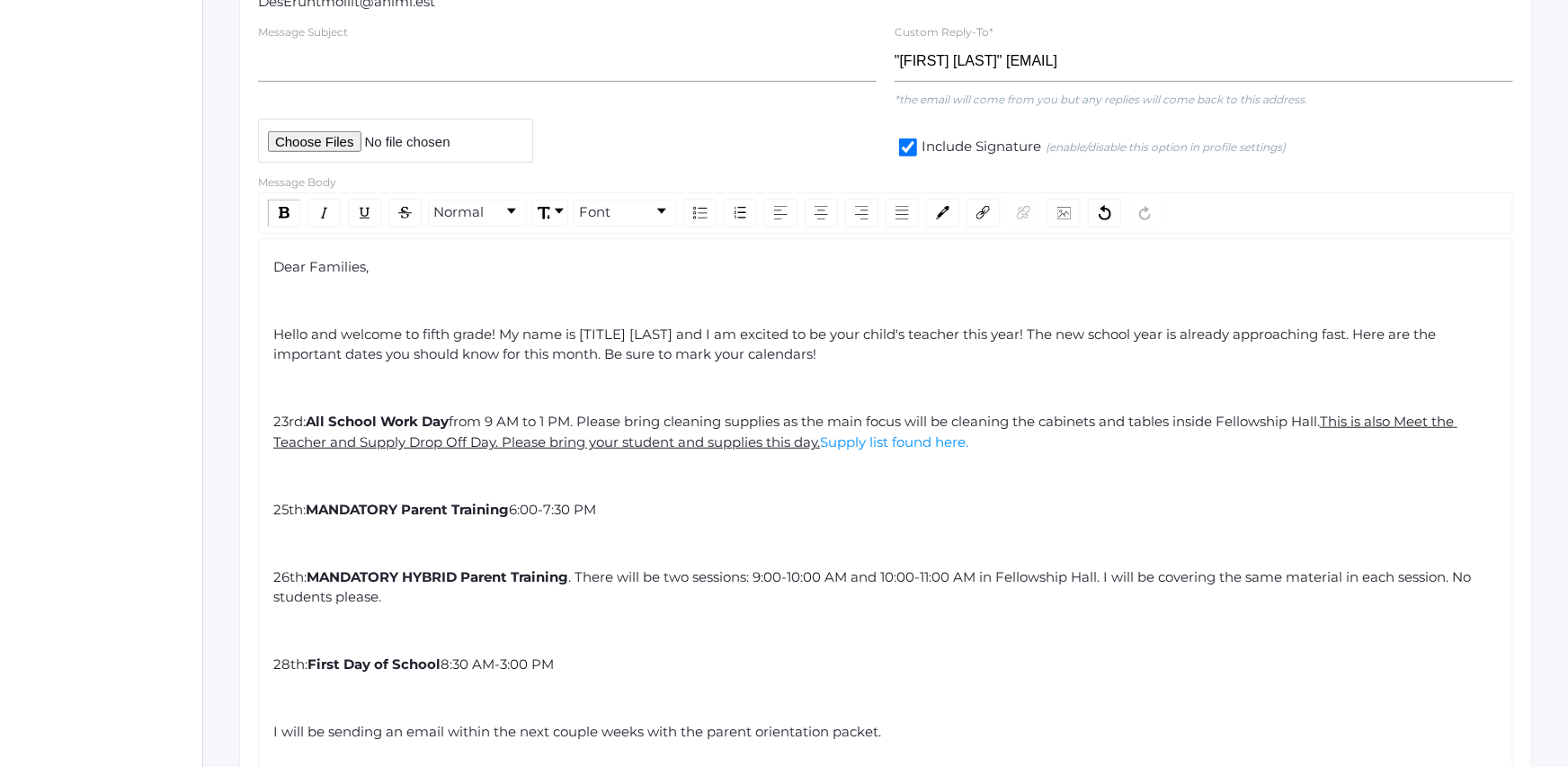 click on "Dear Families, Hello and welcome to fifth grade! My name is Miss [LAST] and I am excited to be your child's teacher this year! The new school year is already approaching fast. Here are the important dates you should know for this month. Be sure to mark your calendars! 23rd: All School Work Day from 9 AM to 1 PM. Please bring cleaning supplies as the main focus will be cleaning the cabinets and tables inside Fellowship Hall. This is also Meet the Teacher and Supply Drop Off Day. Please bring your student and supplies this day. Supply list found here. 25th: MANDATORY Parent Training 6:00-7:30 PM 26th: MANDATORY HYBRID Parent Training. There will be two sessions: 9:00-10:00 AM and 10:00-11:00 AM in Fellowship Hall. I will be covering the same material in each session. No students please. 28th: First Day of School 8:30 AM-3:00 PM I will be sending an email within the next couple weeks with the parent orientation packet. Have a great rest of your summer and I look forward to meeting you all soon! --" 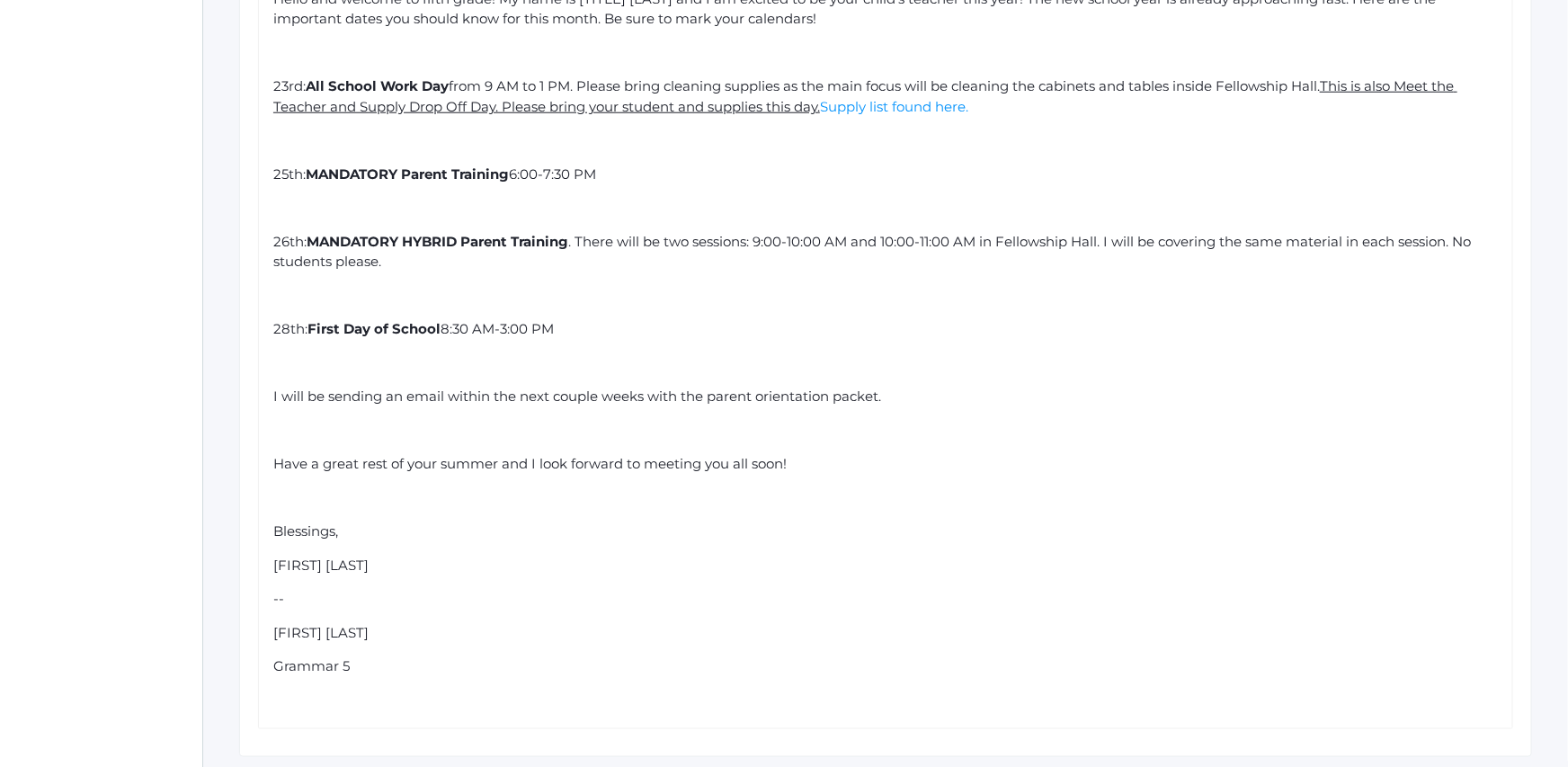 scroll, scrollTop: 892, scrollLeft: 0, axis: vertical 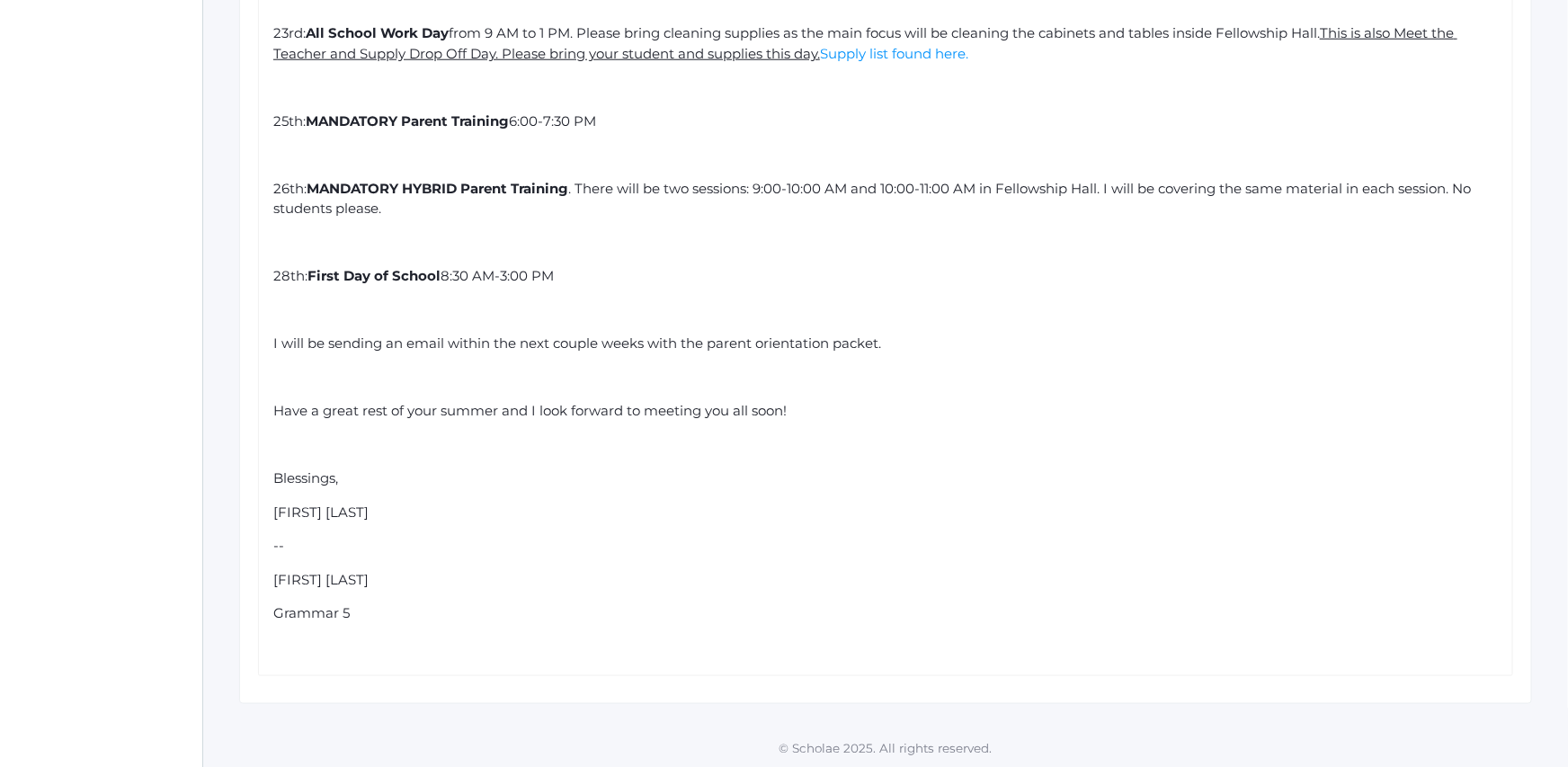 click on "Grammar 5" 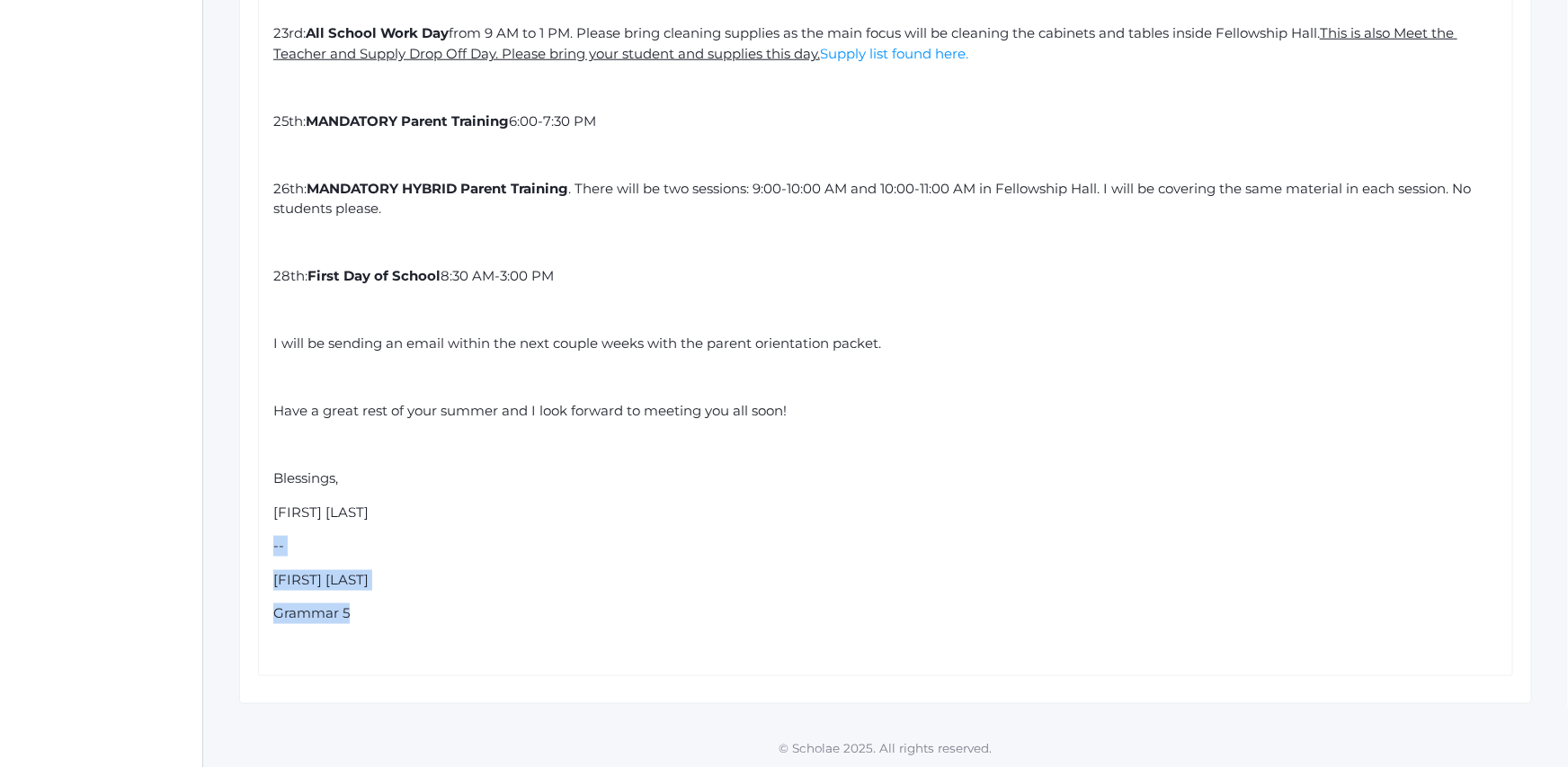 drag, startPoint x: 364, startPoint y: 623, endPoint x: 259, endPoint y: 537, distance: 135.72398 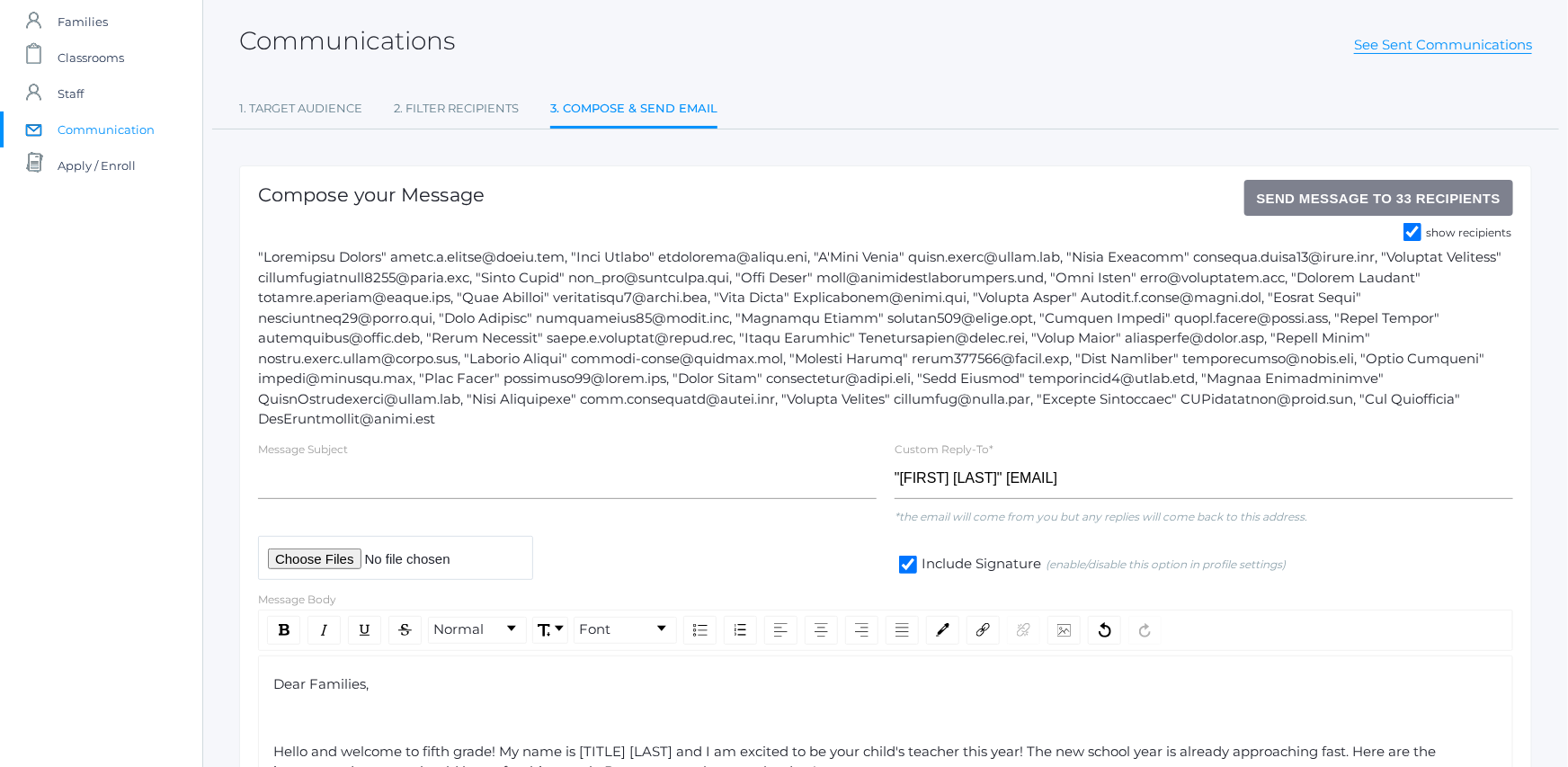 scroll, scrollTop: 0, scrollLeft: 0, axis: both 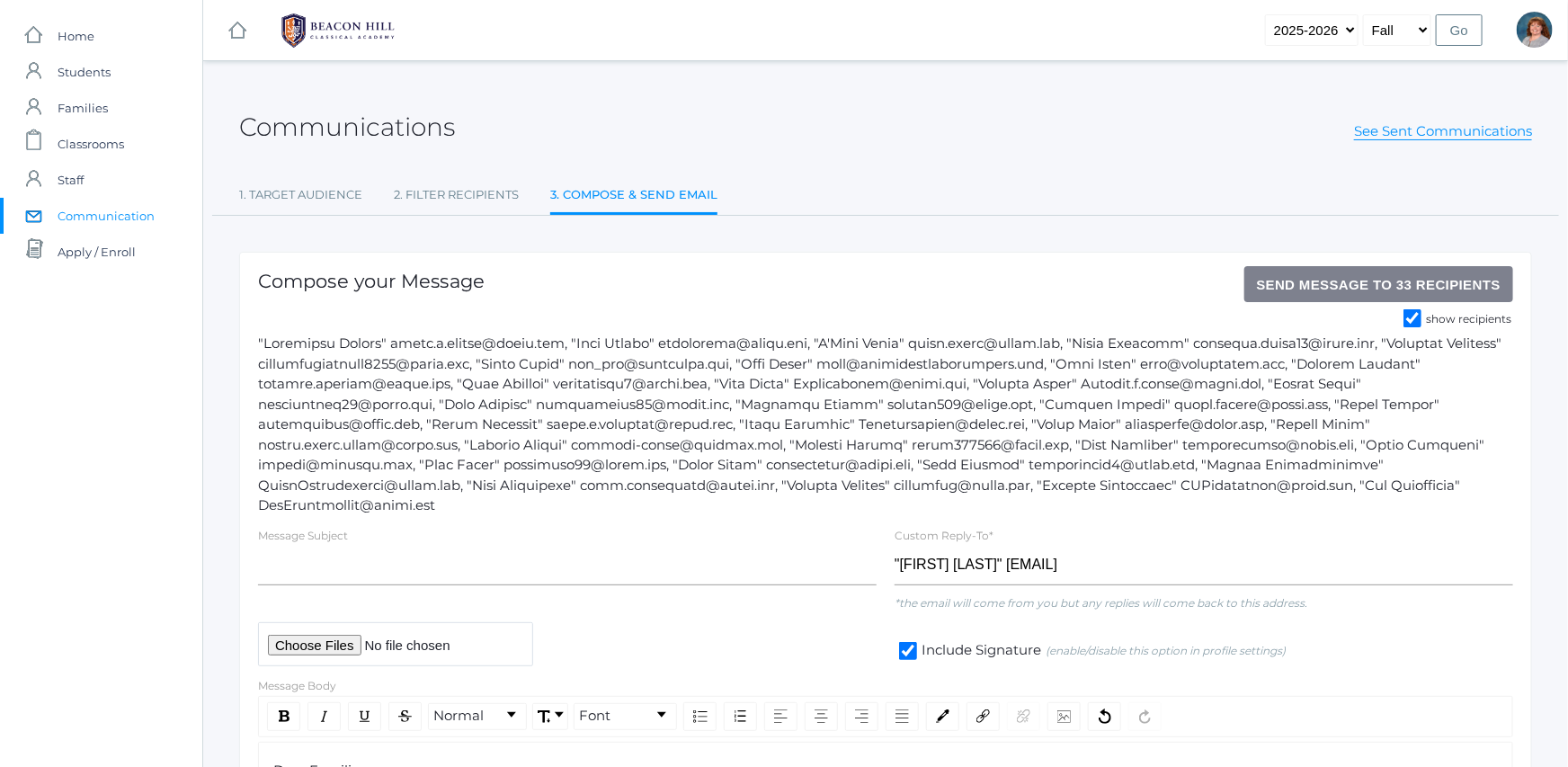 click on "Send Message   to 33 recipients" 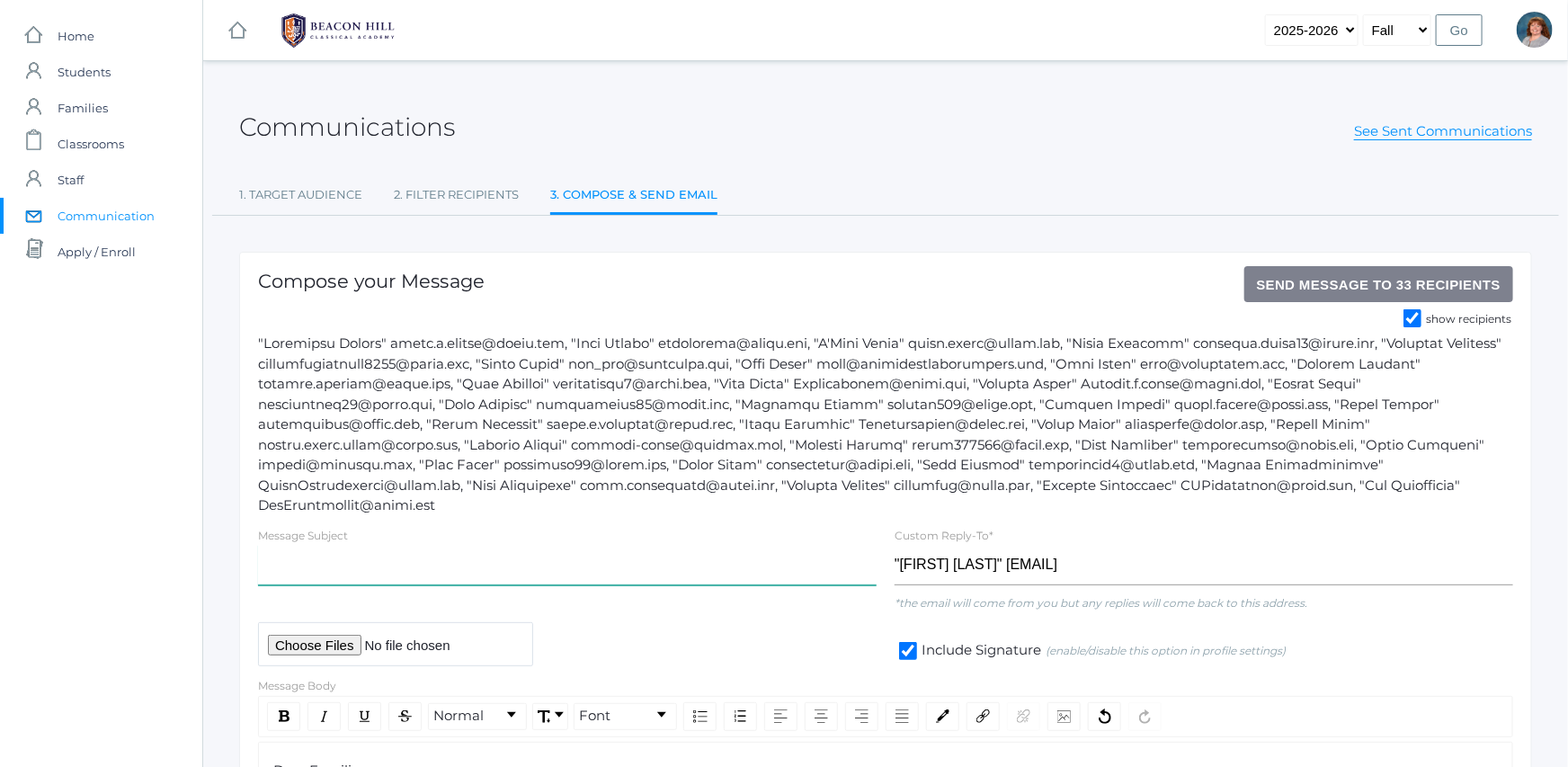 click 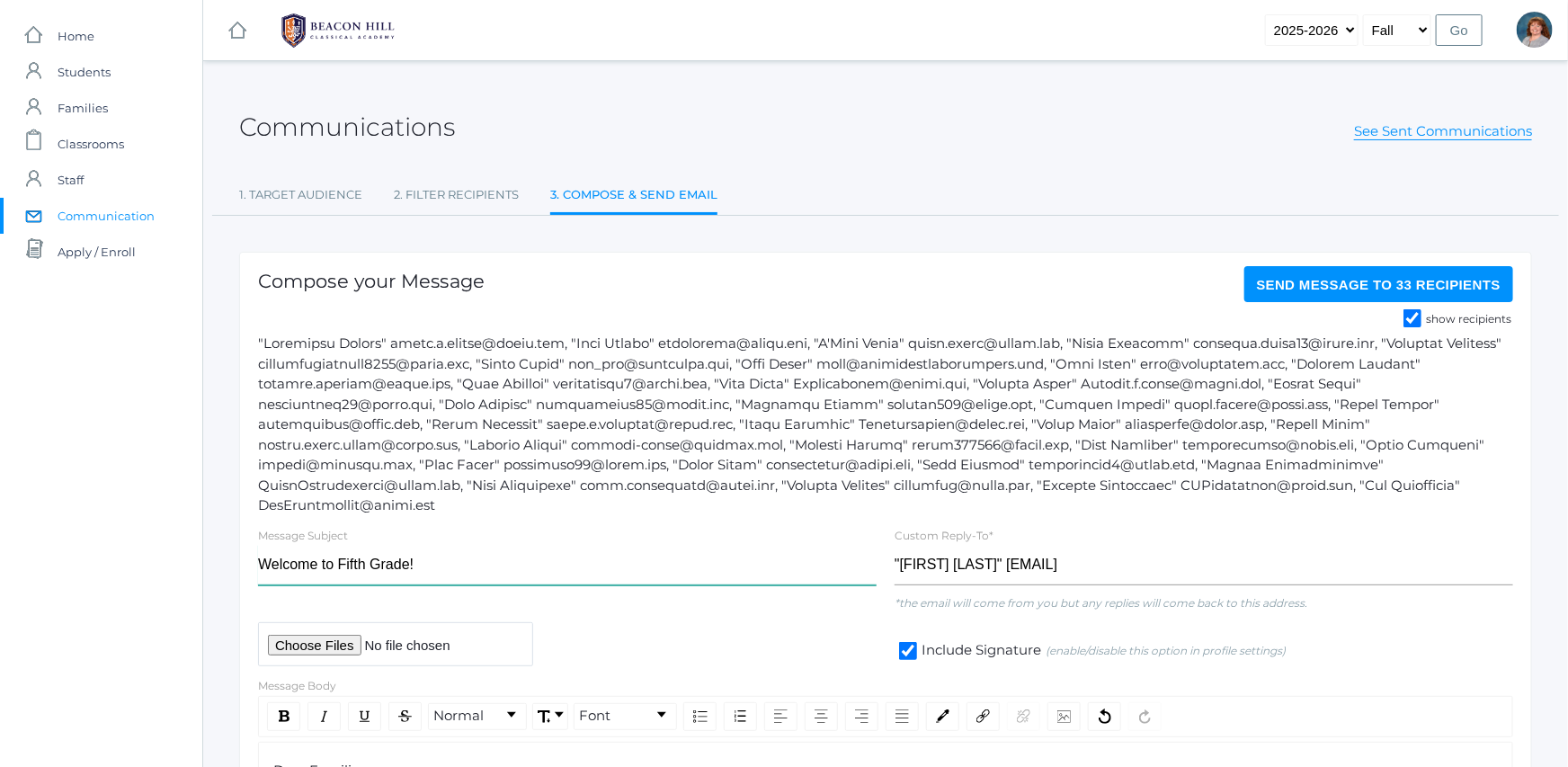 type on "Welcome to Fifth Grade!" 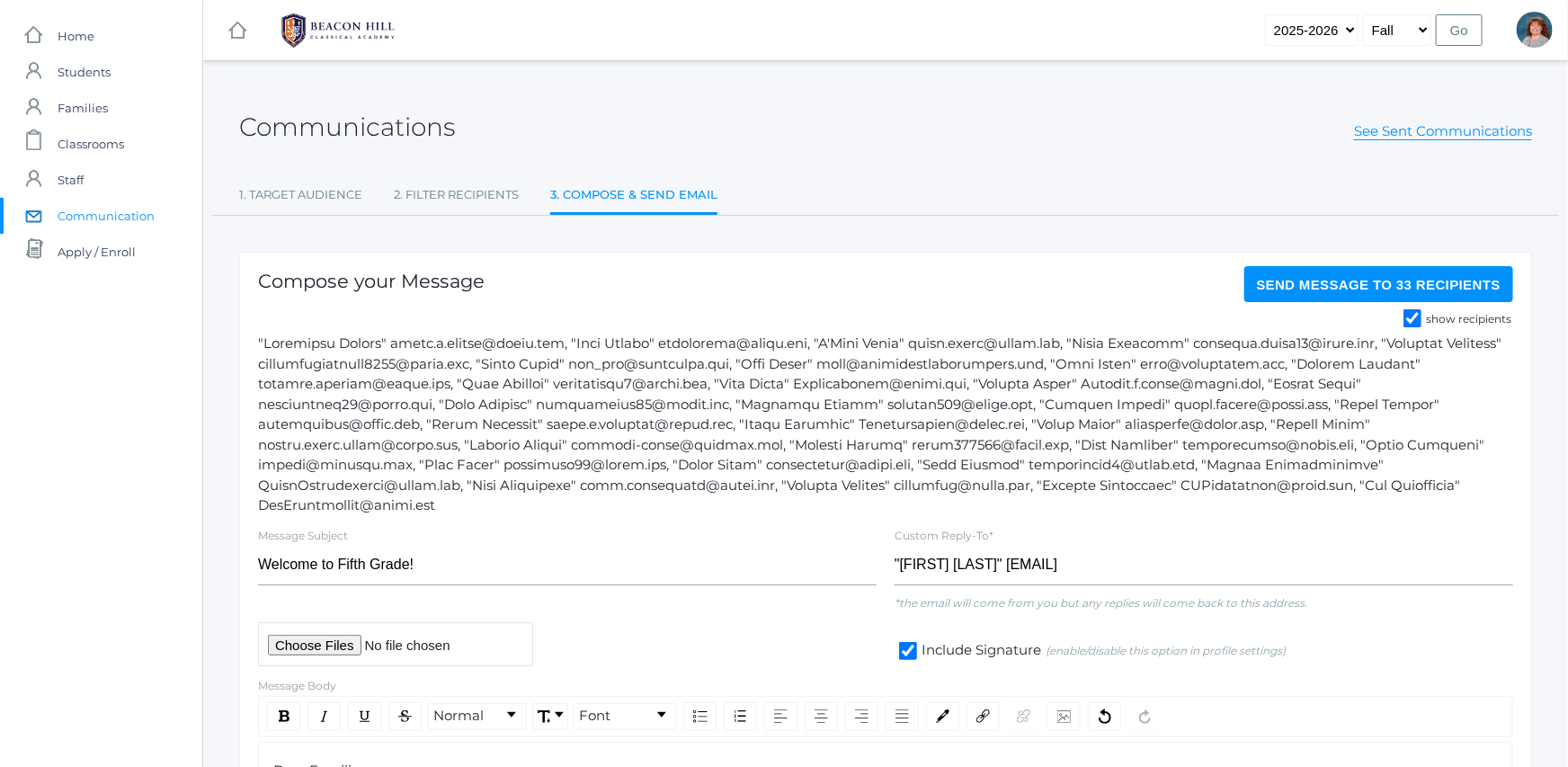 click on "Send Message   to 33 recipients" 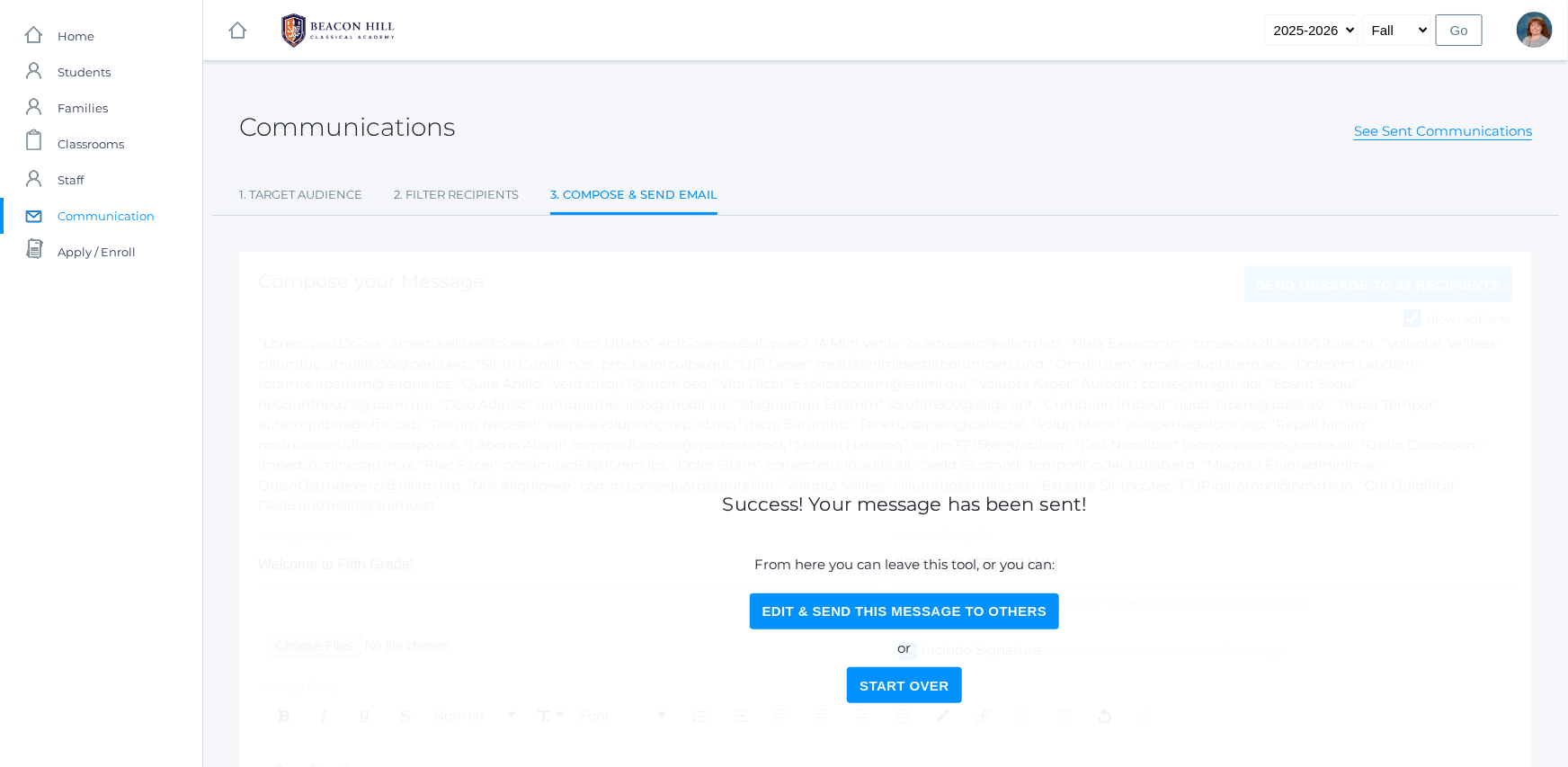 click on "Compose your Message Send Message to 33 recipients show recipients Message Subject Welcome to Fifth Grade! Custom Reply-To* "[FIRST] [LAST]" [EMAIL] *the email will come from you but any replies will come back to this address. Include Signature (enable/disable this option in profile settings) Message Body Normal Font Dear Families, Hello and welcome to fifth grade! My name is Miss [LAST] and I am excited to be your child's teacher this year! The new school year is already approaching fast. Here are the important dates you should know for this month. Be sure to mark your calendars! 23rd: All School Work Day from 9 AM to 1 PM. Please bring cleaning supplies as the main focus will be cleaning the cabinets and tables inside Fellowship Hall. This is also Meet the Teacher and Supply Drop Off Day. Please bring your student and supplies this day. Supply list found here. 25th: MANDATORY Parent Training 6:00-7:30 PM 26th: MANDATORY HYBRID Parent Training 28th: First Day of School or" 